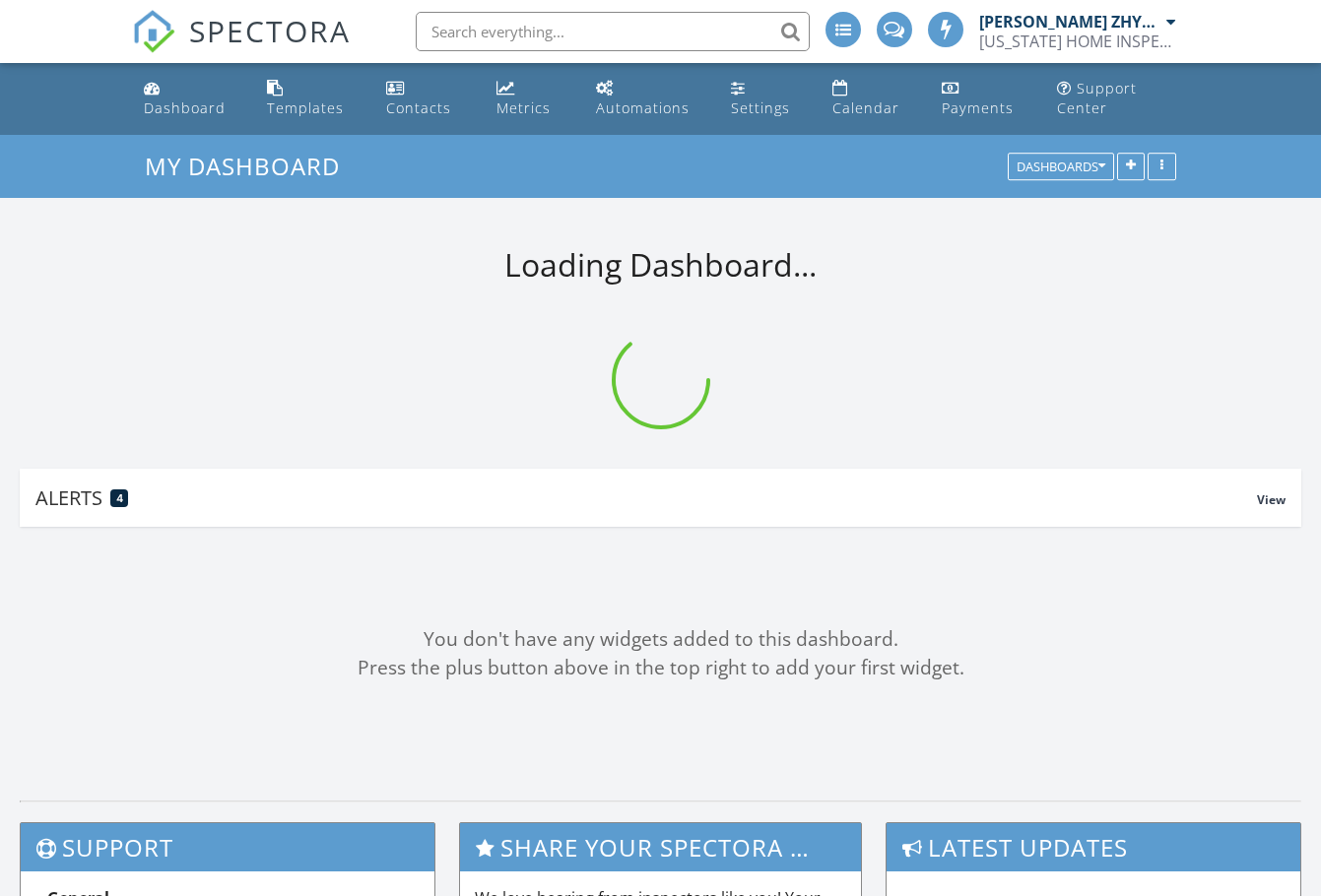 scroll, scrollTop: 0, scrollLeft: 0, axis: both 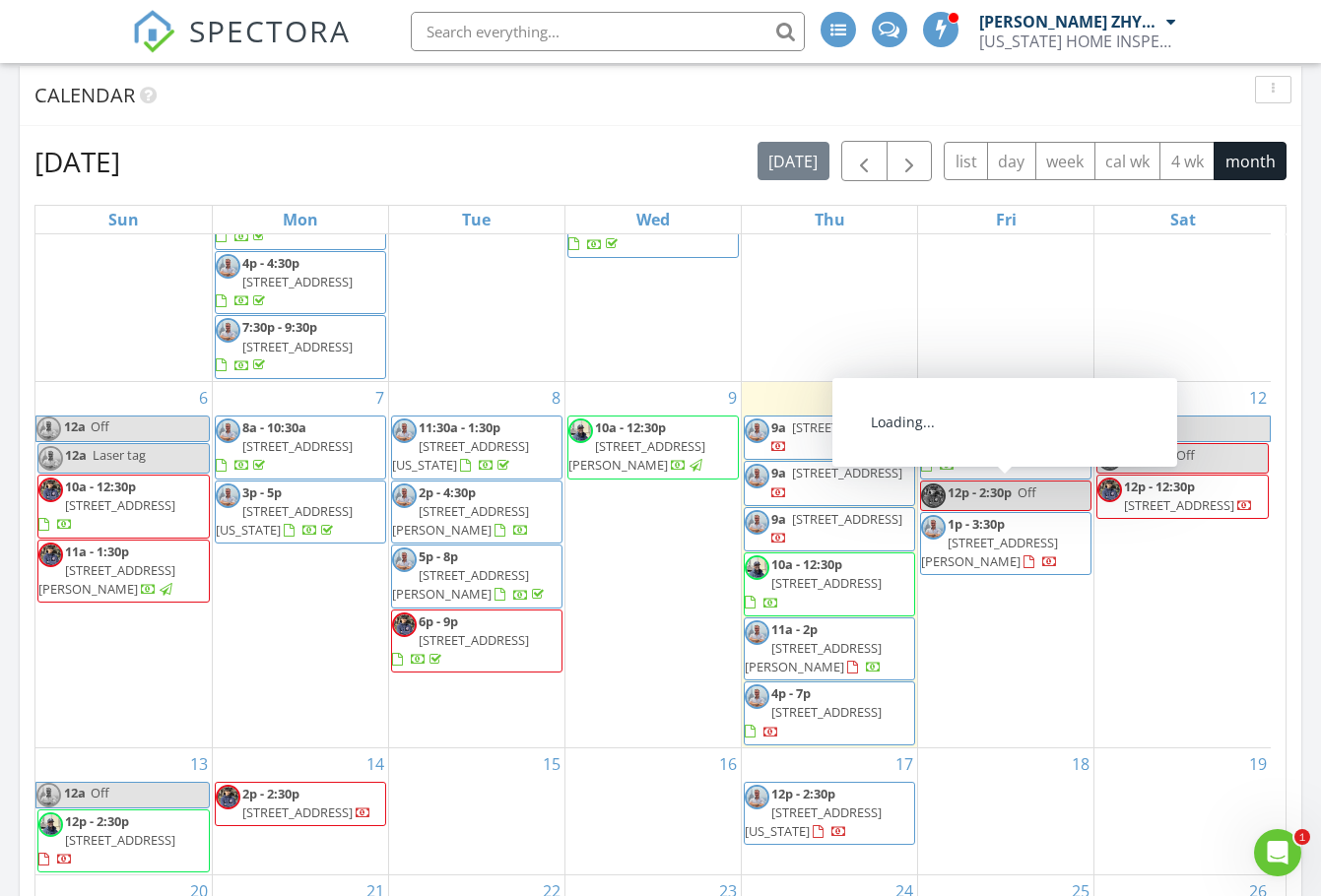 click on "57 Herrick Ave, STATEN ISLAND 10309" at bounding box center (989, 551) 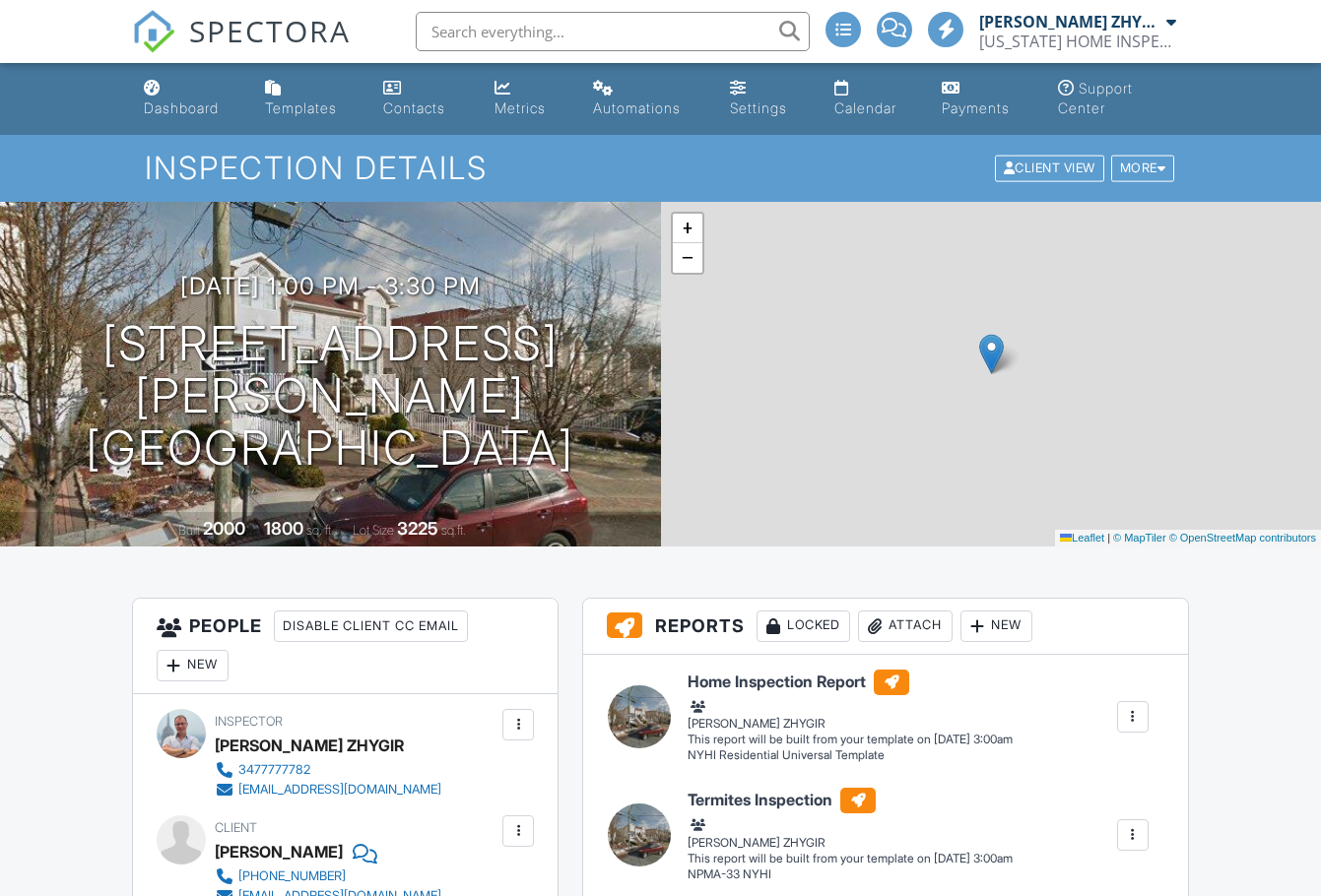 scroll, scrollTop: 0, scrollLeft: 0, axis: both 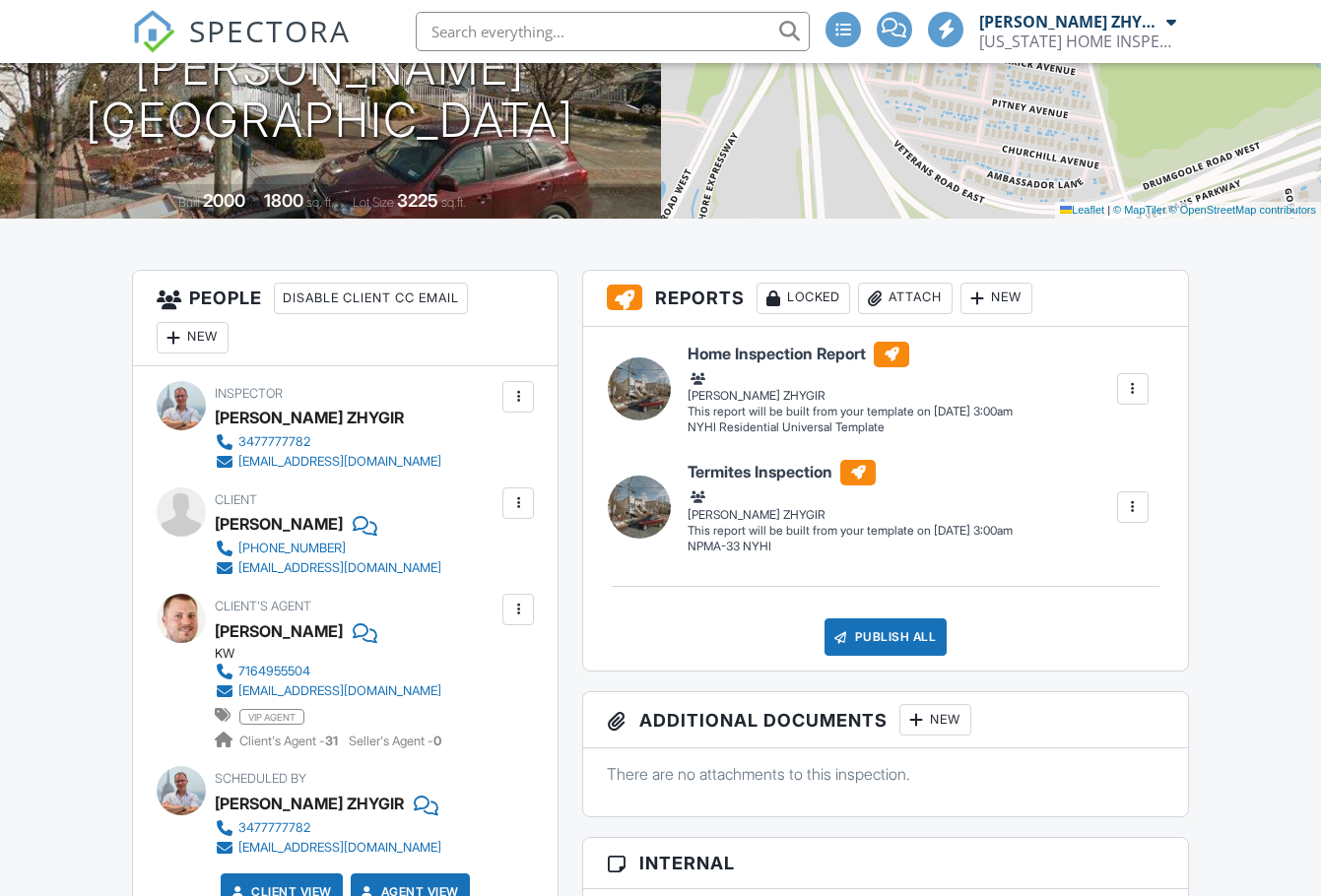 click at bounding box center [518, 397] 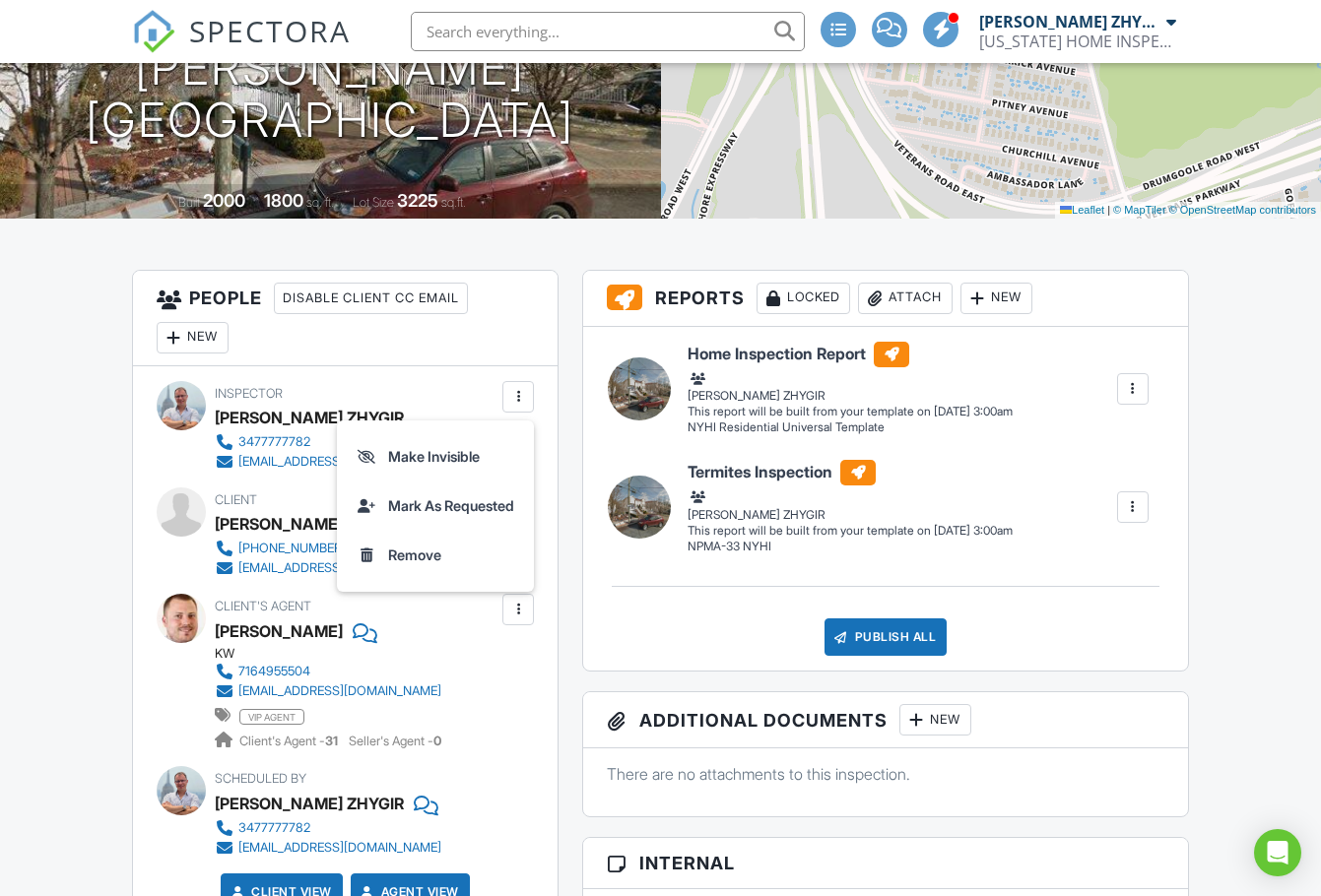 scroll, scrollTop: 301, scrollLeft: 0, axis: vertical 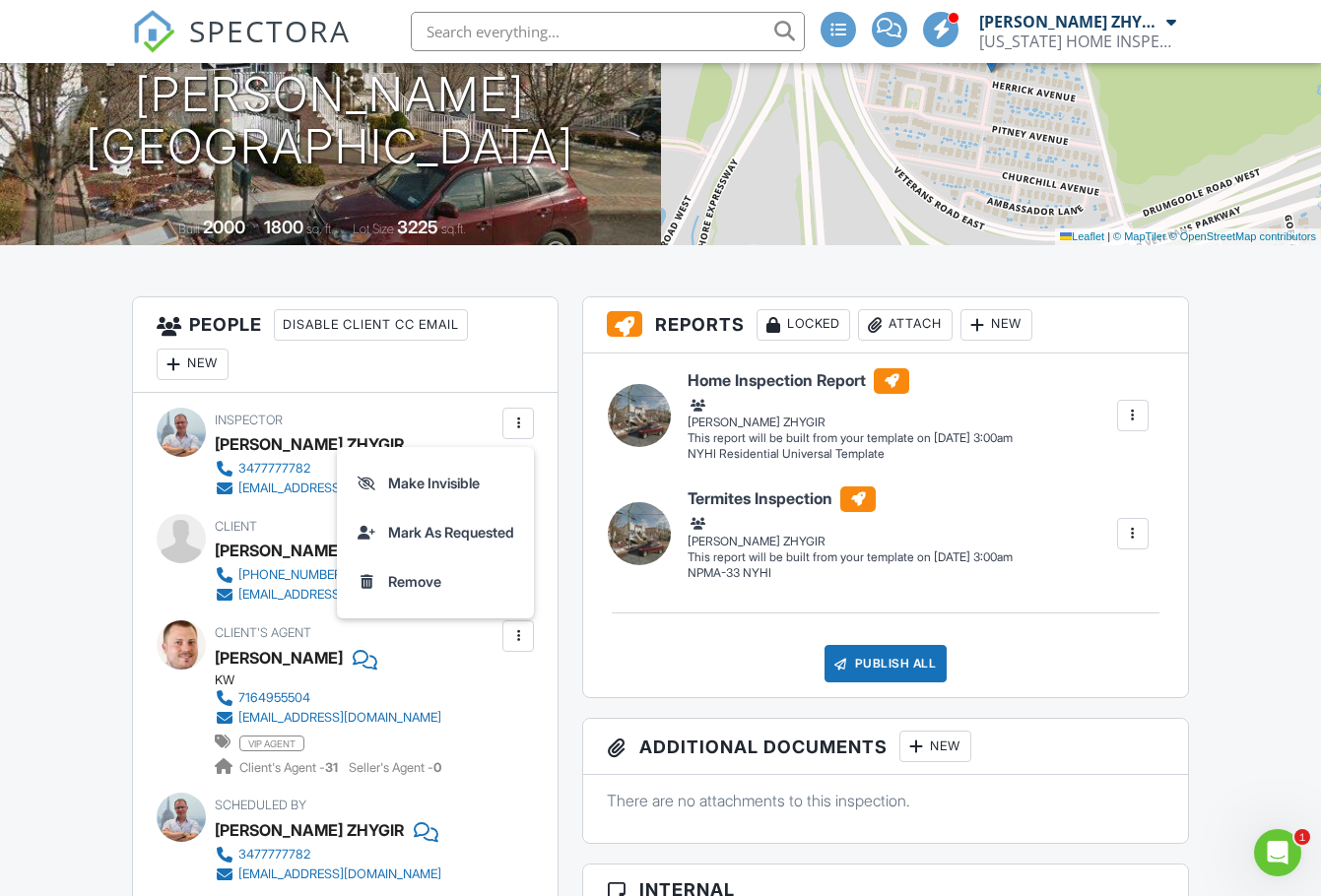 click on "New" at bounding box center (192, 364) 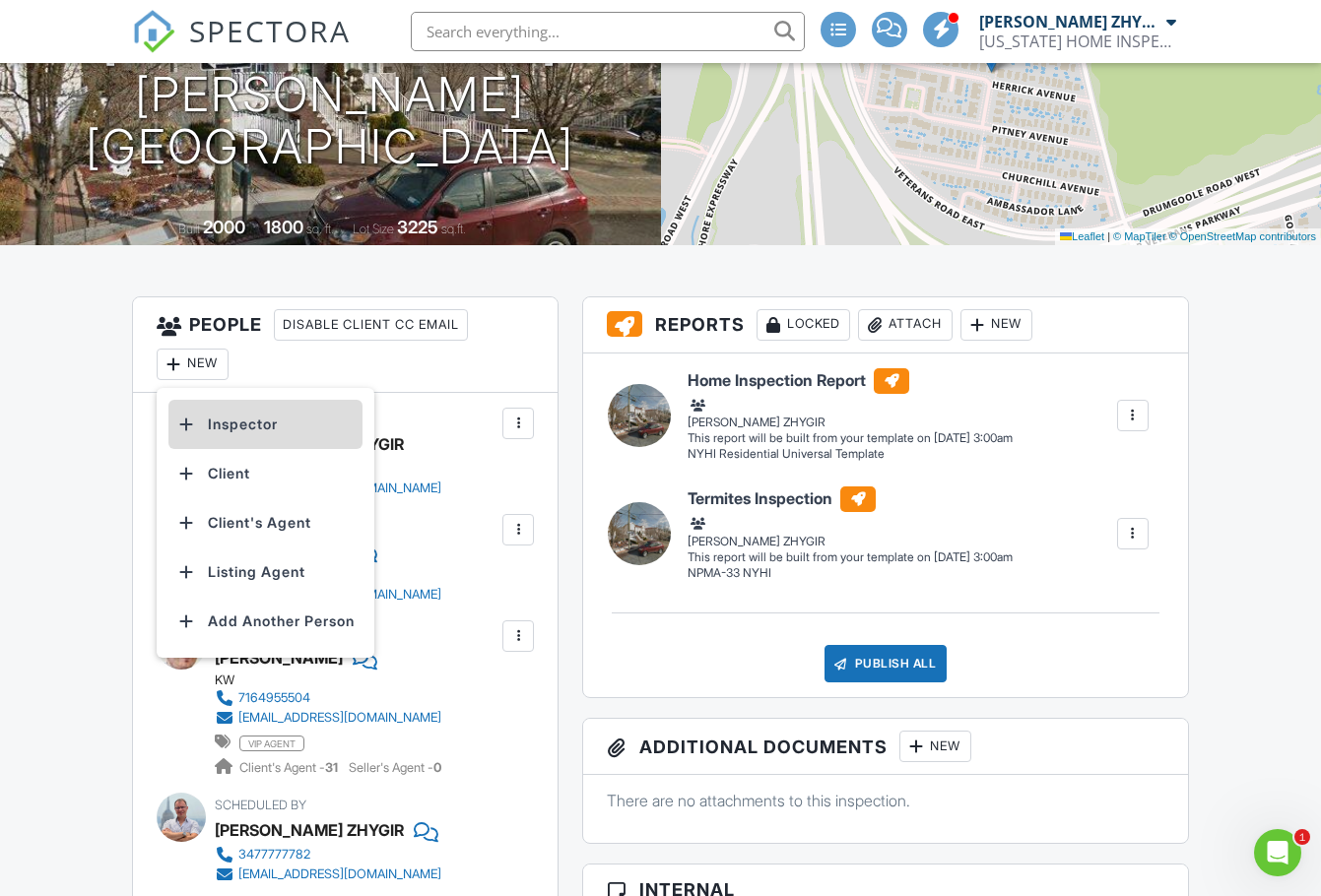click on "Inspector" at bounding box center [265, 424] 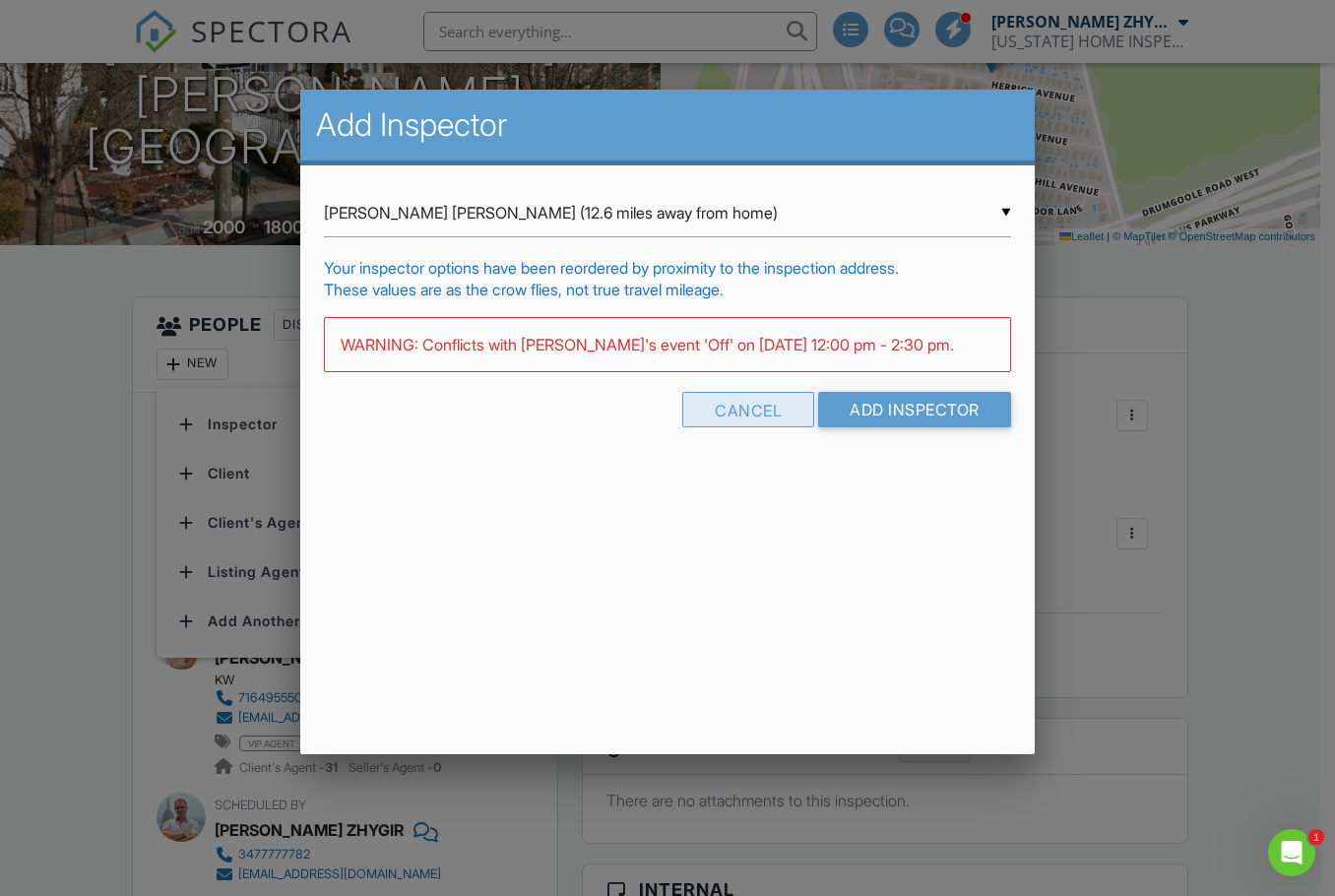 click on "Cancel" at bounding box center (748, 410) 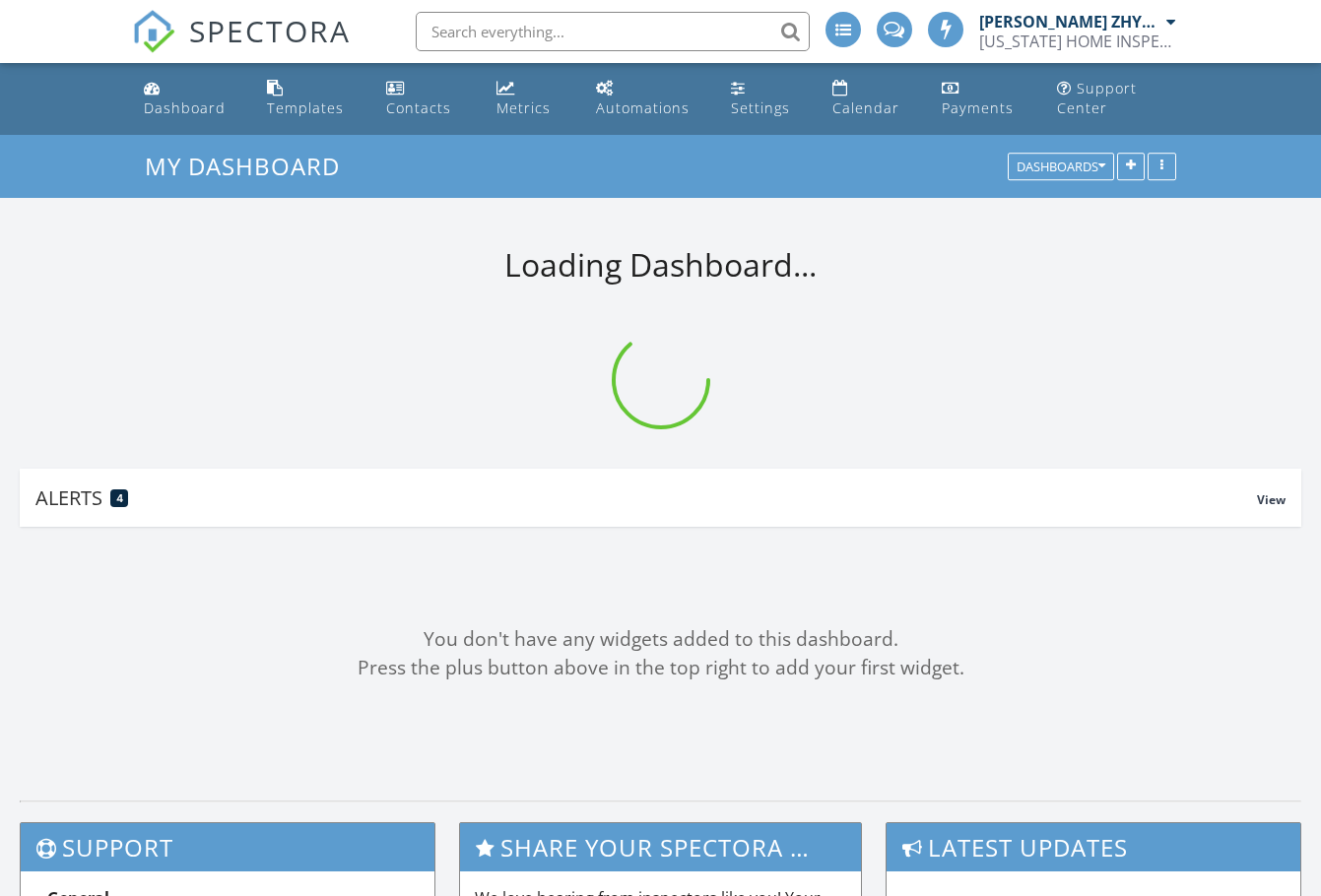 scroll, scrollTop: 820, scrollLeft: 0, axis: vertical 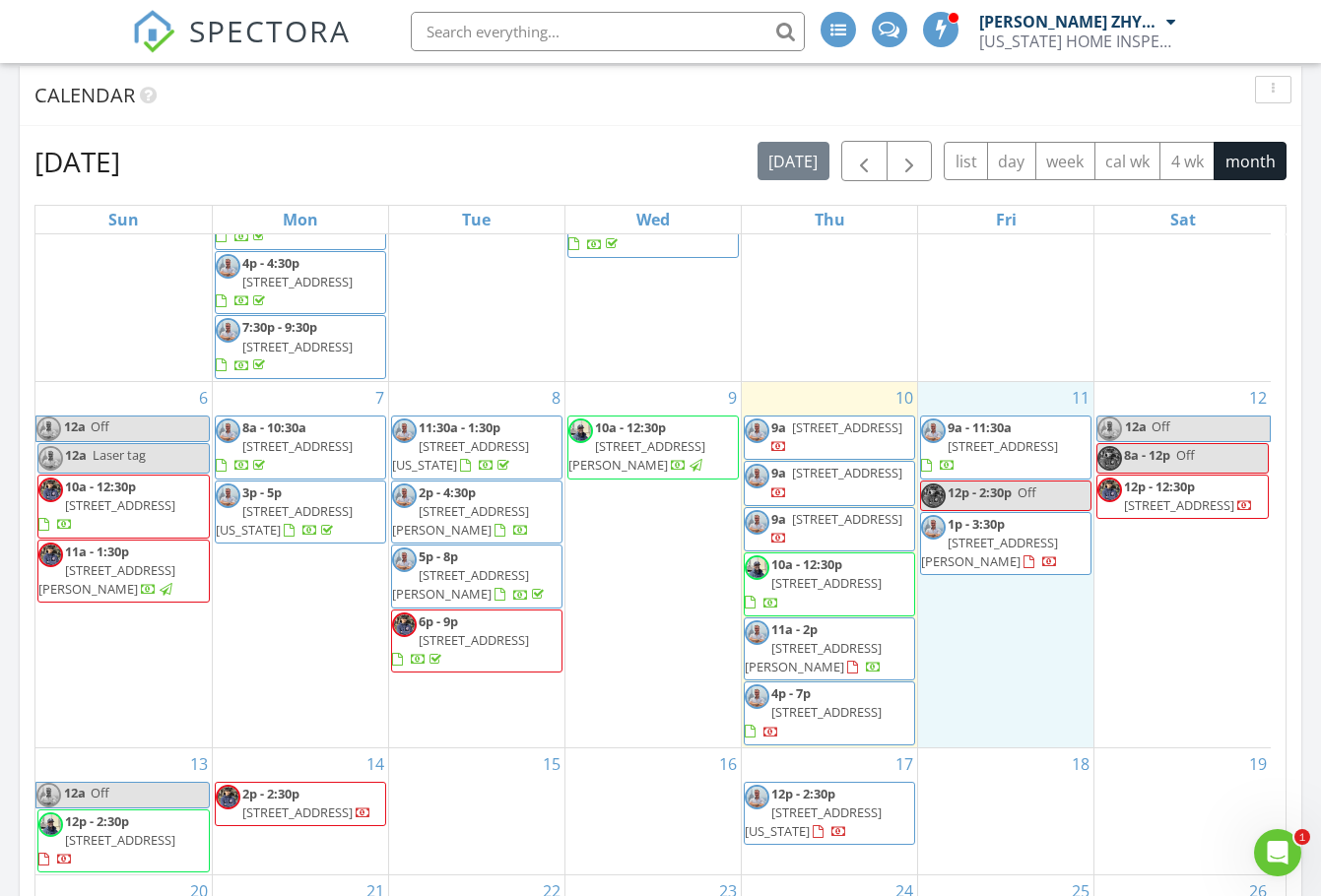 click on "11
9a - 11:30a
1446 E 65th St, BROOKLYN 11234
12p - 2:30p
Off
1p - 3:30p
57 Herrick Ave, STATEN ISLAND 10309" at bounding box center (1006, 564) 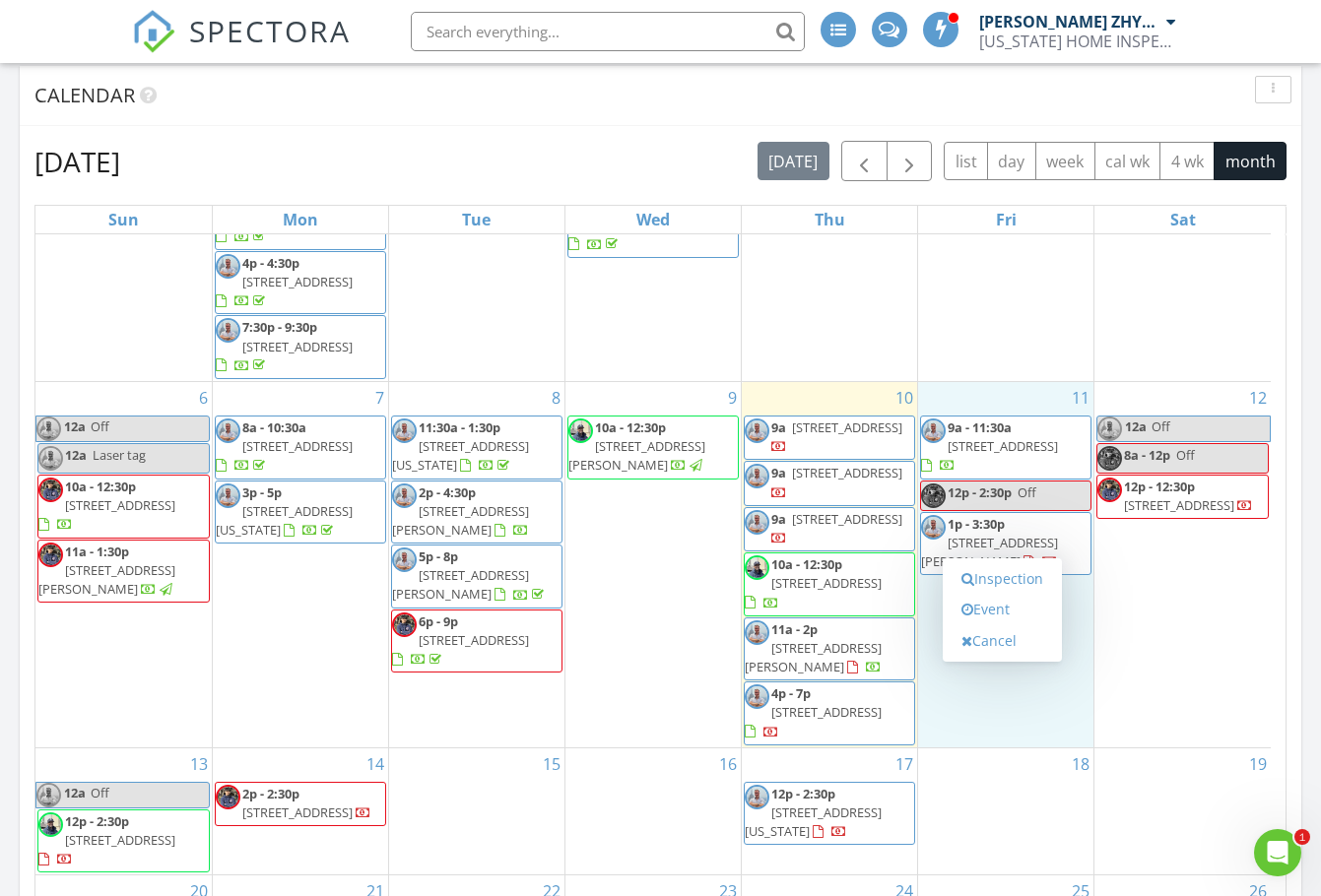 click on "12
12a
Off
8a - 12p
Off
12p - 12:30p
83-10 Grand Ave, Elmhurst NY 11373  11373" at bounding box center (1182, 564) 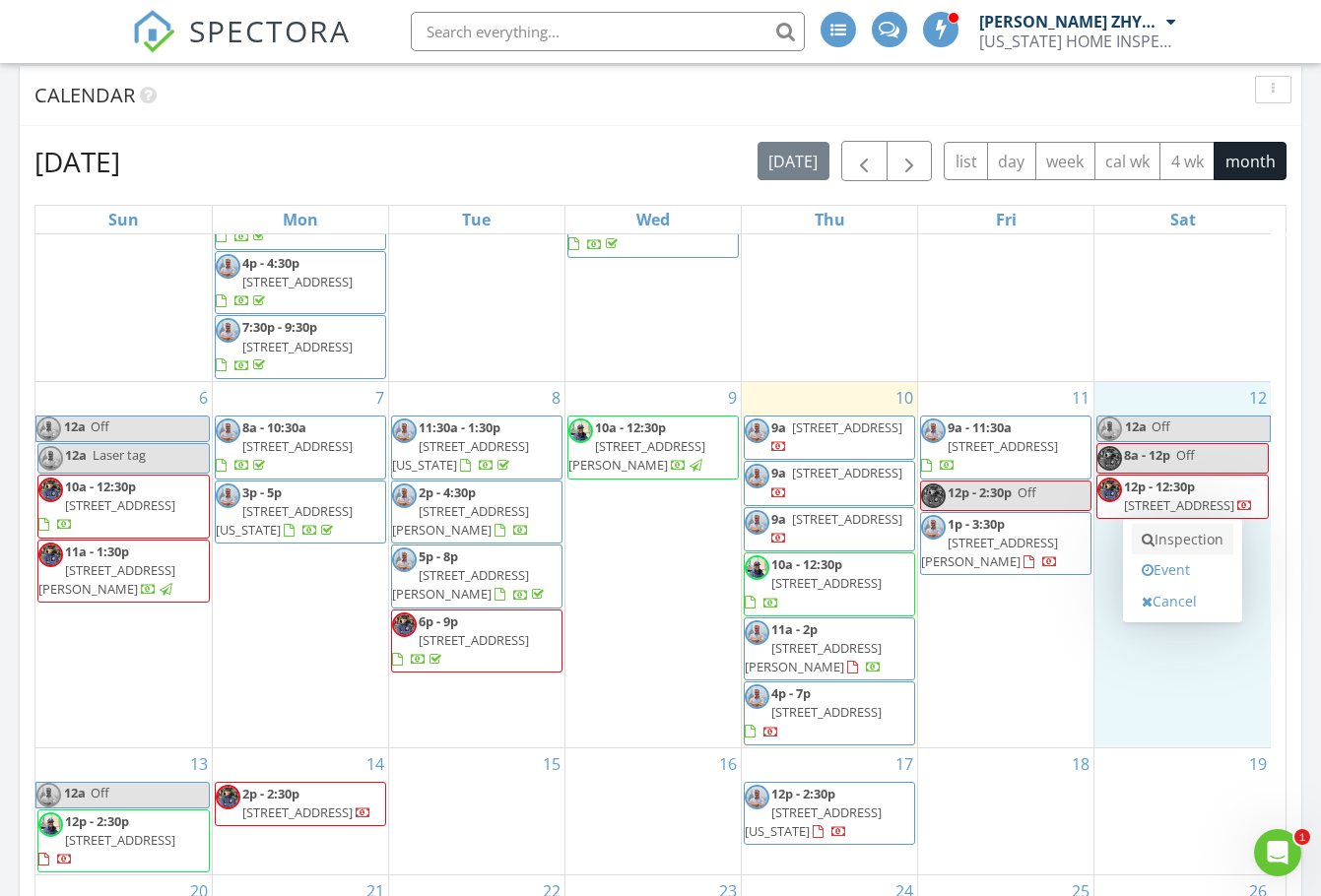 click on "Inspection" at bounding box center (1182, 540) 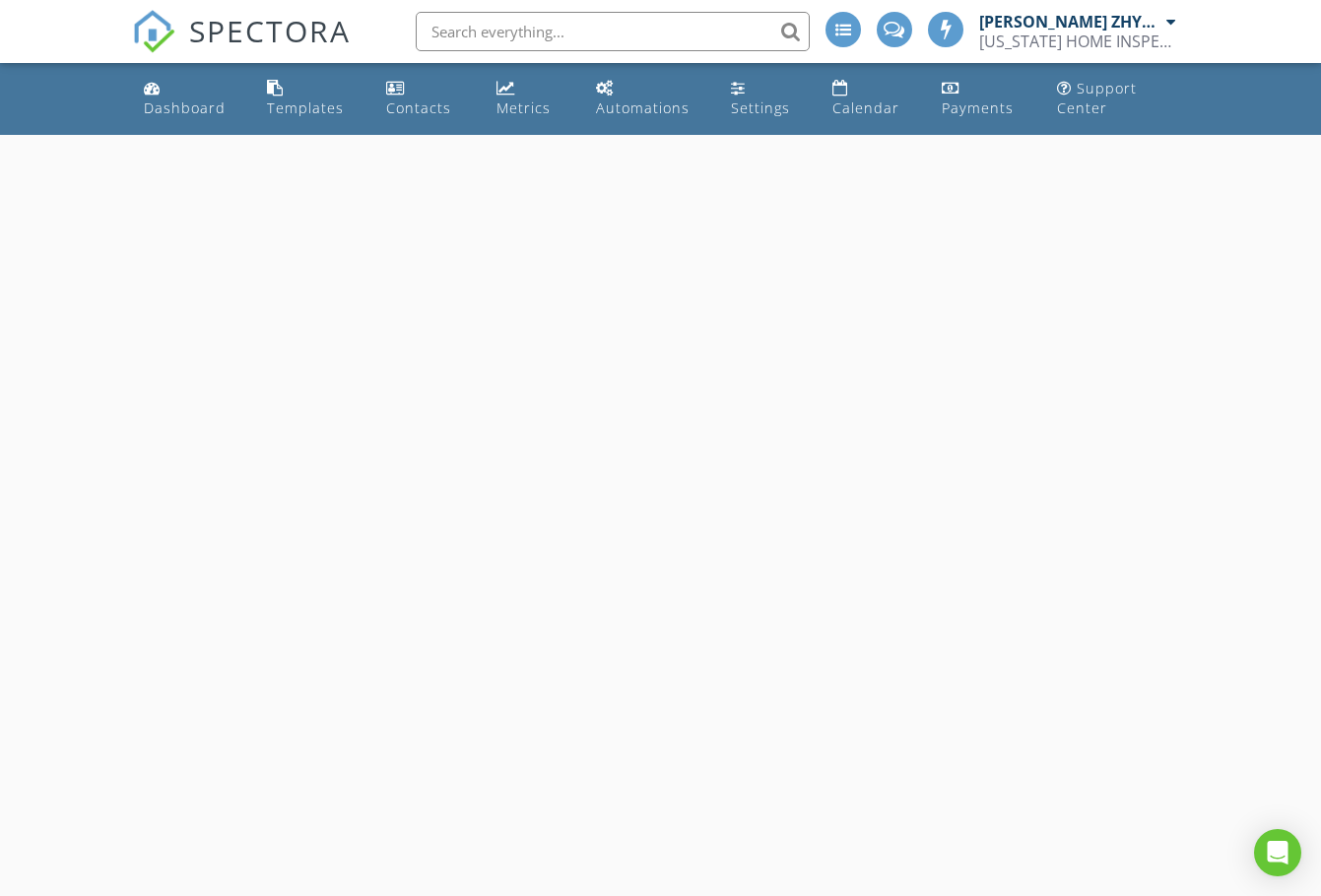 scroll, scrollTop: 0, scrollLeft: 0, axis: both 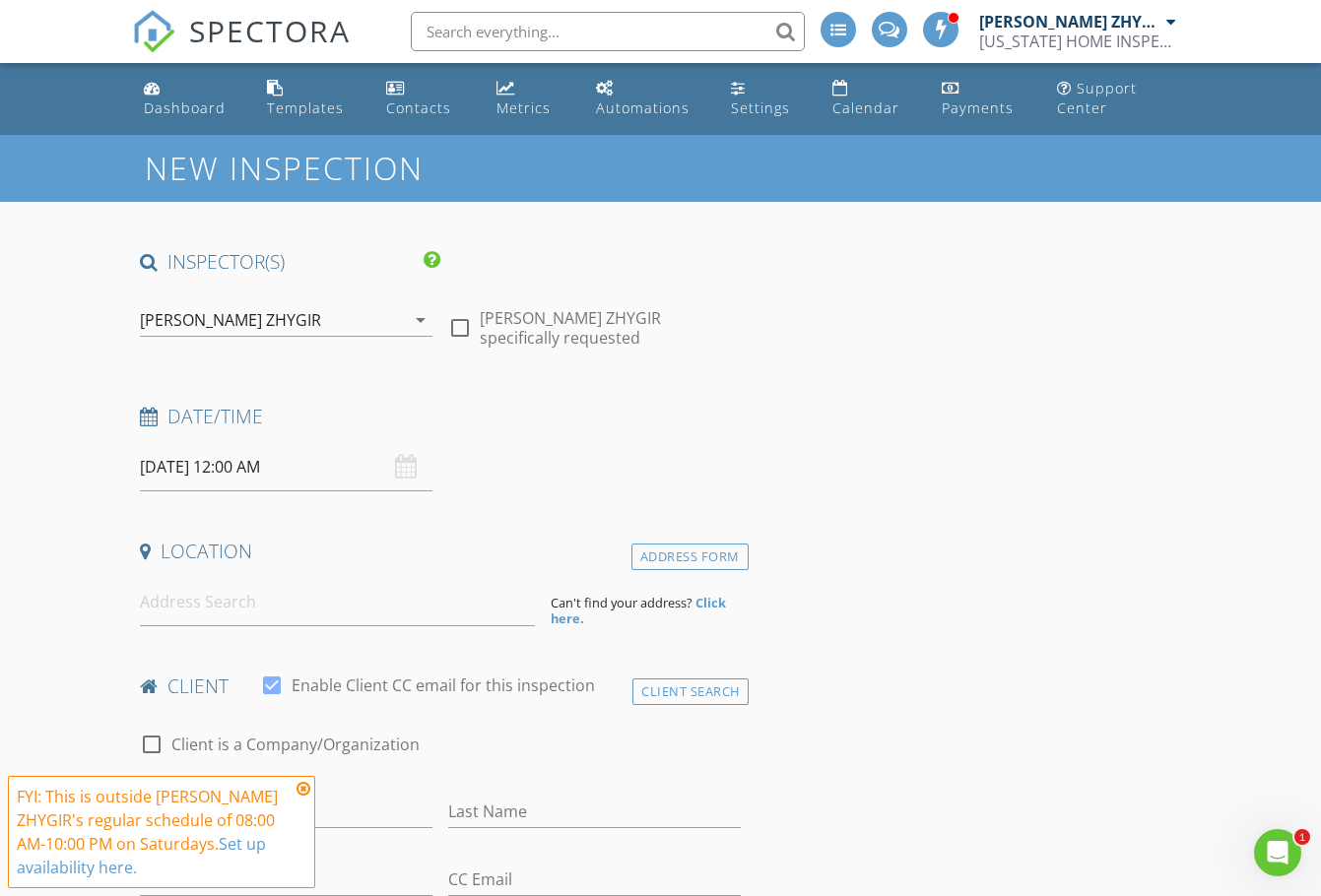 click on "[DATE] 12:00 AM" at bounding box center [286, 467] 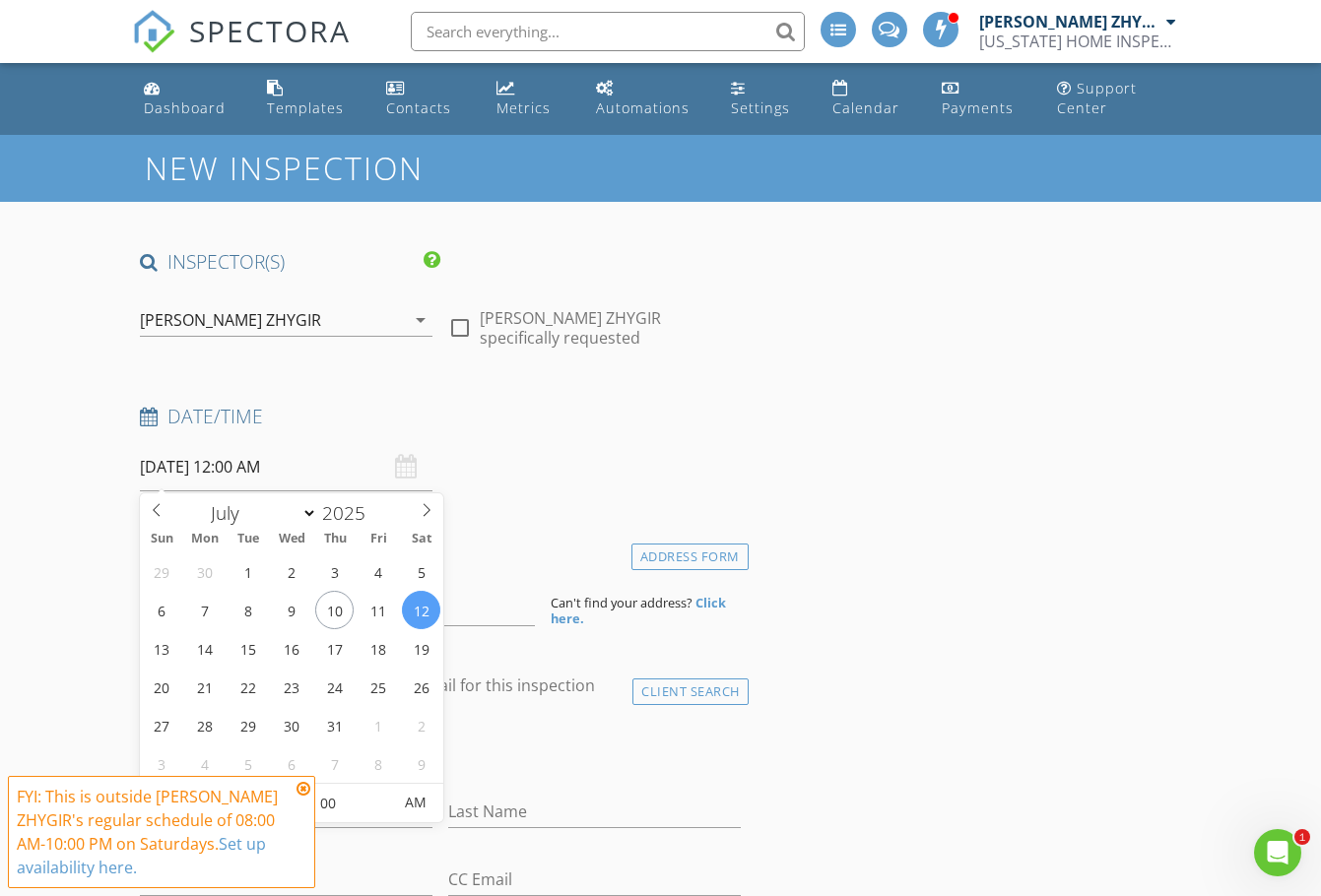 scroll, scrollTop: 164, scrollLeft: 0, axis: vertical 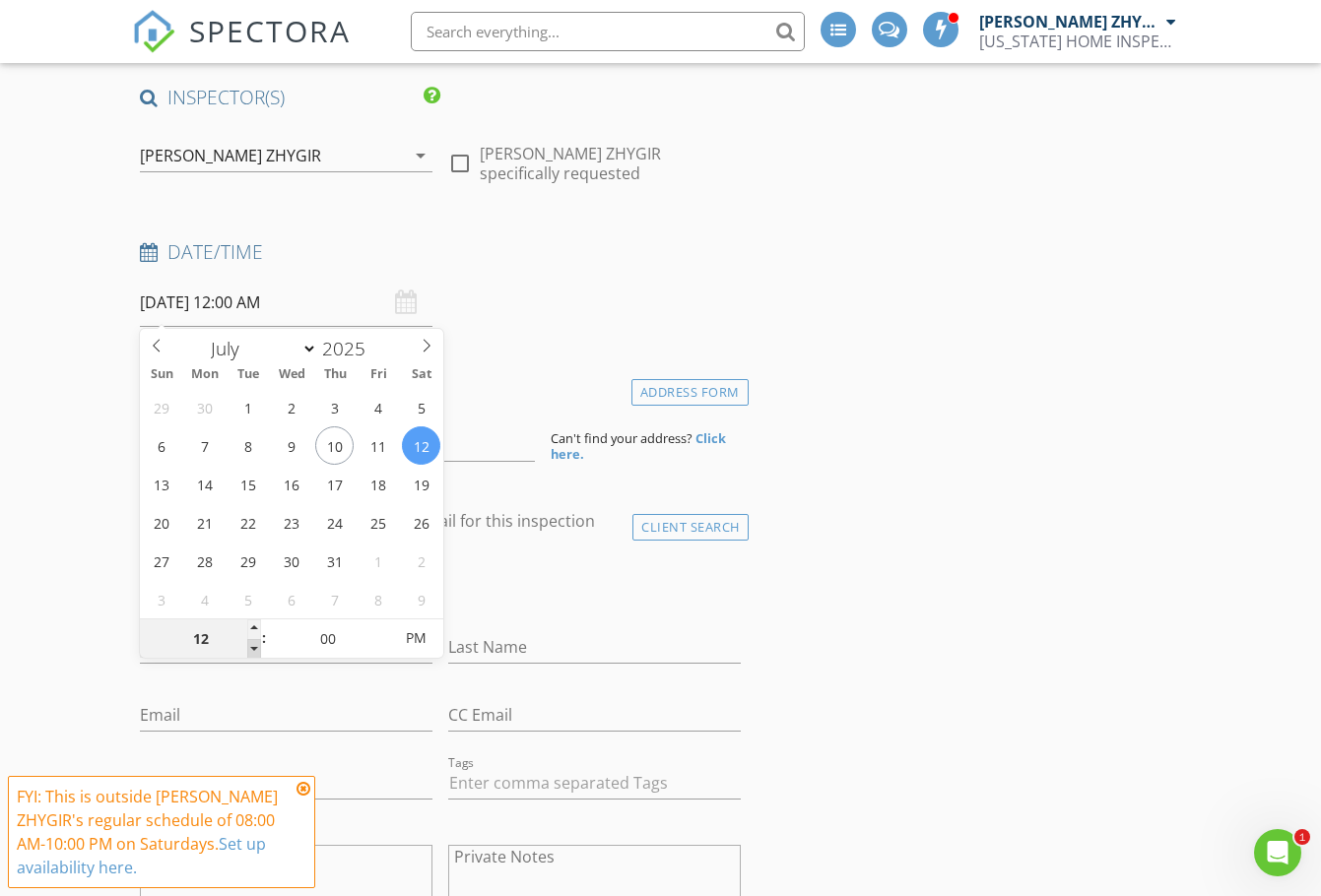 type on "11" 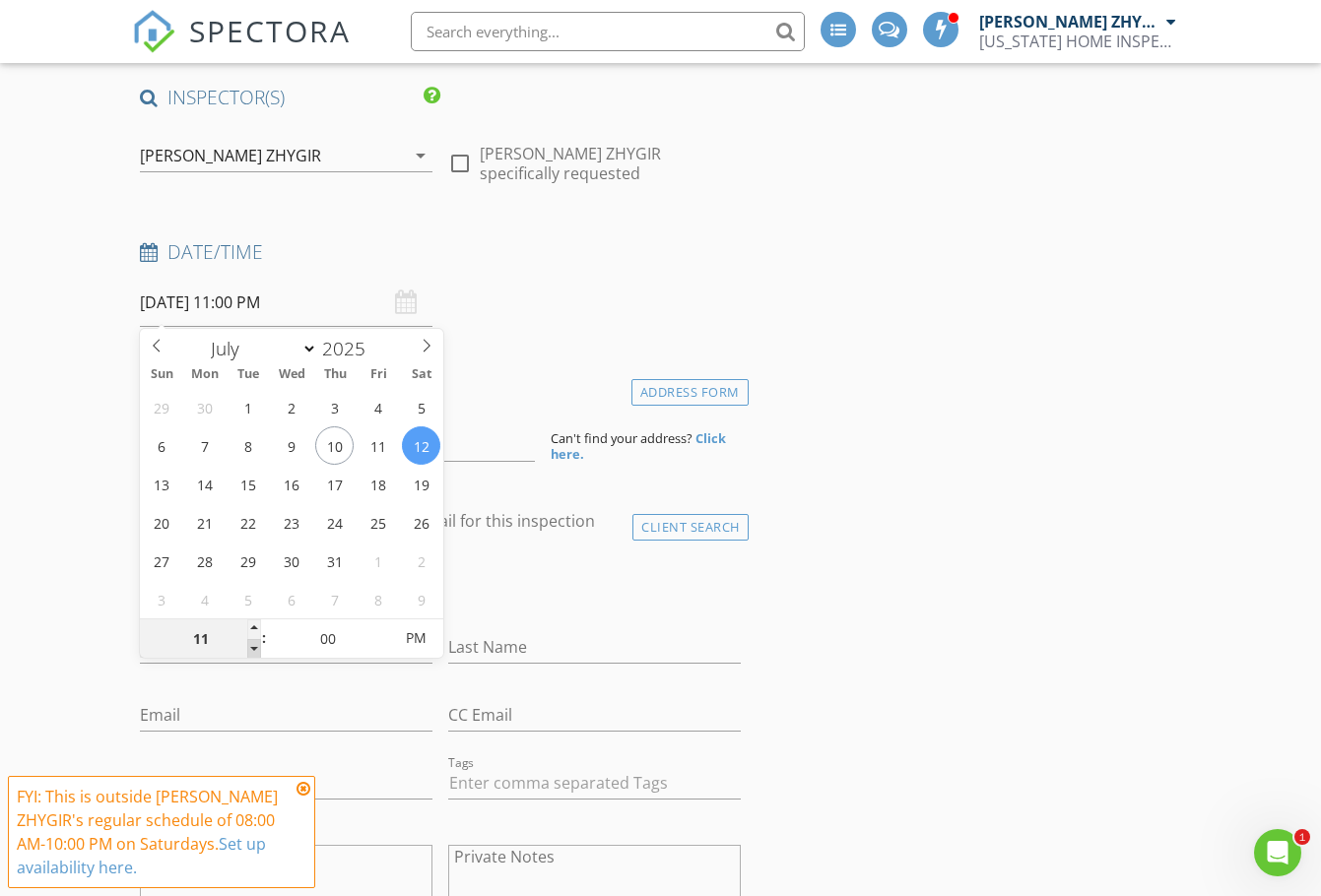 click at bounding box center (254, 649) 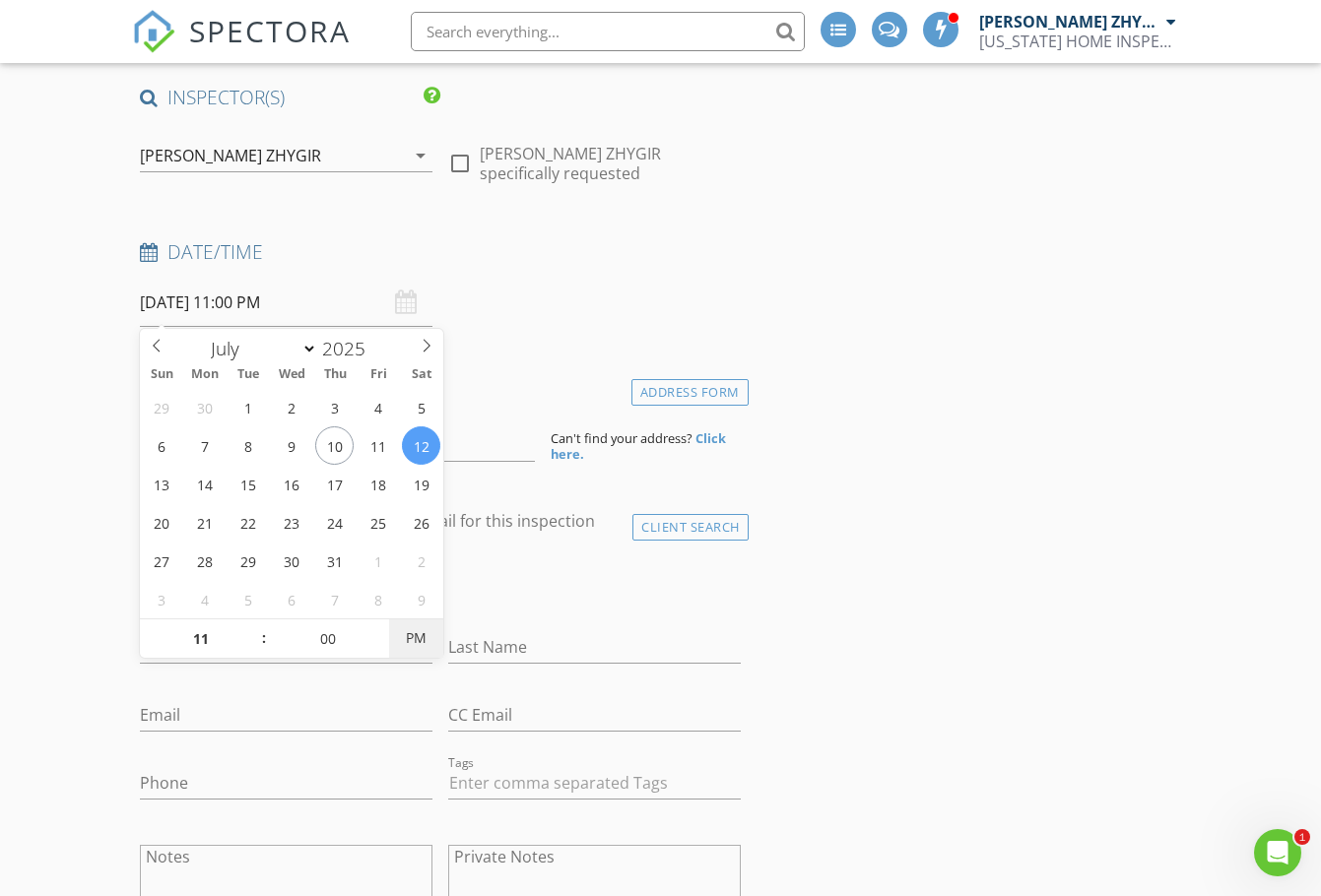 type on "[DATE] 11:00 AM" 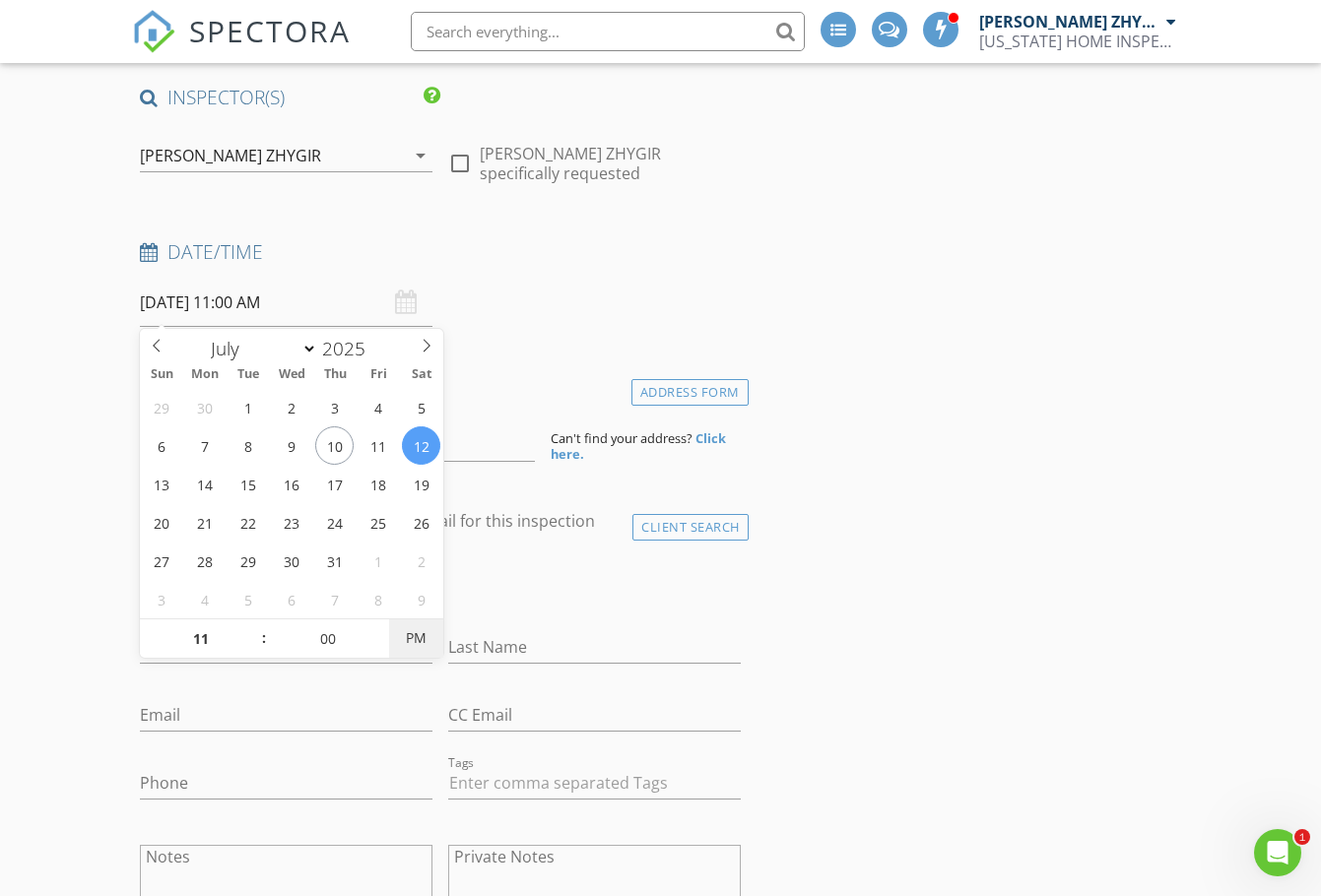 click on "PM" at bounding box center (416, 638) 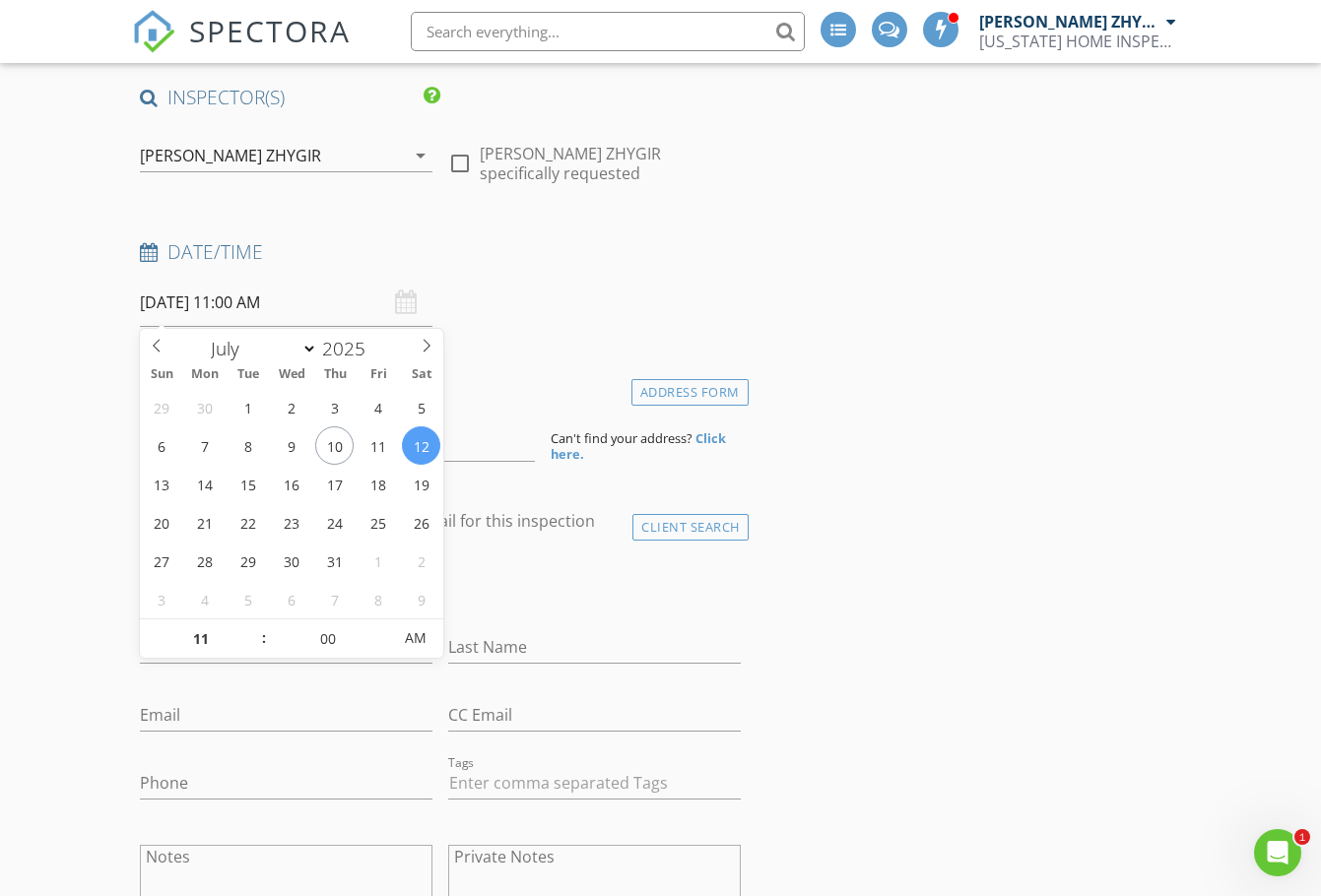 click on "Date/Time" at bounding box center (440, 259) 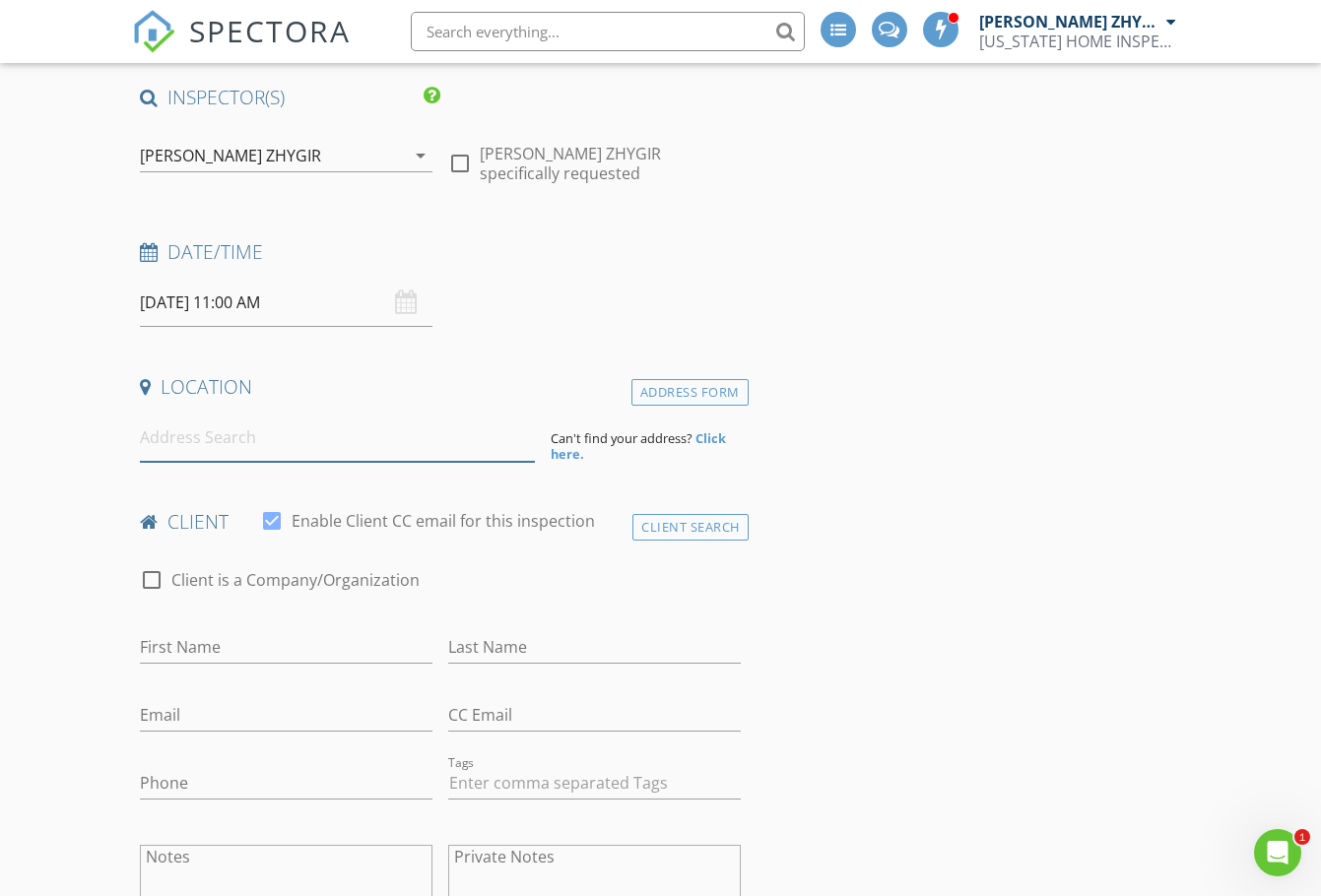click at bounding box center [337, 437] 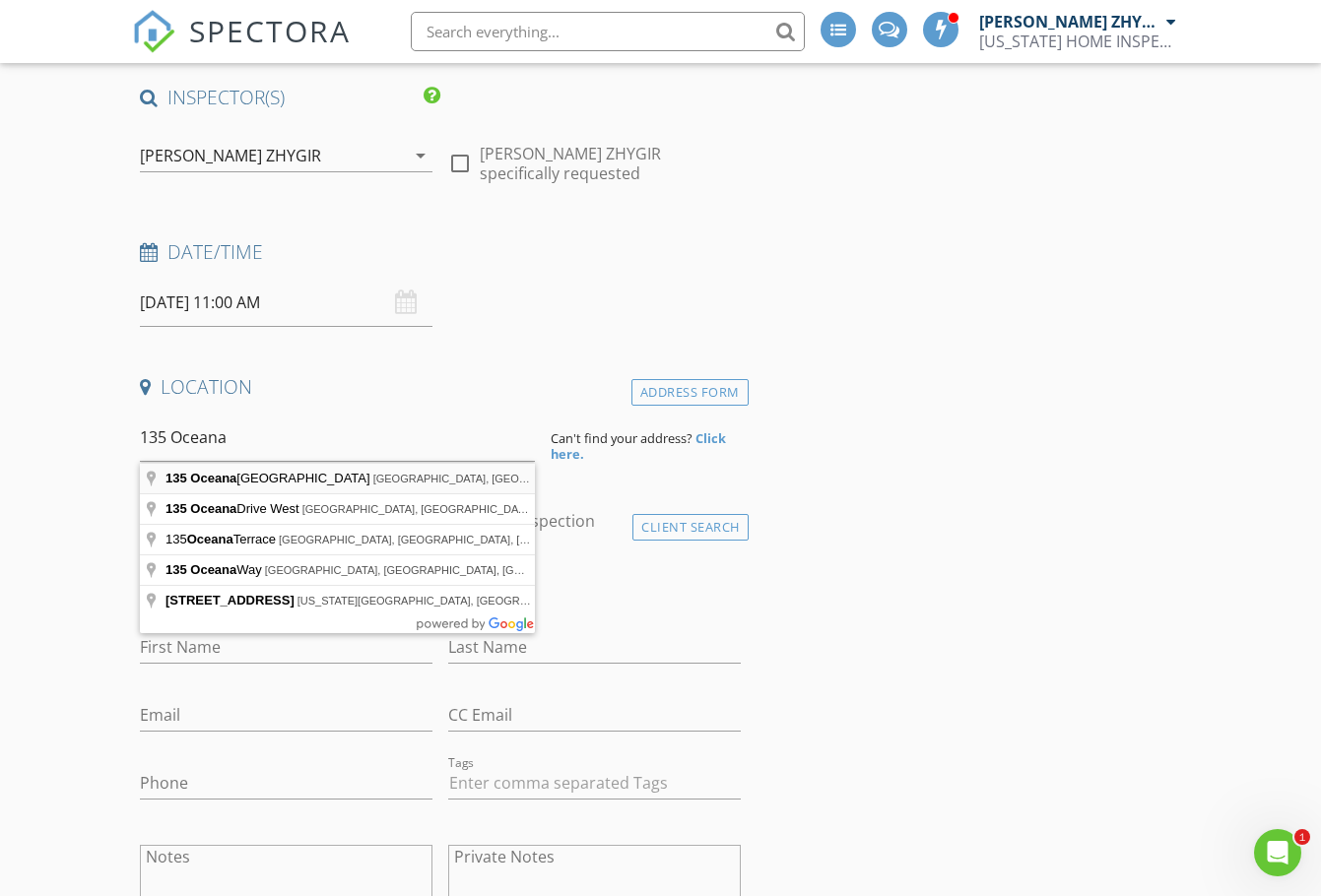 type on "[STREET_ADDRESS]" 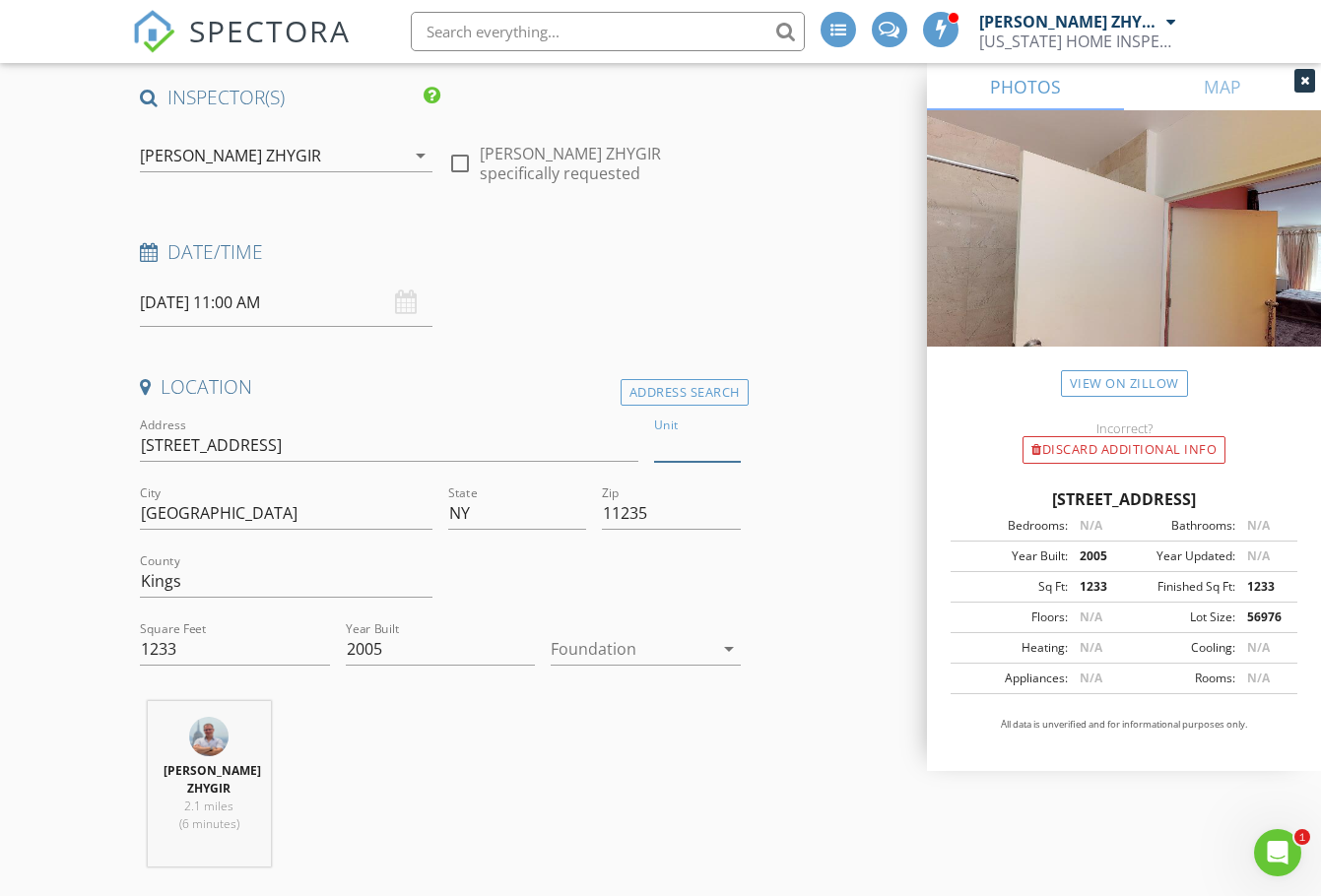 click on "Unit" at bounding box center [697, 445] 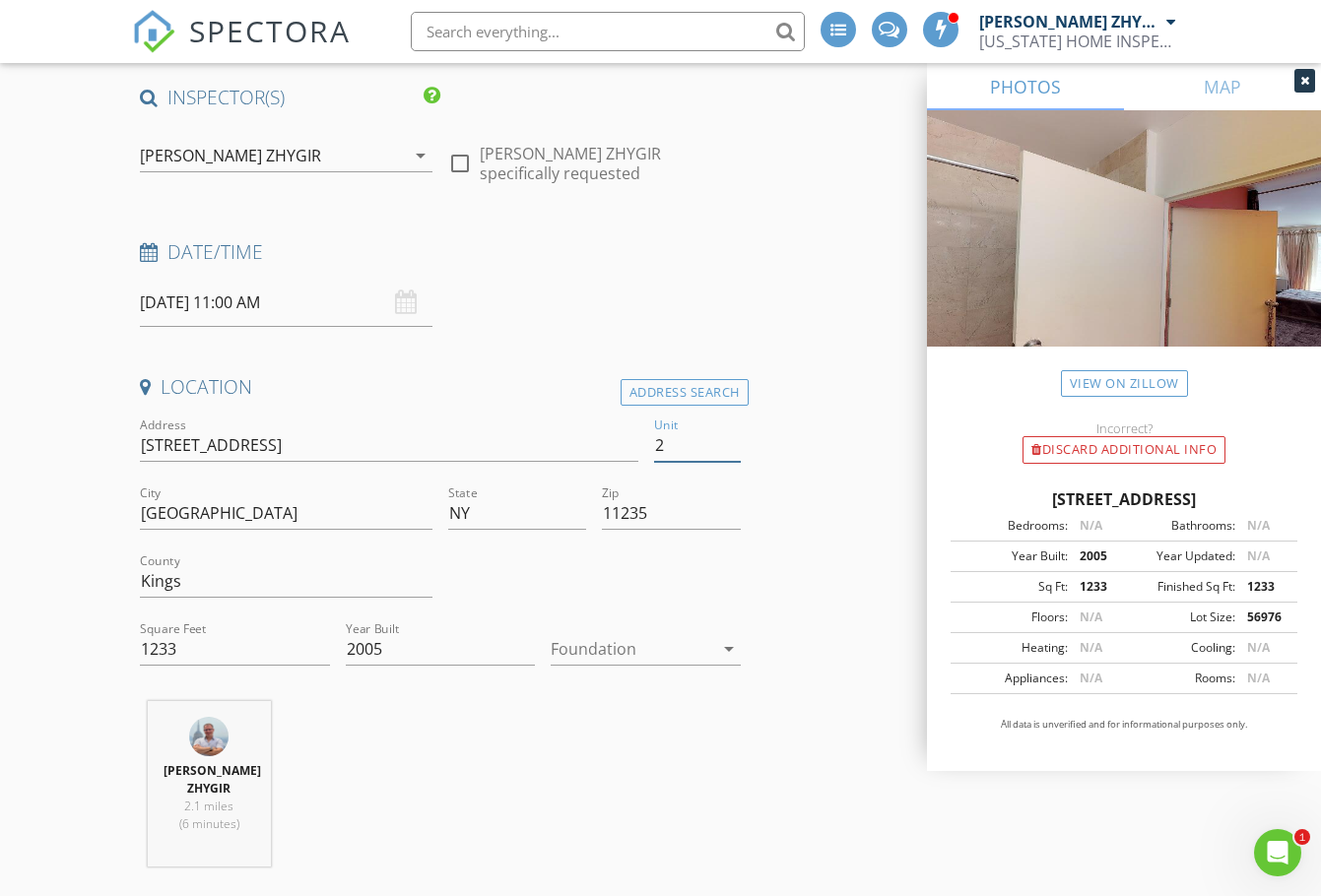 type on "2C" 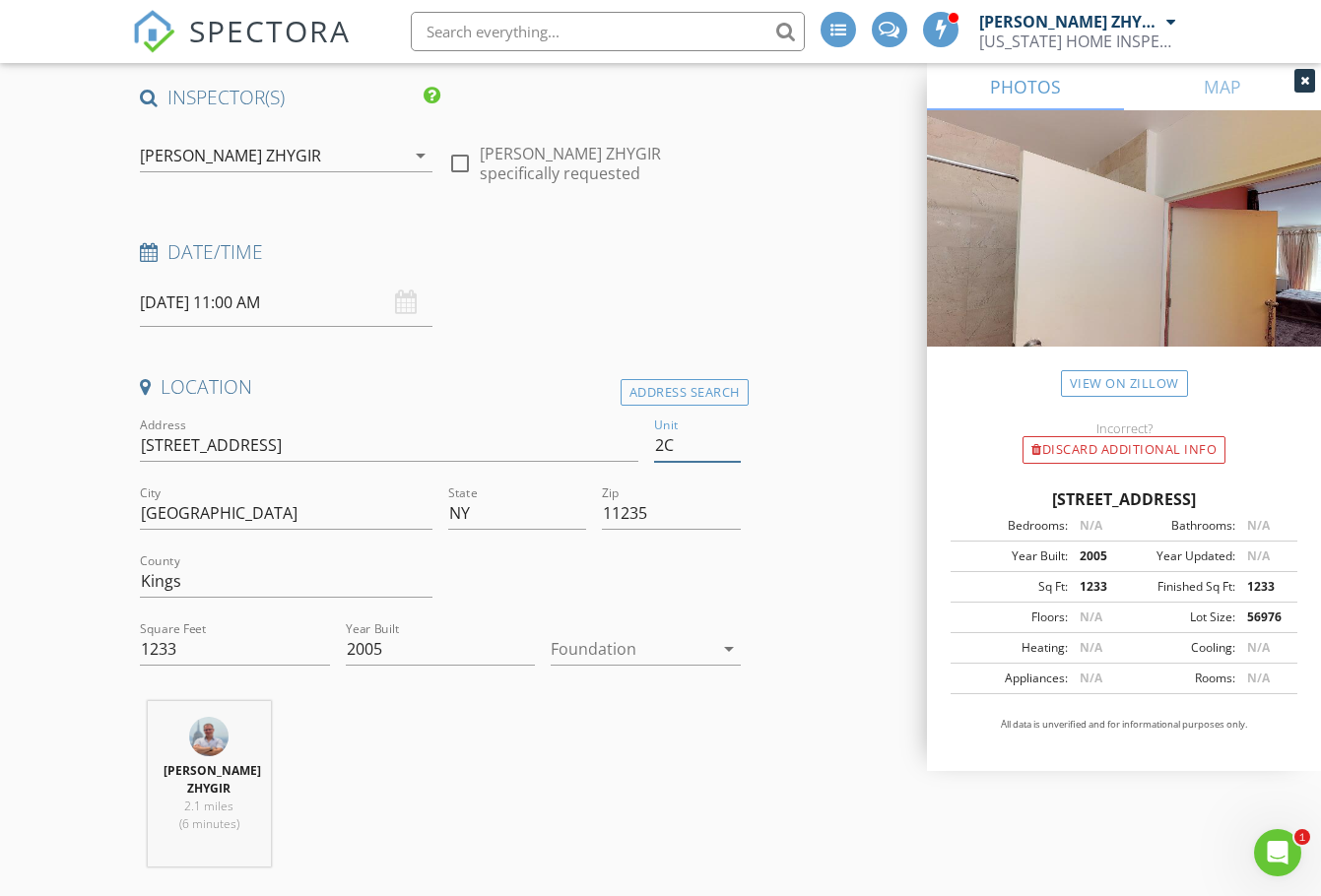 type 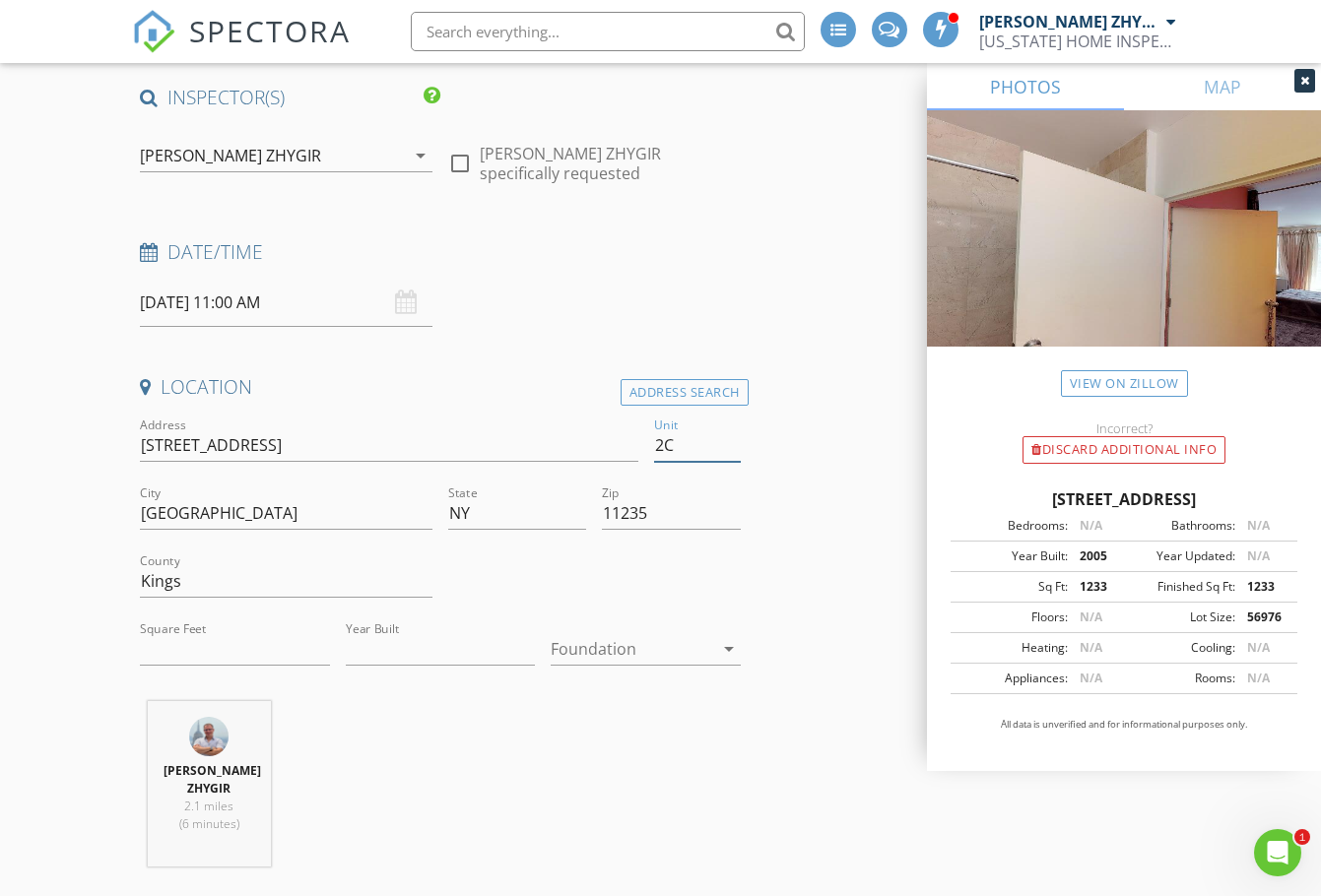 type on "2C" 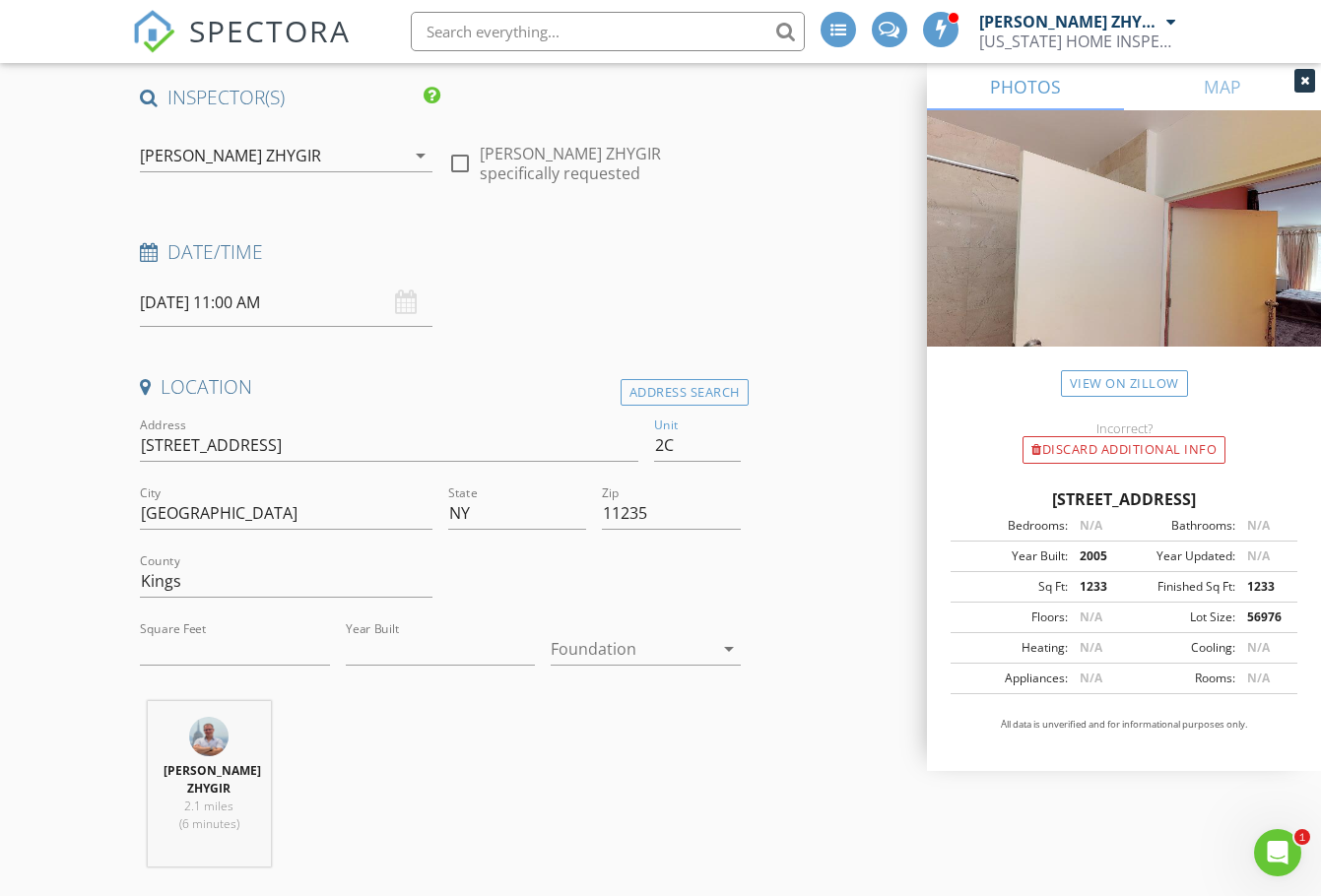 click on "INSPECTOR(S)
check_box   Dimitry ZHYGIR   PRIMARY   check_box_outline_blank   Akon Zhen     check_box_outline_blank   Hud Malik     Dimitry ZHYGIR arrow_drop_down   check_box_outline_blank Dimitry ZHYGIR specifically requested
Date/Time
07/12/2025 11:00 AM
Location
Address Search       Address 135 Oceana Dr E   Unit 2C   City BROOKLYN   State NY   Zip 11235   County Kings     Square Feet   Year Built   Foundation arrow_drop_down     Dimitry ZHYGIR     2.1 miles     (6 minutes)
client
check_box Enable Client CC email for this inspection   Client Search     check_box_outline_blank Client is a Company/Organization     First Name   Last Name   Email   CC Email   Phone         Tags         Notes   Private Notes
ADD ADDITIONAL client
SERVICES
check_box_outline_blank" at bounding box center (660, 1809) 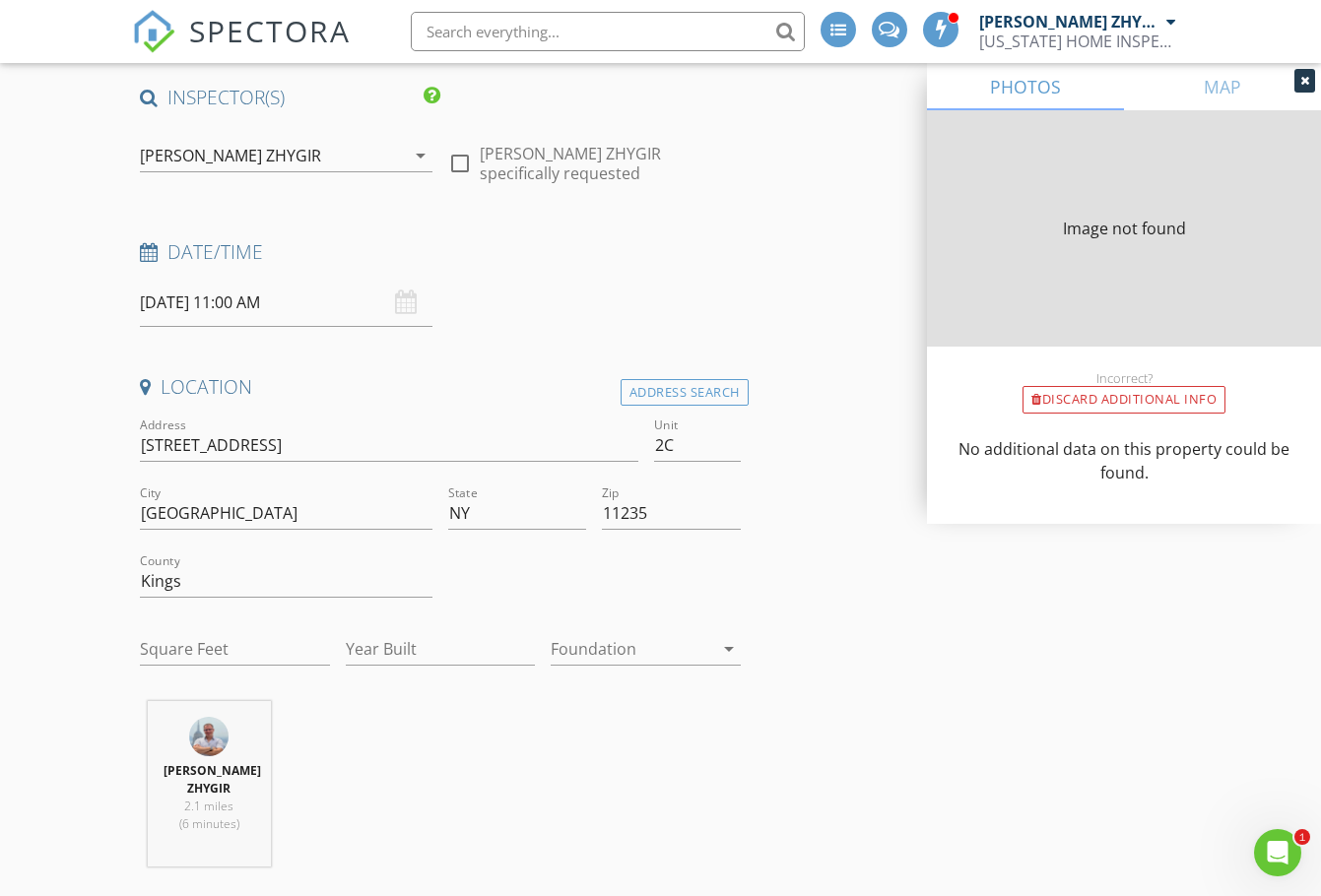 type on "2016" 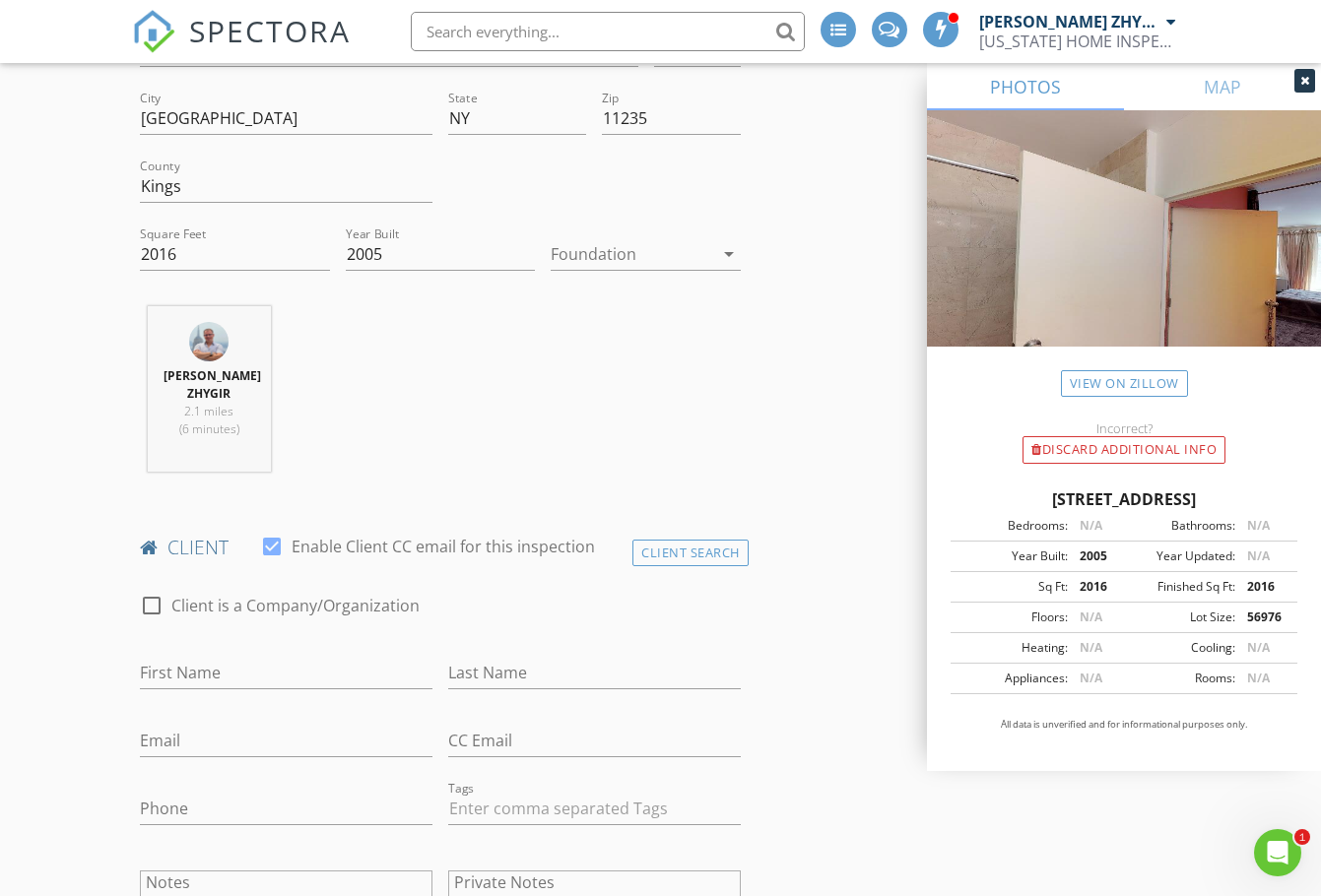 scroll, scrollTop: 657, scrollLeft: 0, axis: vertical 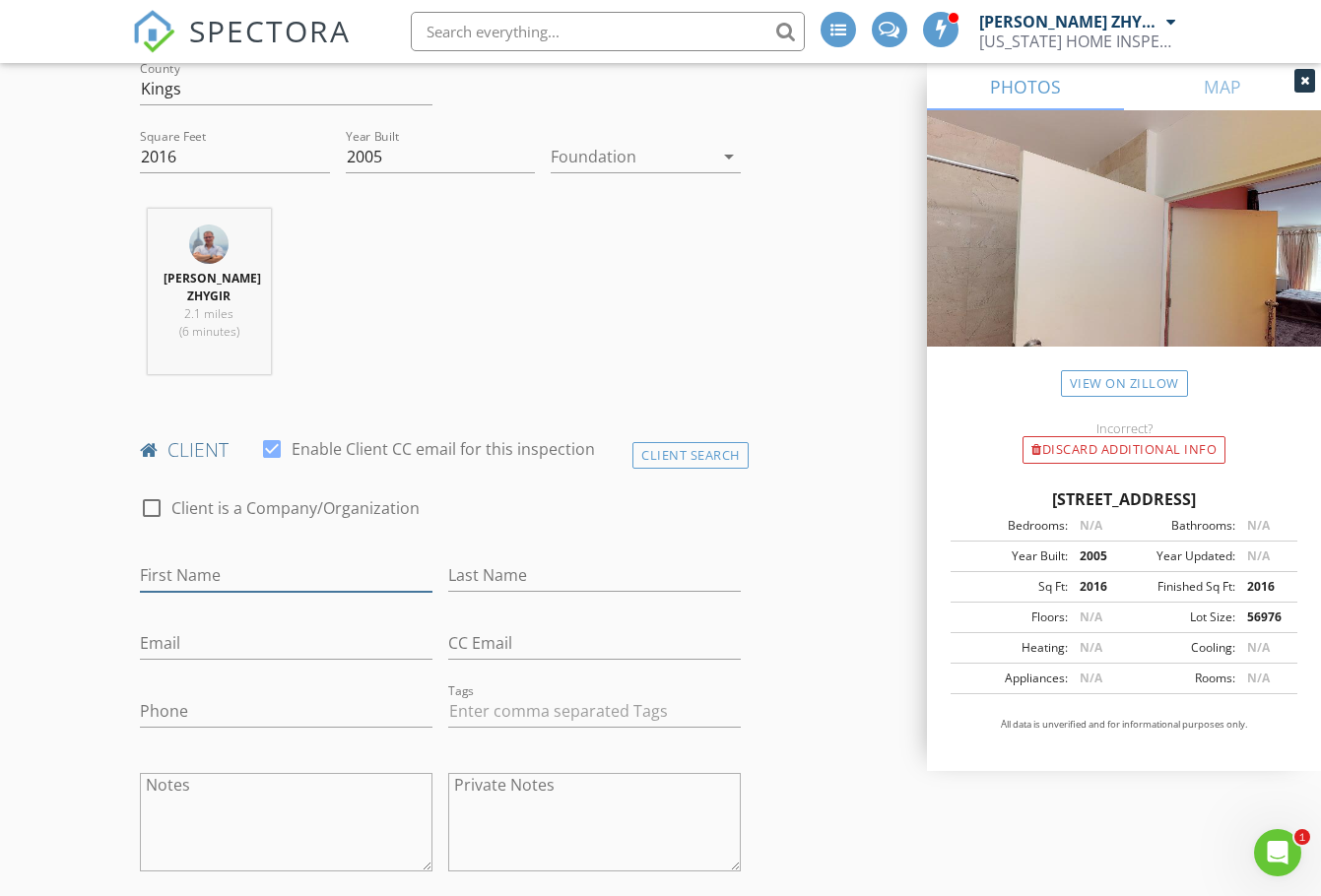 click on "First Name" at bounding box center (286, 575) 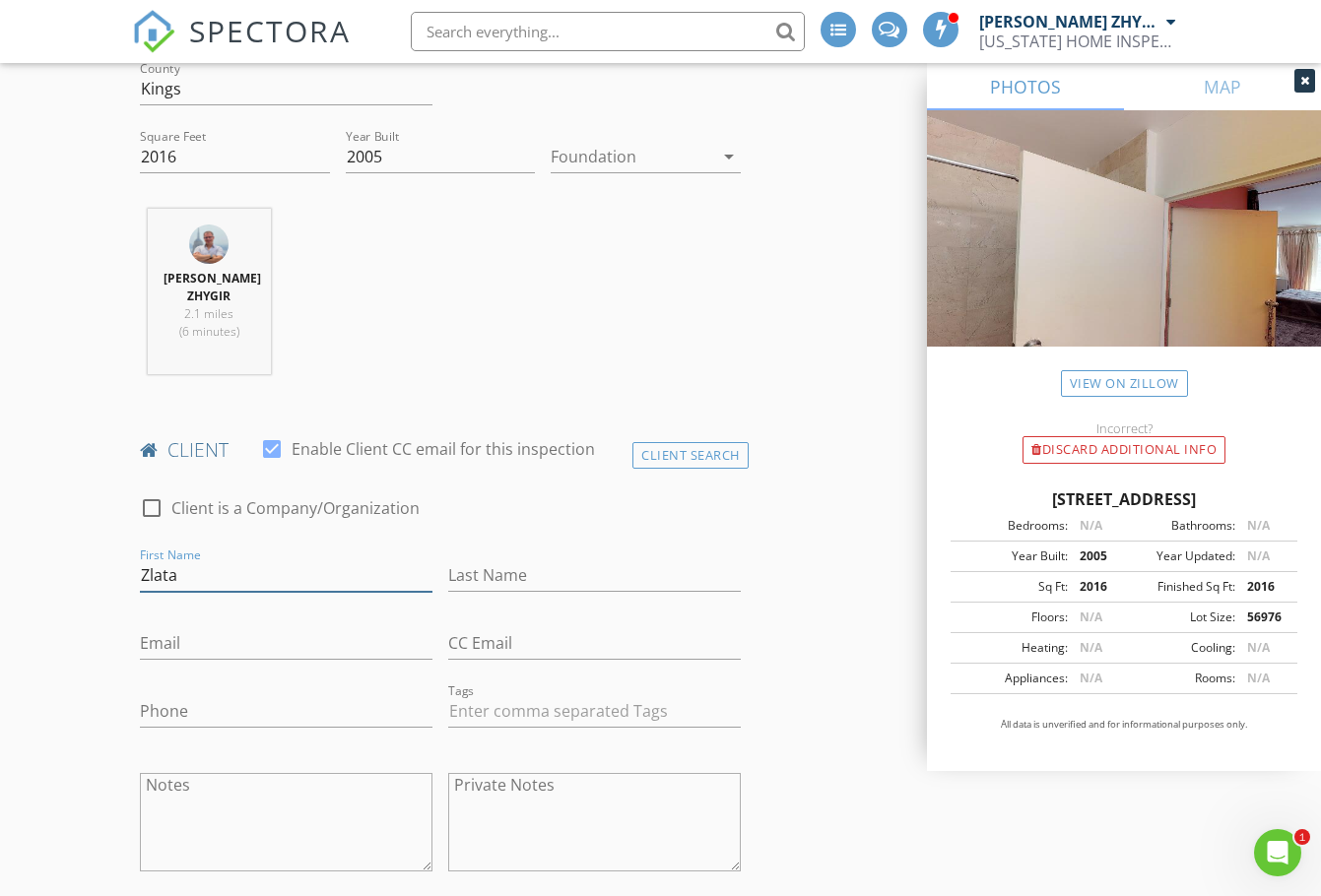 type on "Zlata" 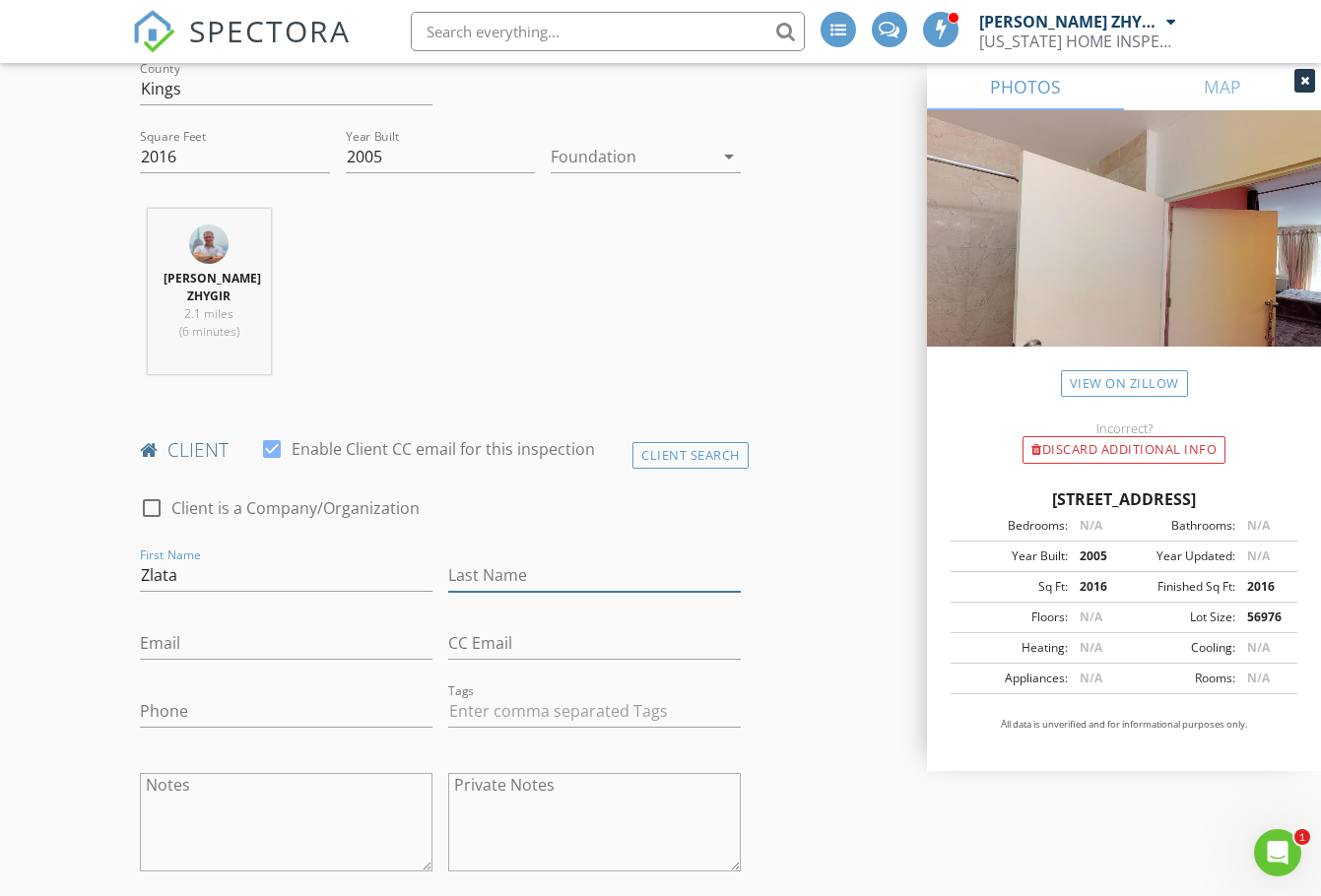 click on "Last Name" at bounding box center (594, 575) 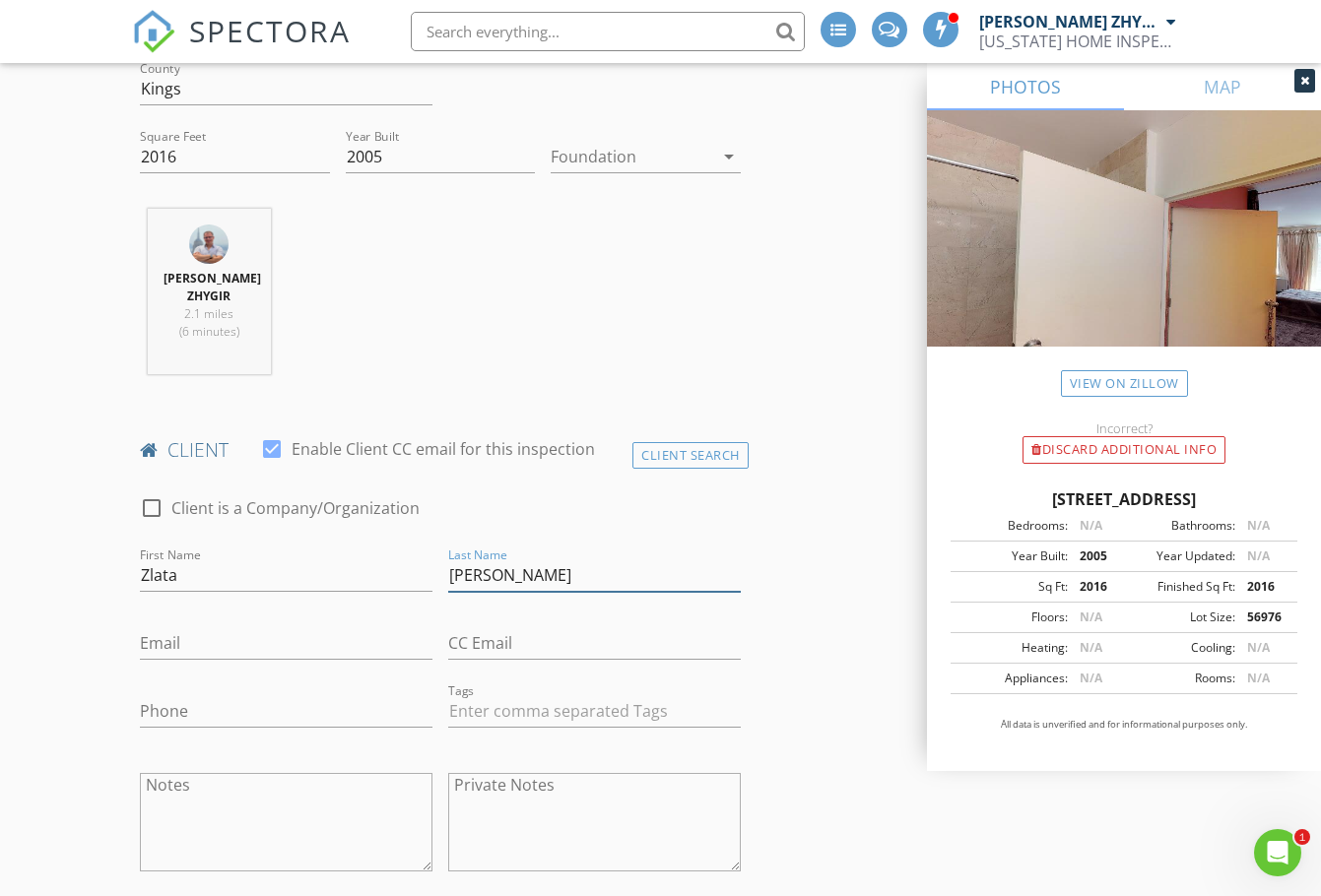 type on "Zakharenko" 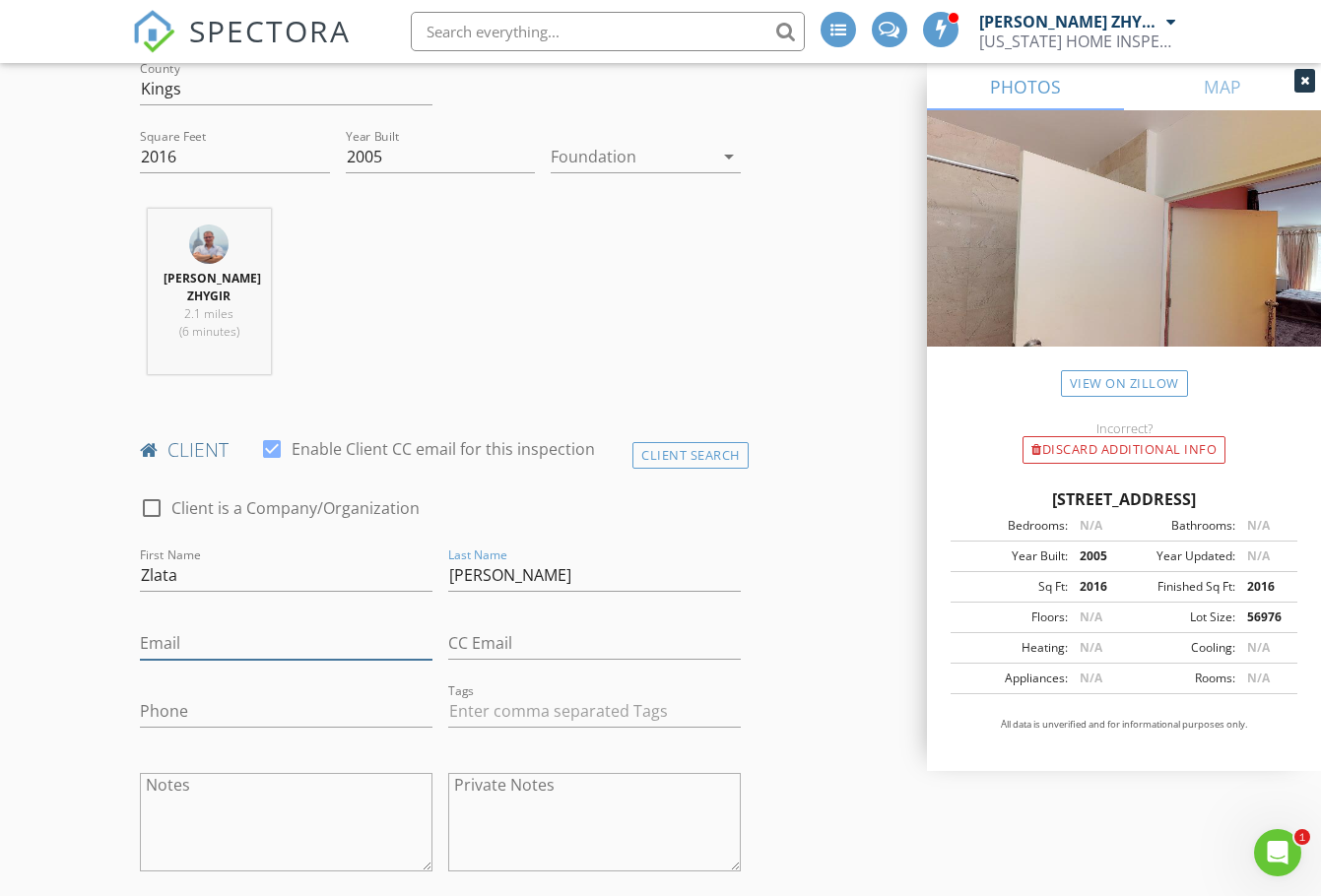 click on "Email" at bounding box center [286, 643] 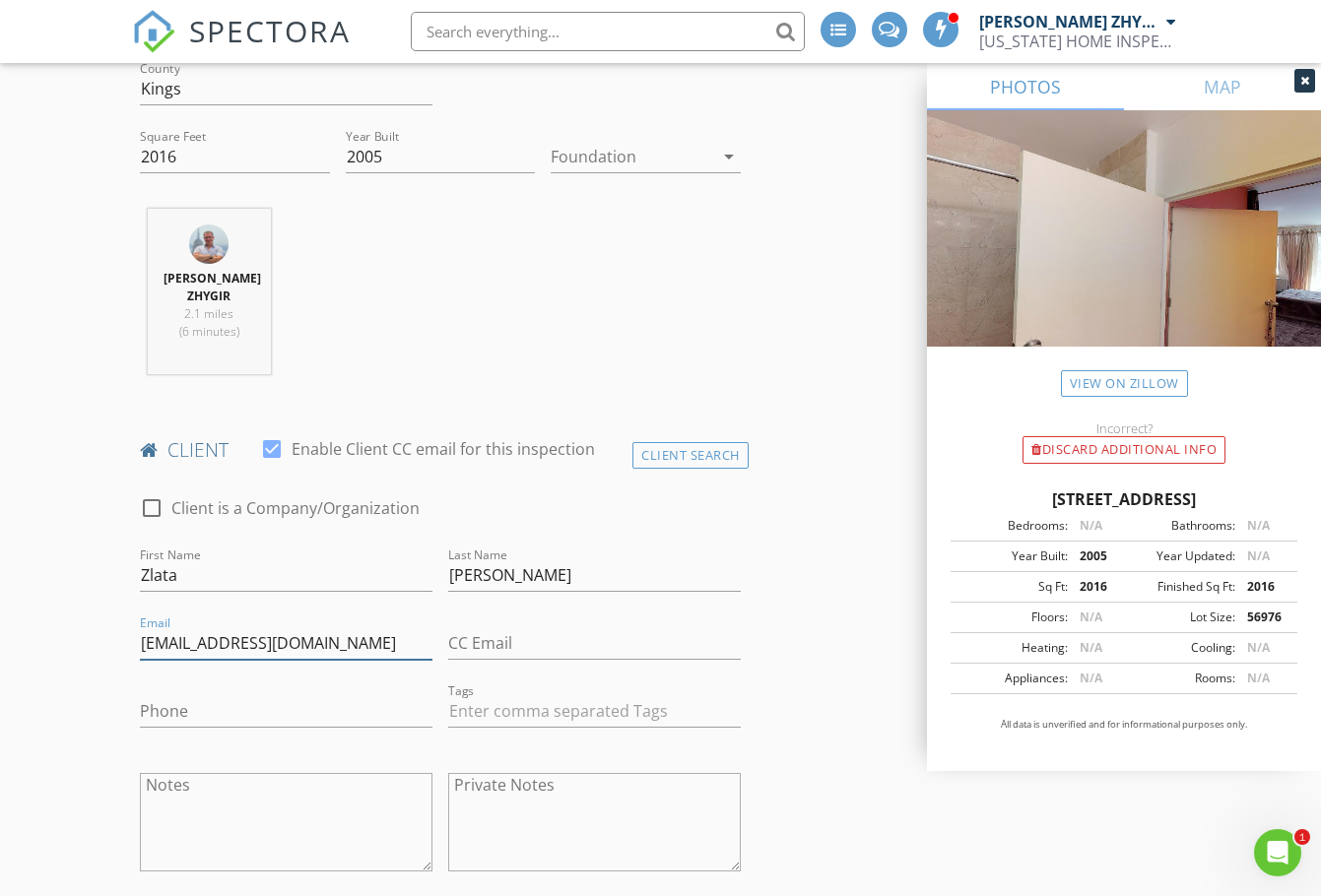 type on "zlata.zakh@compass.com" 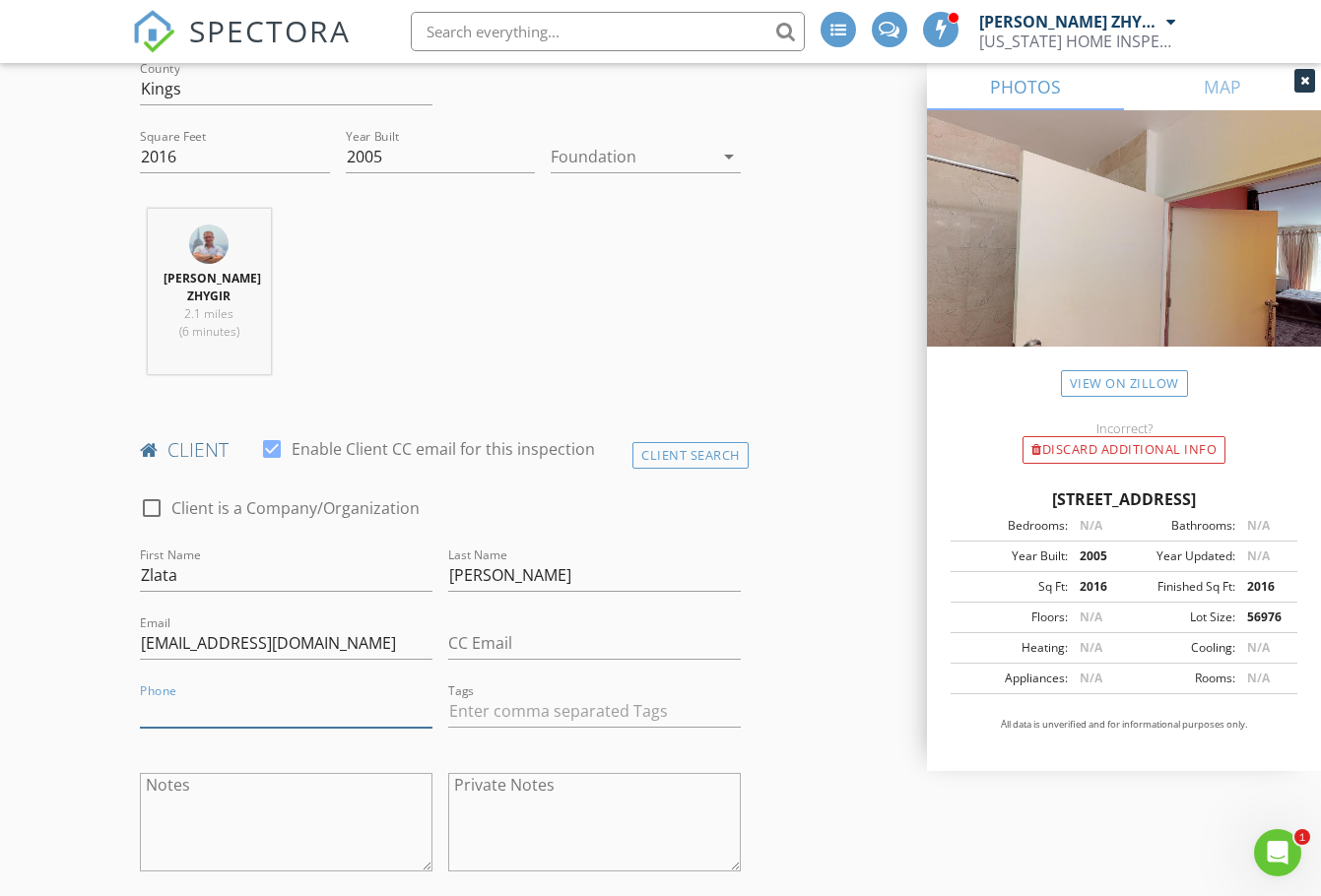 click on "Phone" at bounding box center [286, 711] 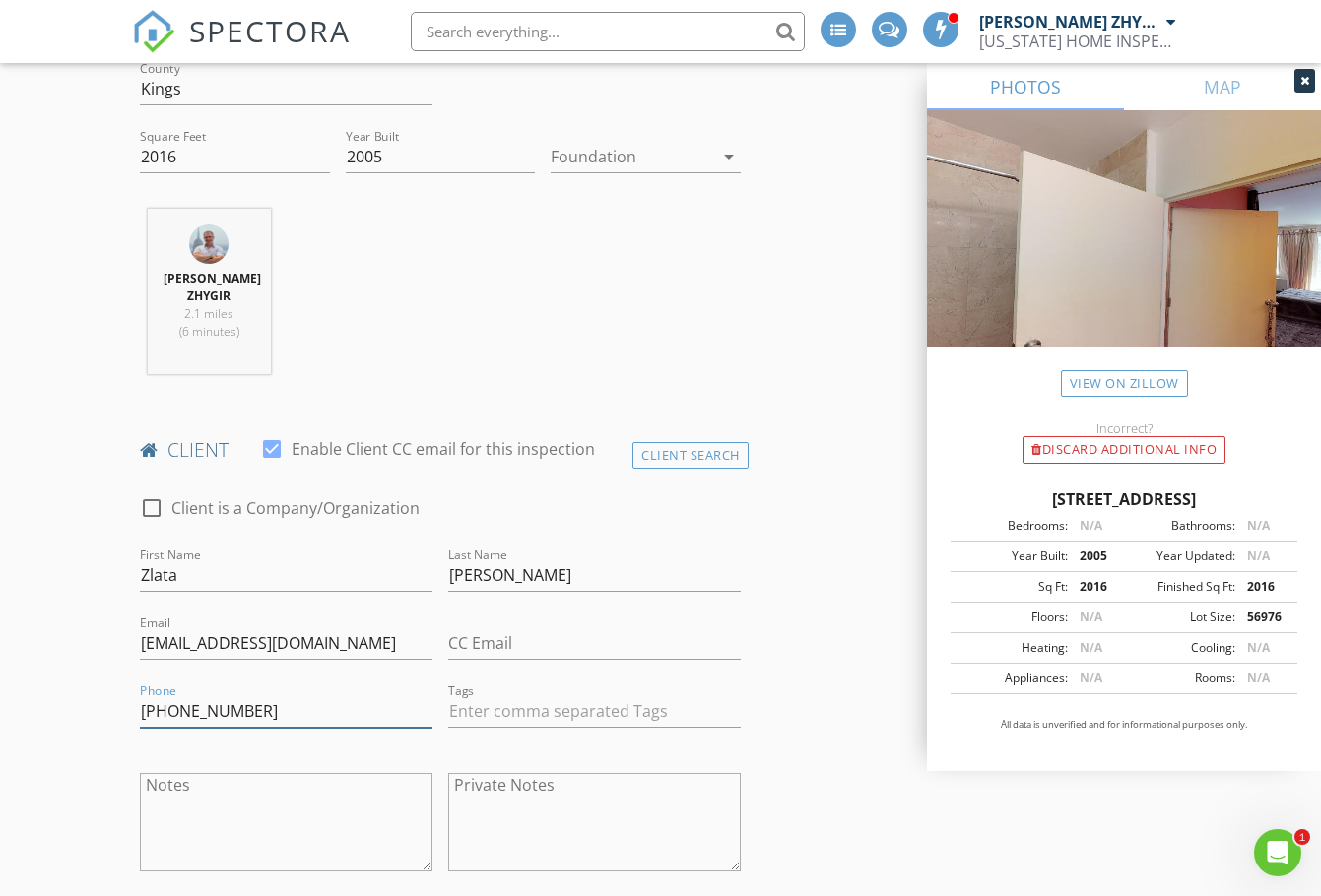 type on "203-539-9337" 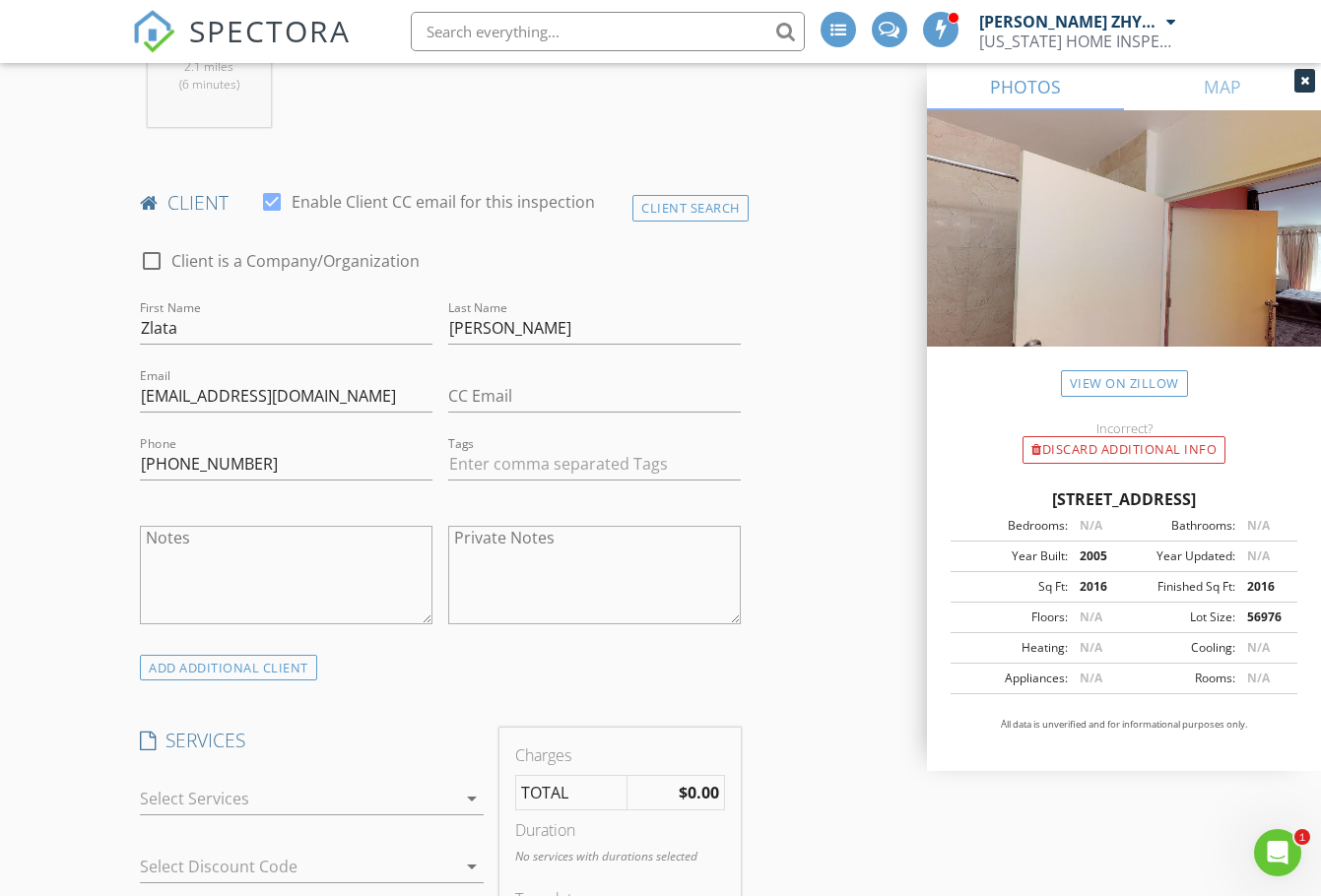 scroll, scrollTop: 1312, scrollLeft: 0, axis: vertical 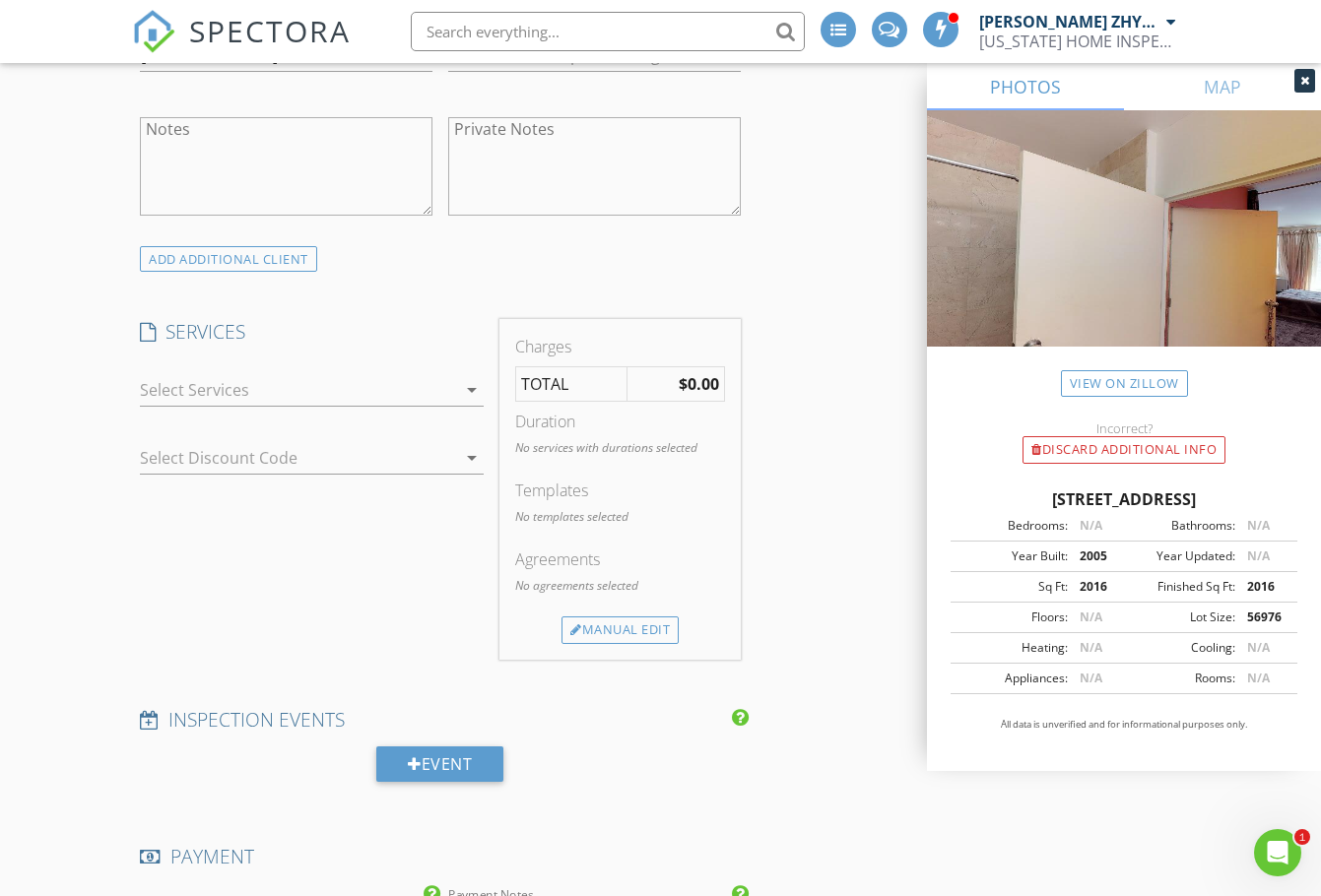 click at bounding box center [297, 390] 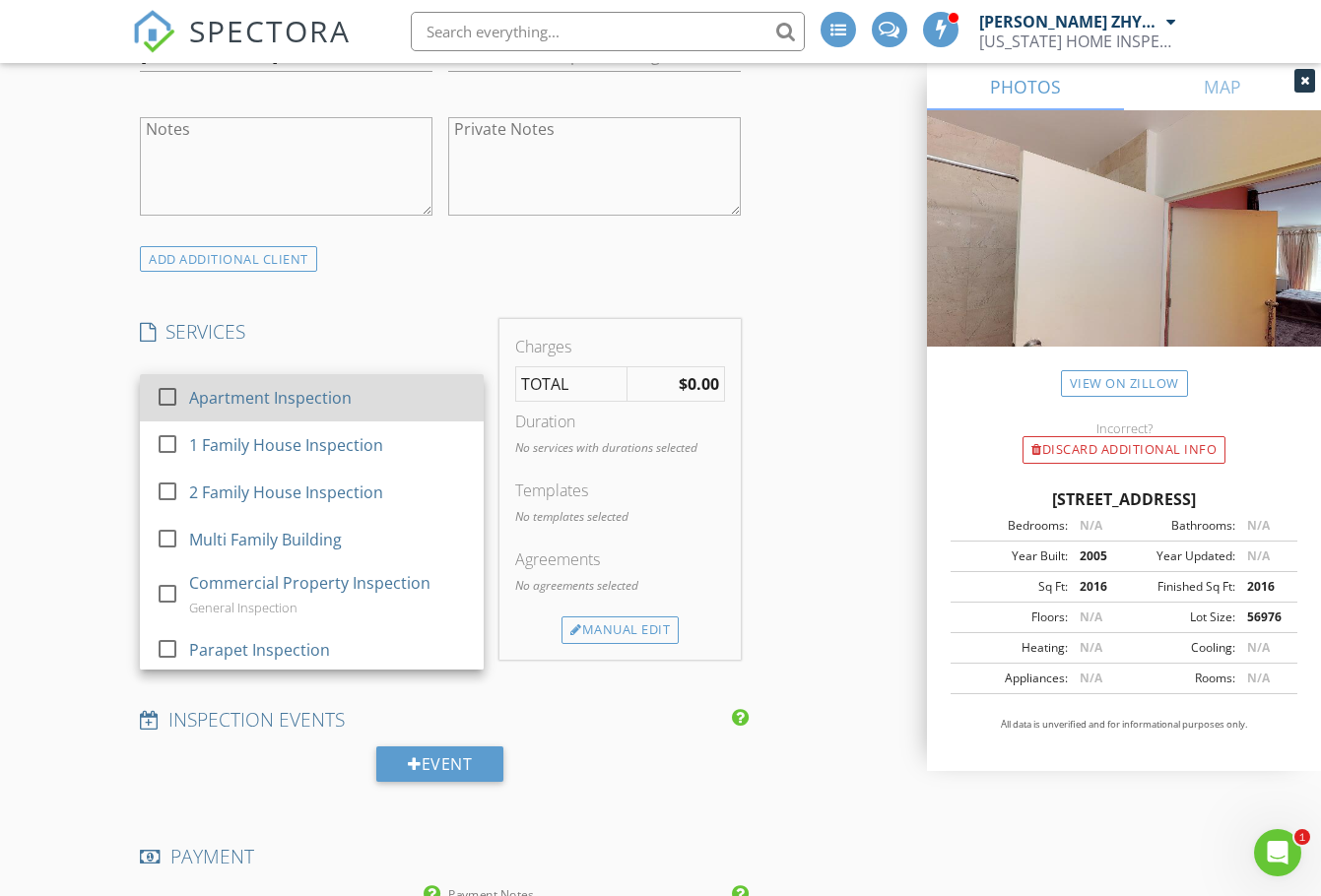click at bounding box center (167, 397) 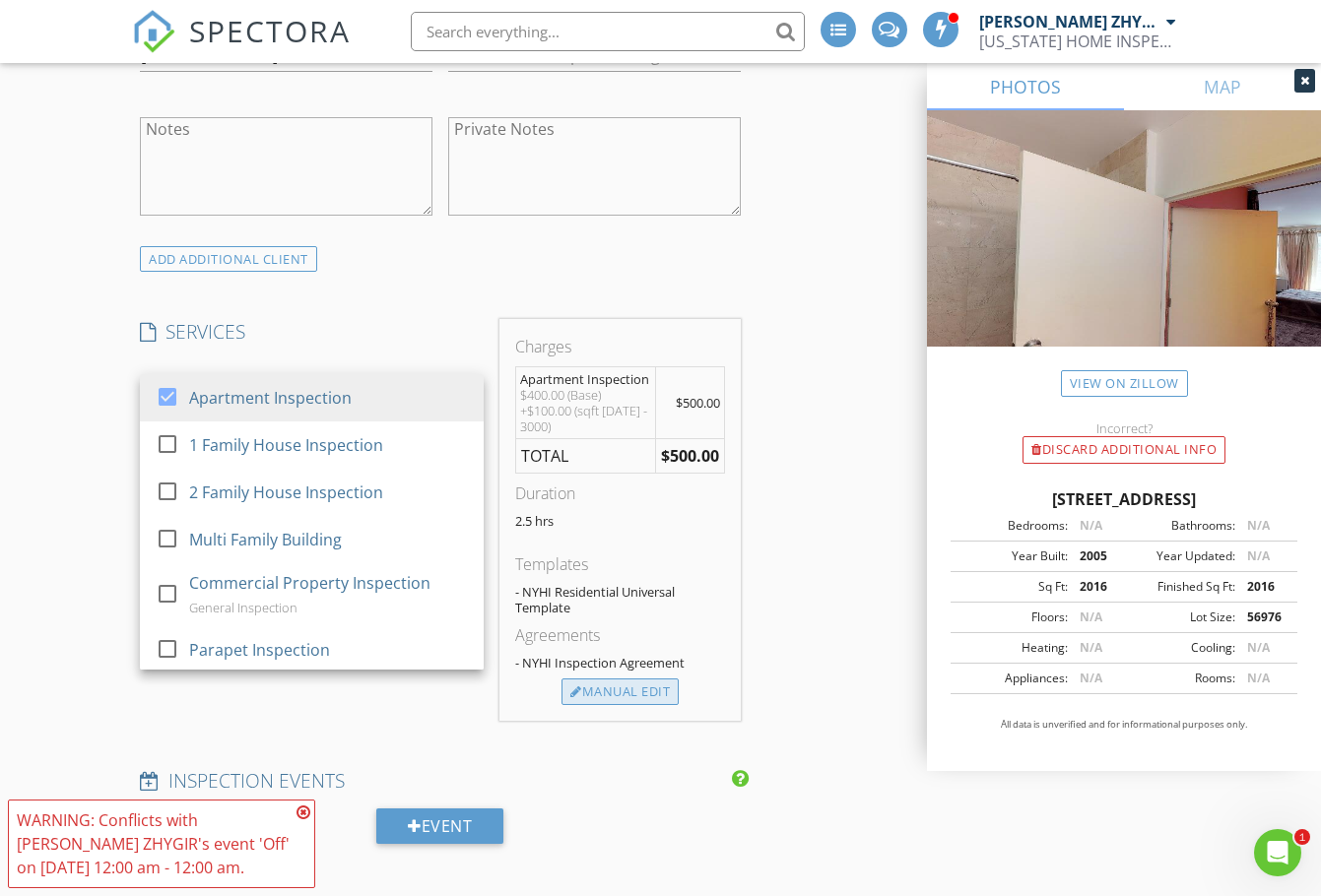 click on "Manual Edit" at bounding box center [620, 692] 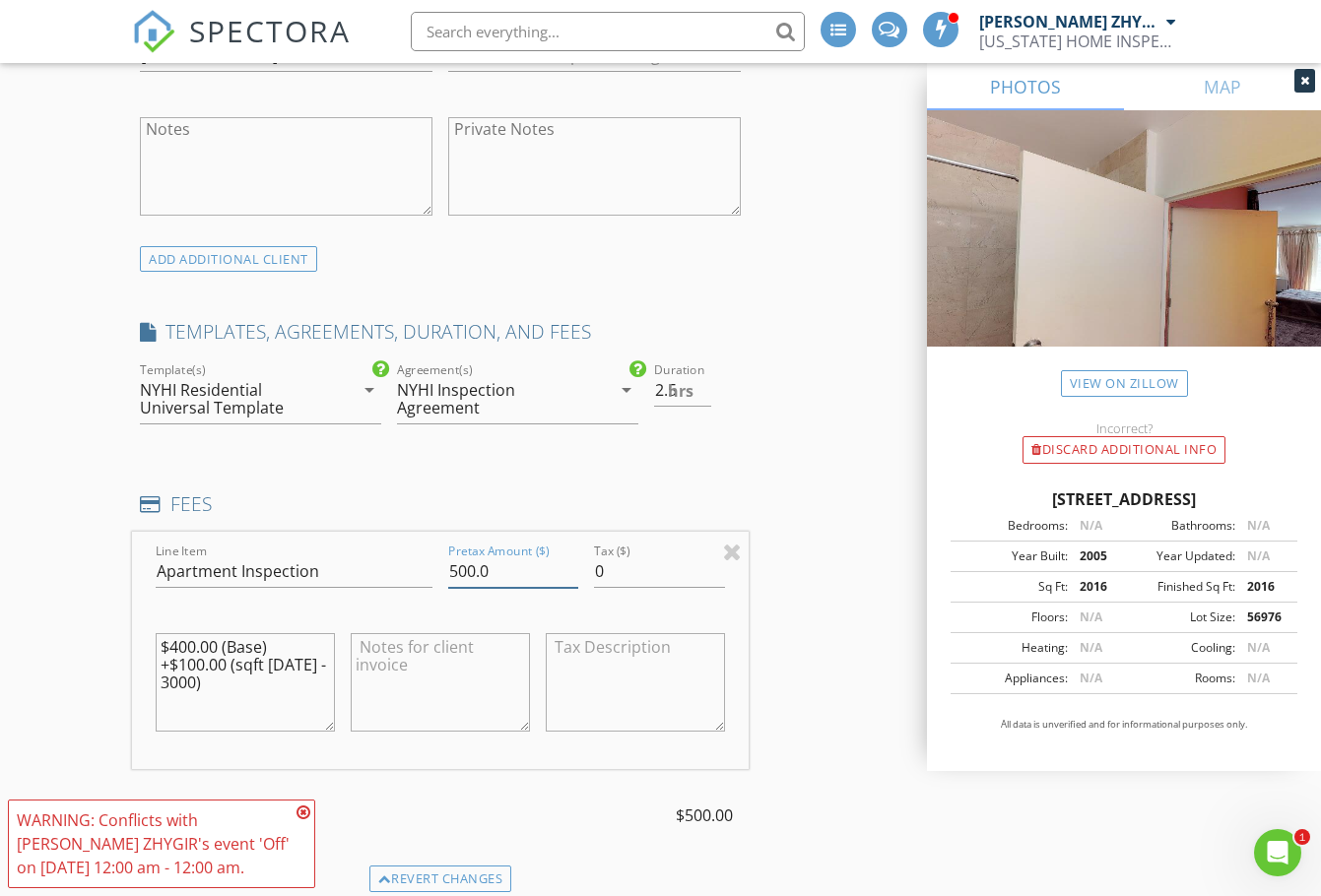 drag, startPoint x: 454, startPoint y: 570, endPoint x: 390, endPoint y: 587, distance: 66.21933 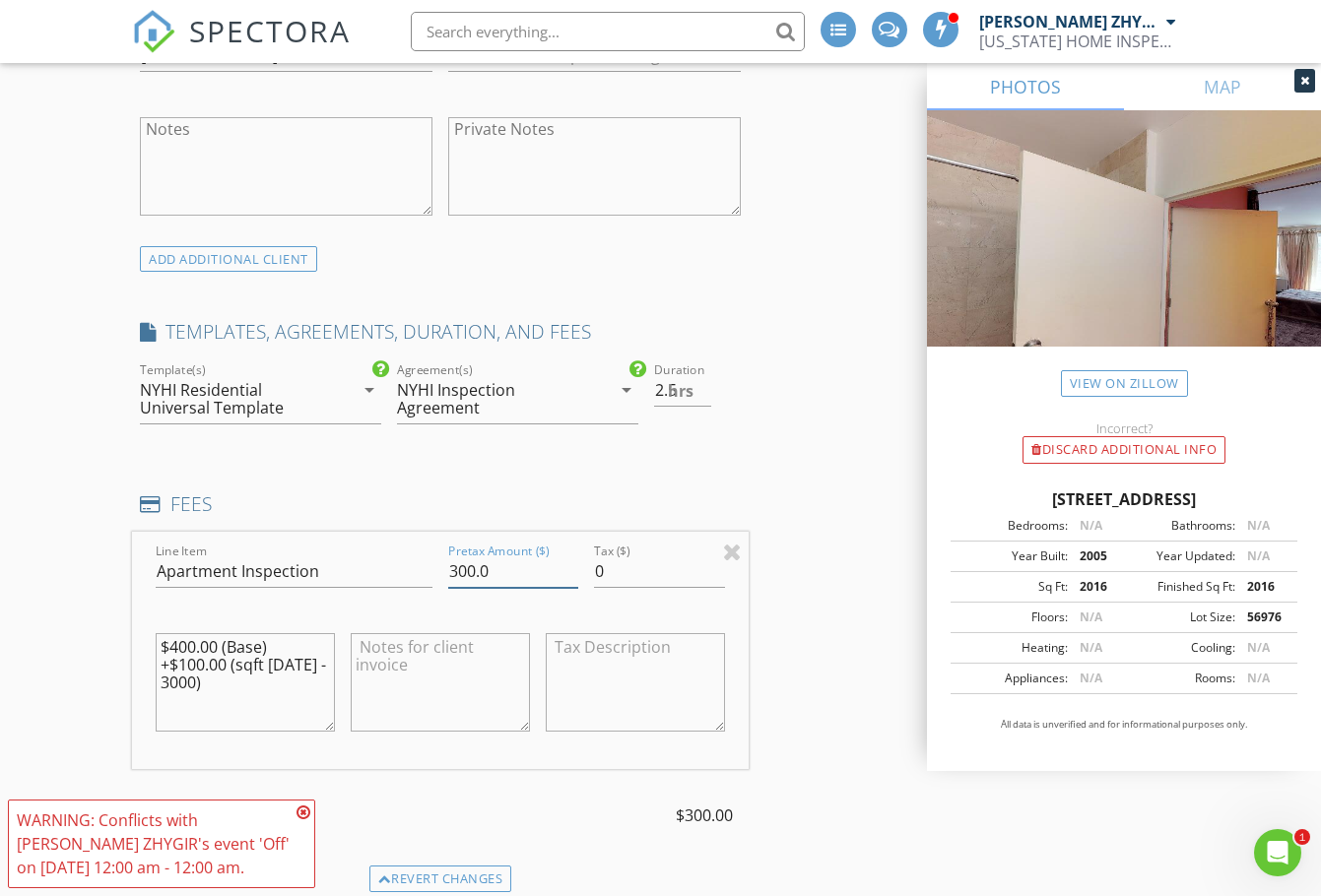 type on "300.0" 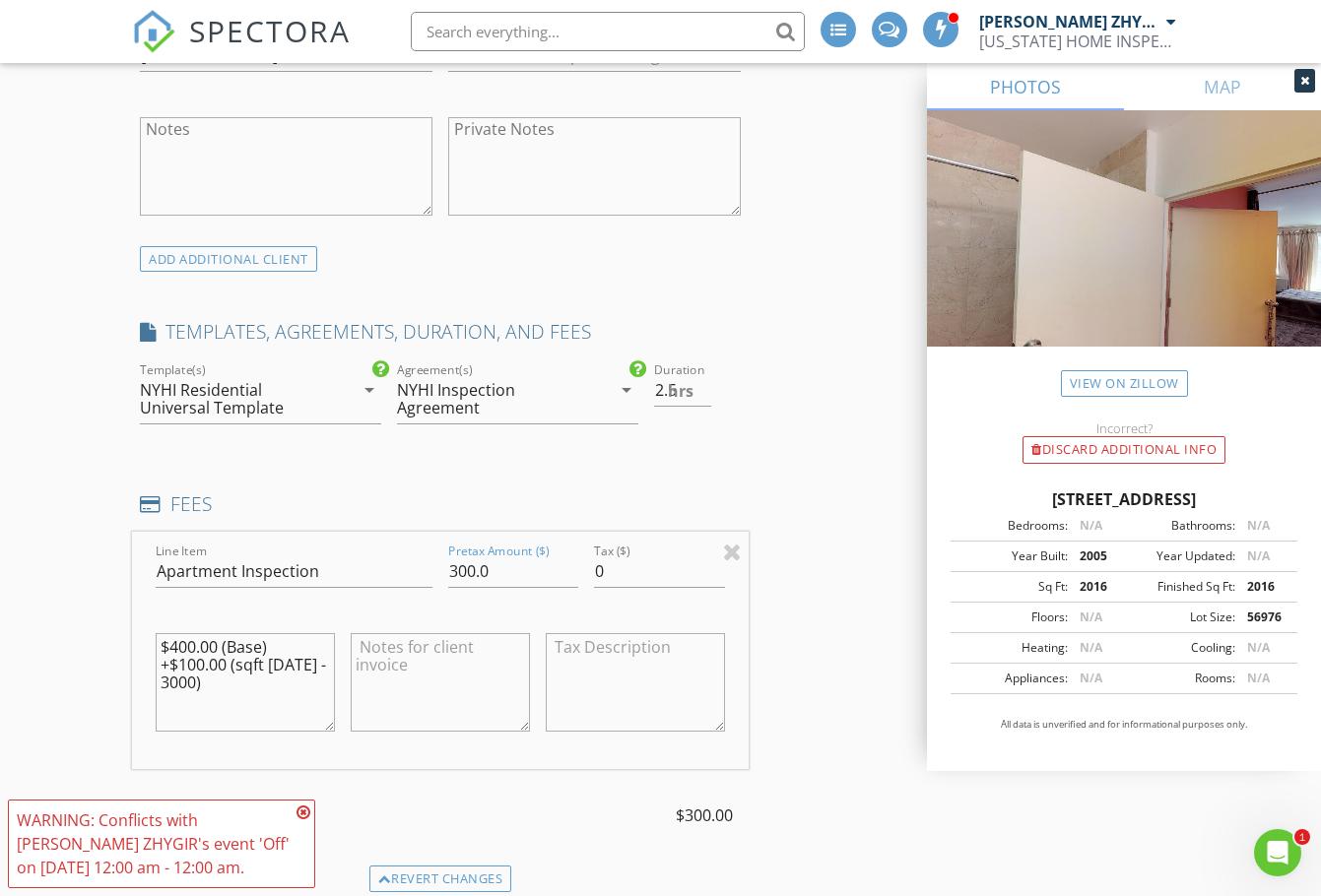 click on "INSPECTOR(S)
check_box   Dimitry ZHYGIR   PRIMARY   check_box_outline_blank   Akon Zhen     check_box_outline_blank   Hud Malik     Dimitry ZHYGIR arrow_drop_down   check_box_outline_blank Dimitry ZHYGIR specifically requested
Date/Time
07/12/2025 11:00 AM
Location
Address Search       Address 135 Oceana Dr E   Unit 2C   City BROOKLYN   State NY   Zip 11235   County Kings     Square Feet 2016   Year Built 2005   Foundation arrow_drop_down     Dimitry ZHYGIR     2.1 miles     (6 minutes)
client
check_box Enable Client CC email for this inspection   Client Search     check_box_outline_blank Client is a Company/Organization     First Name Zlata   Last Name Zakharenko   Email zlata.zakh@compass.com   CC Email   Phone 203-539-9337         Tags         Notes   Private Notes
ADD ADDITIONAL client
check_box" at bounding box center (660, 778) 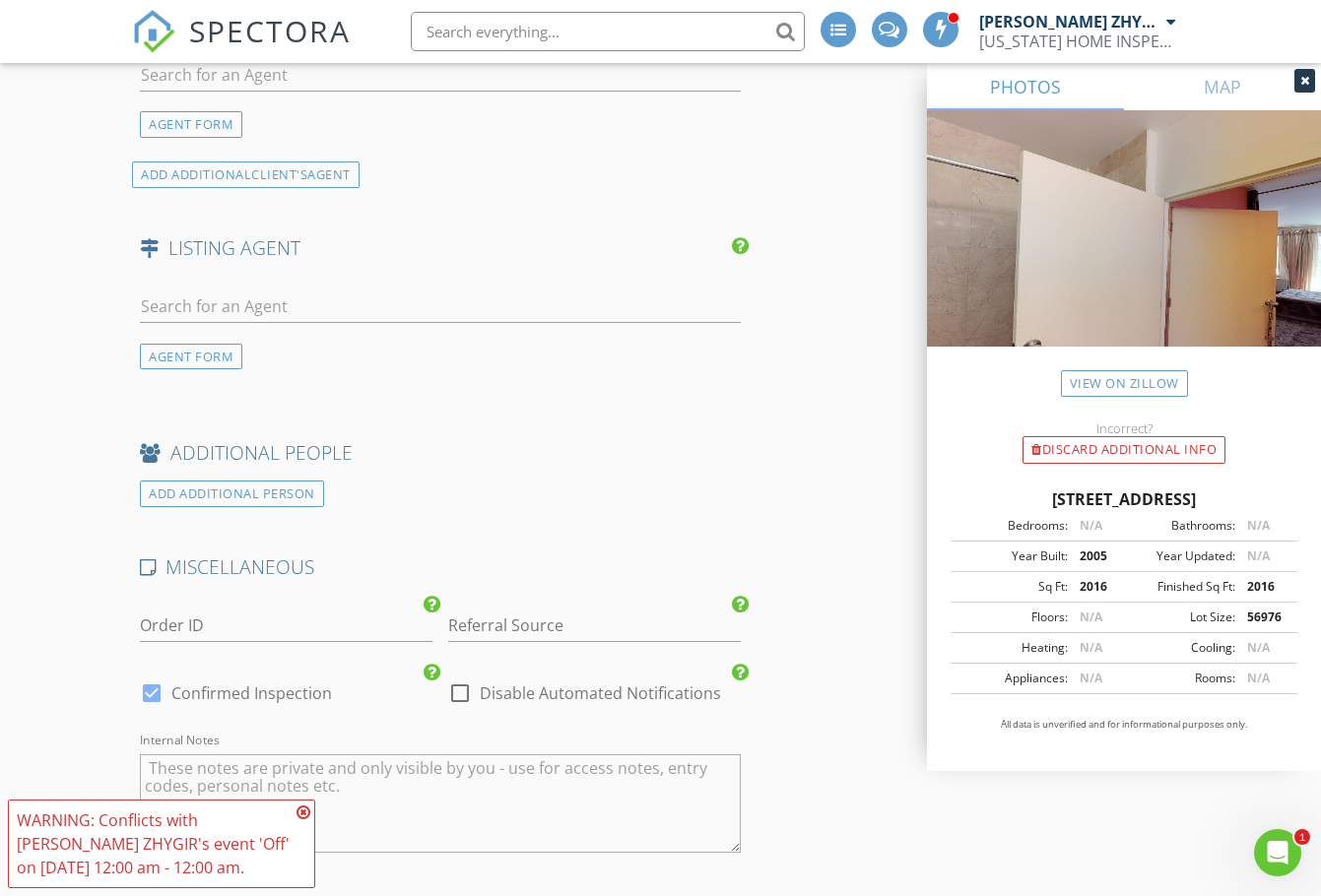 scroll, scrollTop: 2789, scrollLeft: 0, axis: vertical 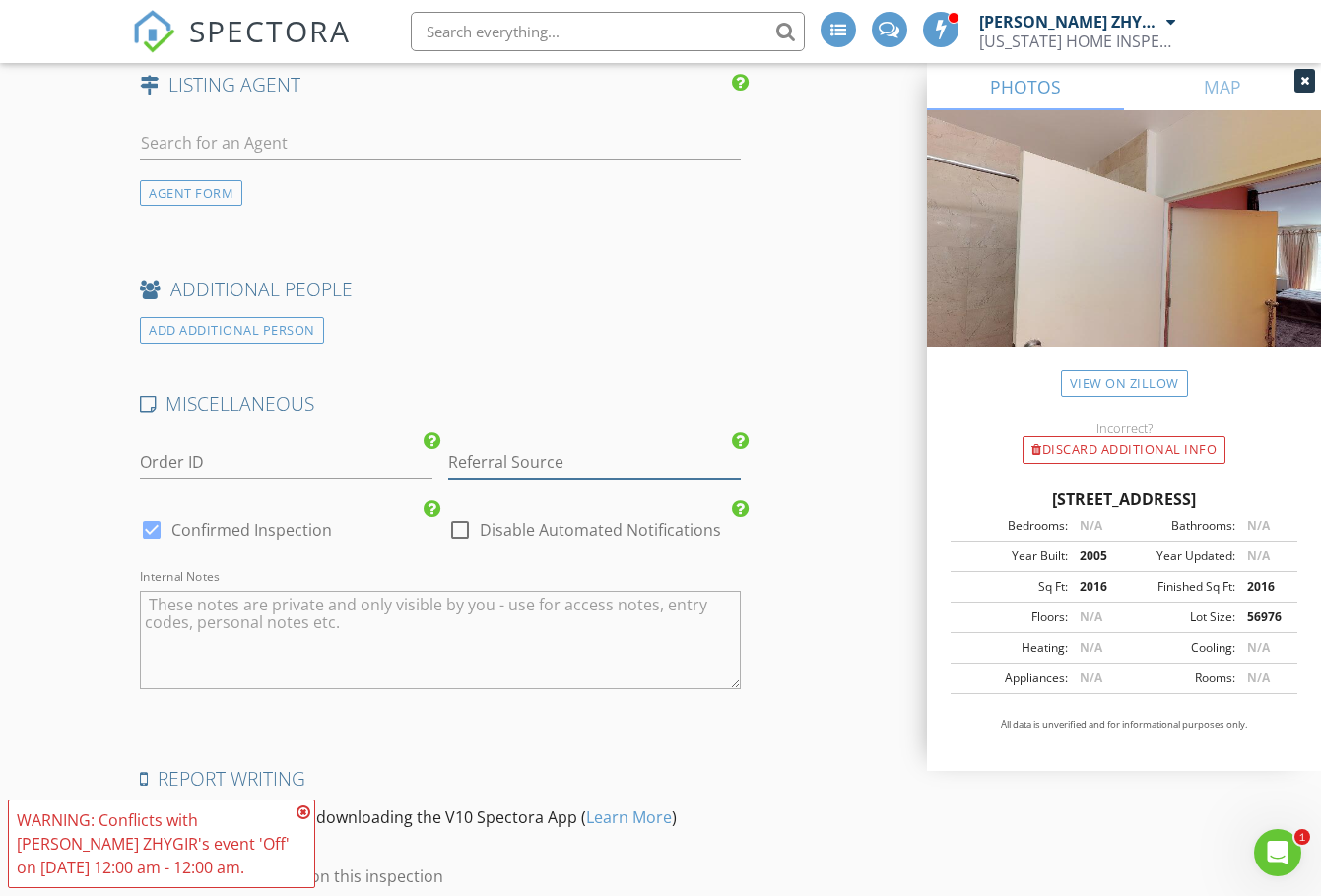 click at bounding box center [594, 462] 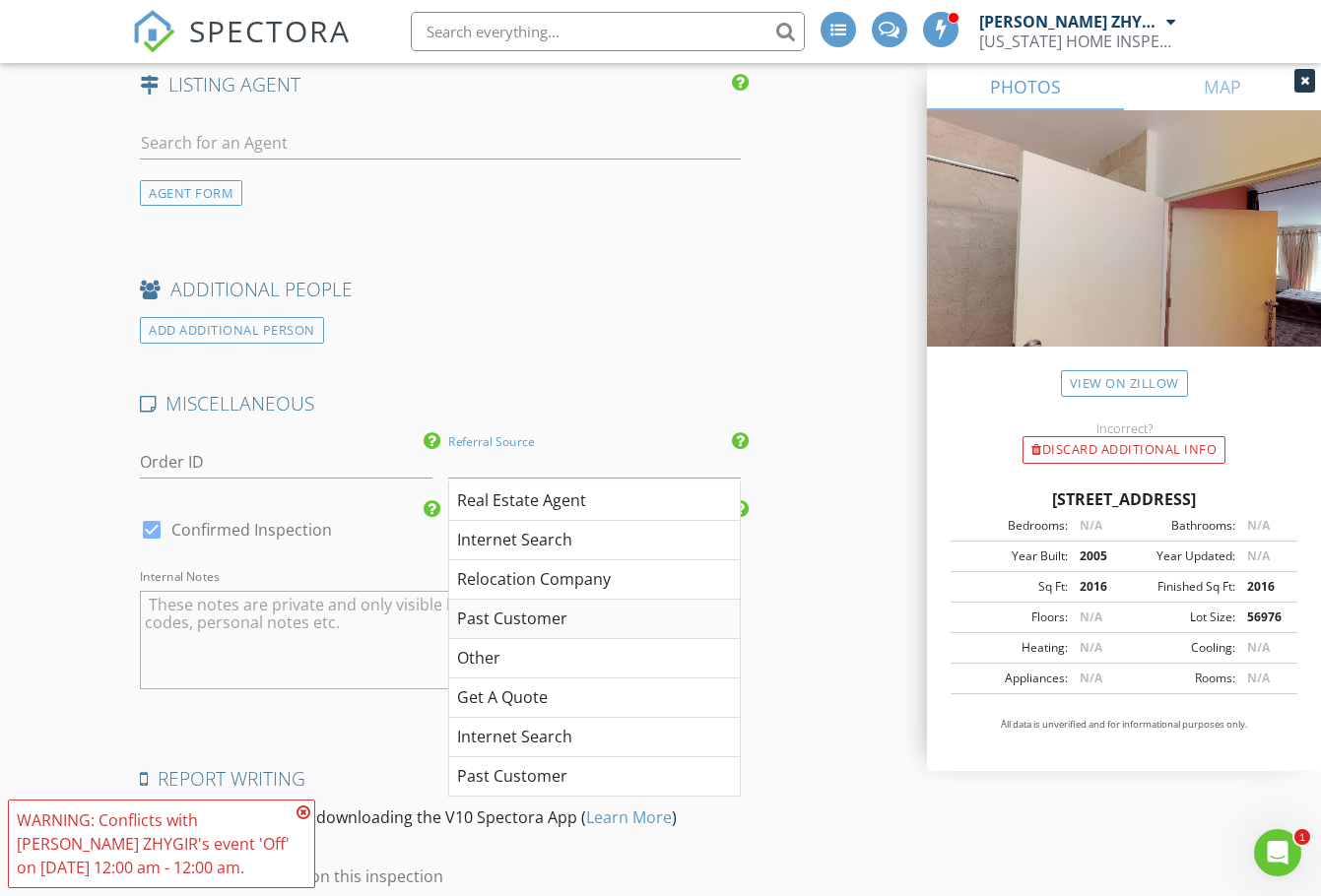 click on "Past Customer" at bounding box center (594, 619) 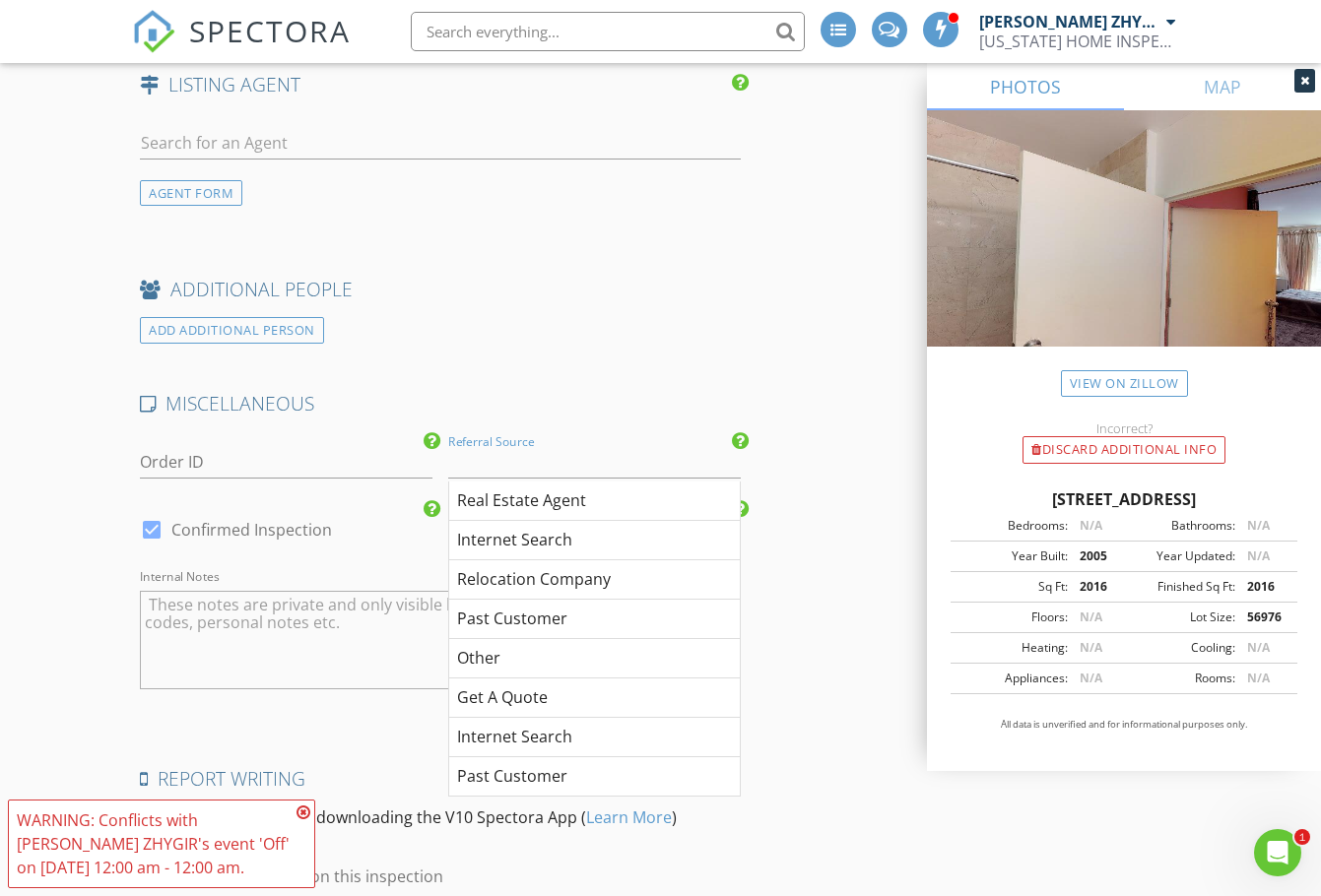 type on "Past Customer" 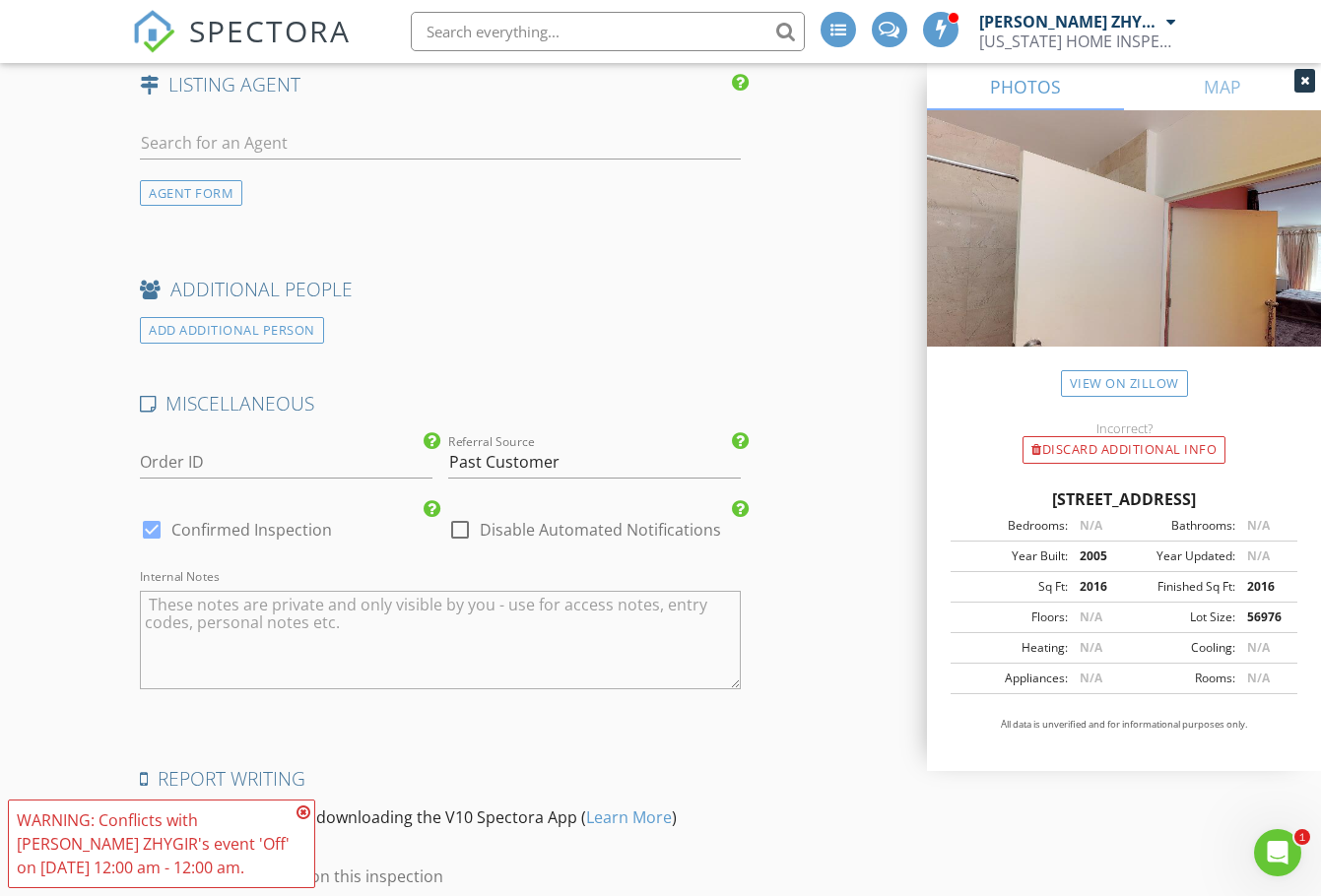click on "INSPECTOR(S)
check_box   Dimitry ZHYGIR   PRIMARY   check_box_outline_blank   Akon Zhen     check_box_outline_blank   Hud Malik     Dimitry ZHYGIR arrow_drop_down   check_box_outline_blank Dimitry ZHYGIR specifically requested
Date/Time
07/12/2025 11:00 AM
Location
Address Search       Address 135 Oceana Dr E   Unit 2C   City BROOKLYN   State NY   Zip 11235   County Kings     Square Feet 2016   Year Built 2005   Foundation arrow_drop_down     Dimitry ZHYGIR     2.1 miles     (6 minutes)
client
check_box Enable Client CC email for this inspection   Client Search     check_box_outline_blank Client is a Company/Organization     First Name Zlata   Last Name Zakharenko   Email zlata.zakh@compass.com   CC Email   Phone 203-539-9337         Tags         Notes   Private Notes
ADD ADDITIONAL client
check_box" at bounding box center (660, -699) 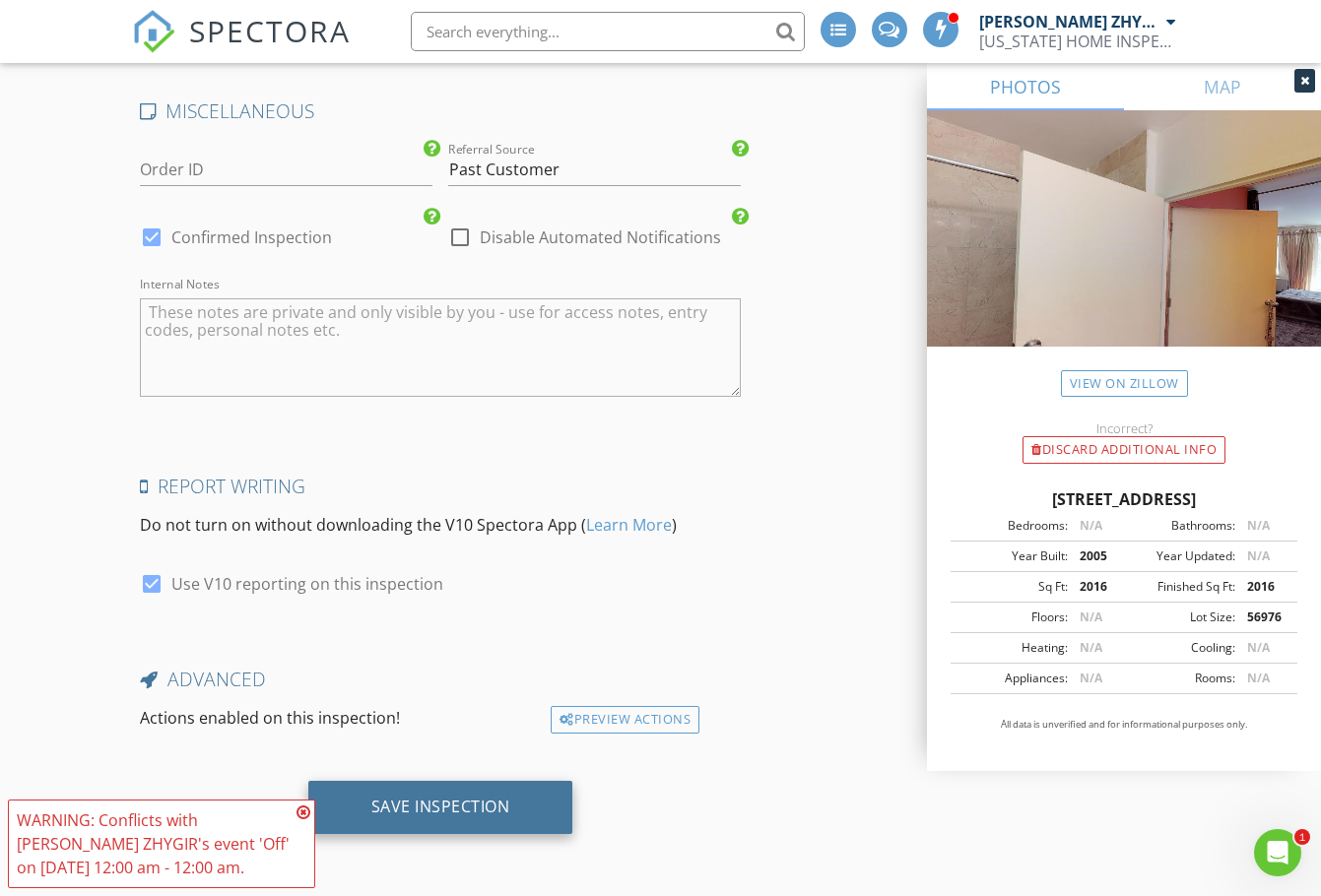 click on "Save Inspection" at bounding box center [440, 807] 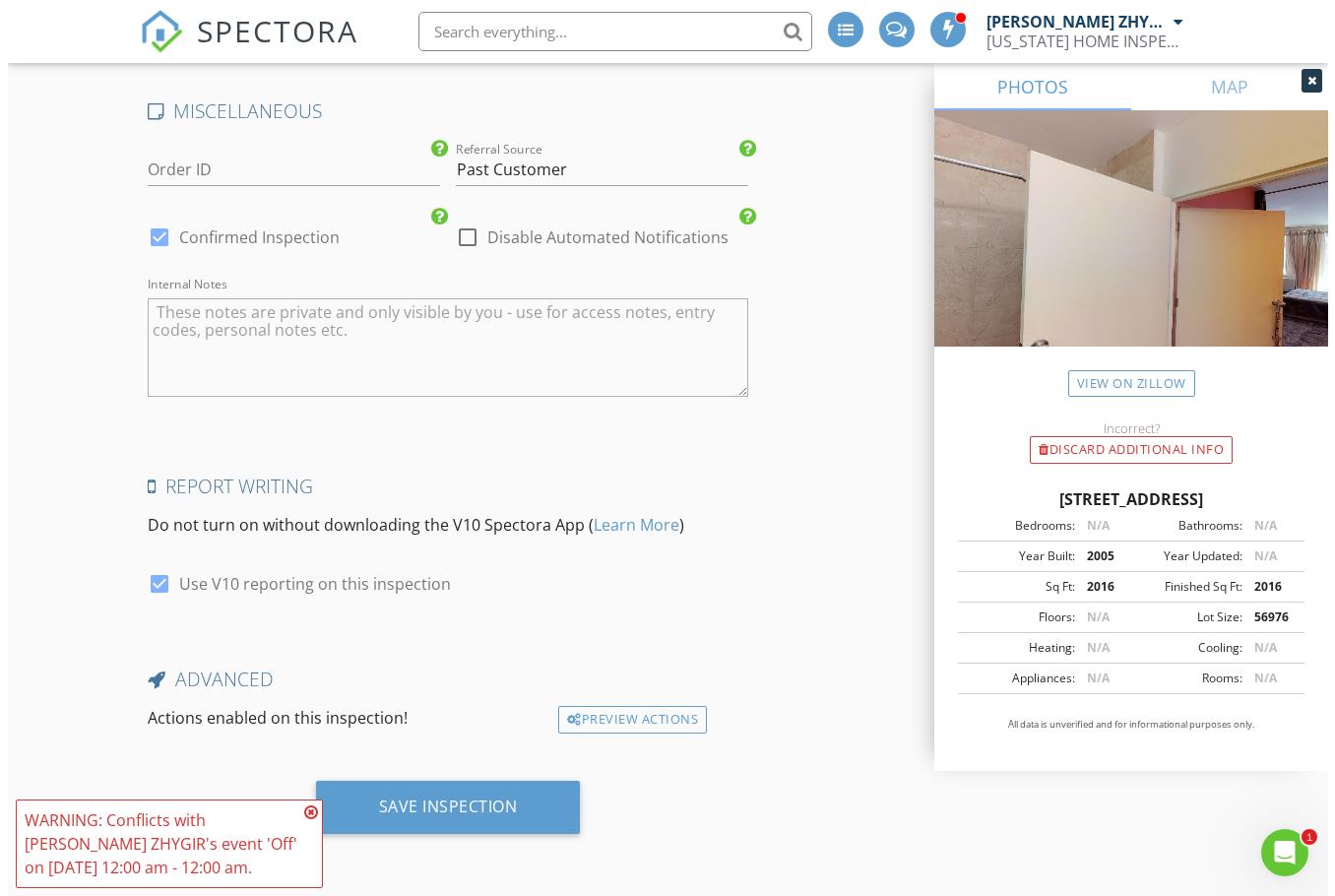scroll, scrollTop: 3064, scrollLeft: 0, axis: vertical 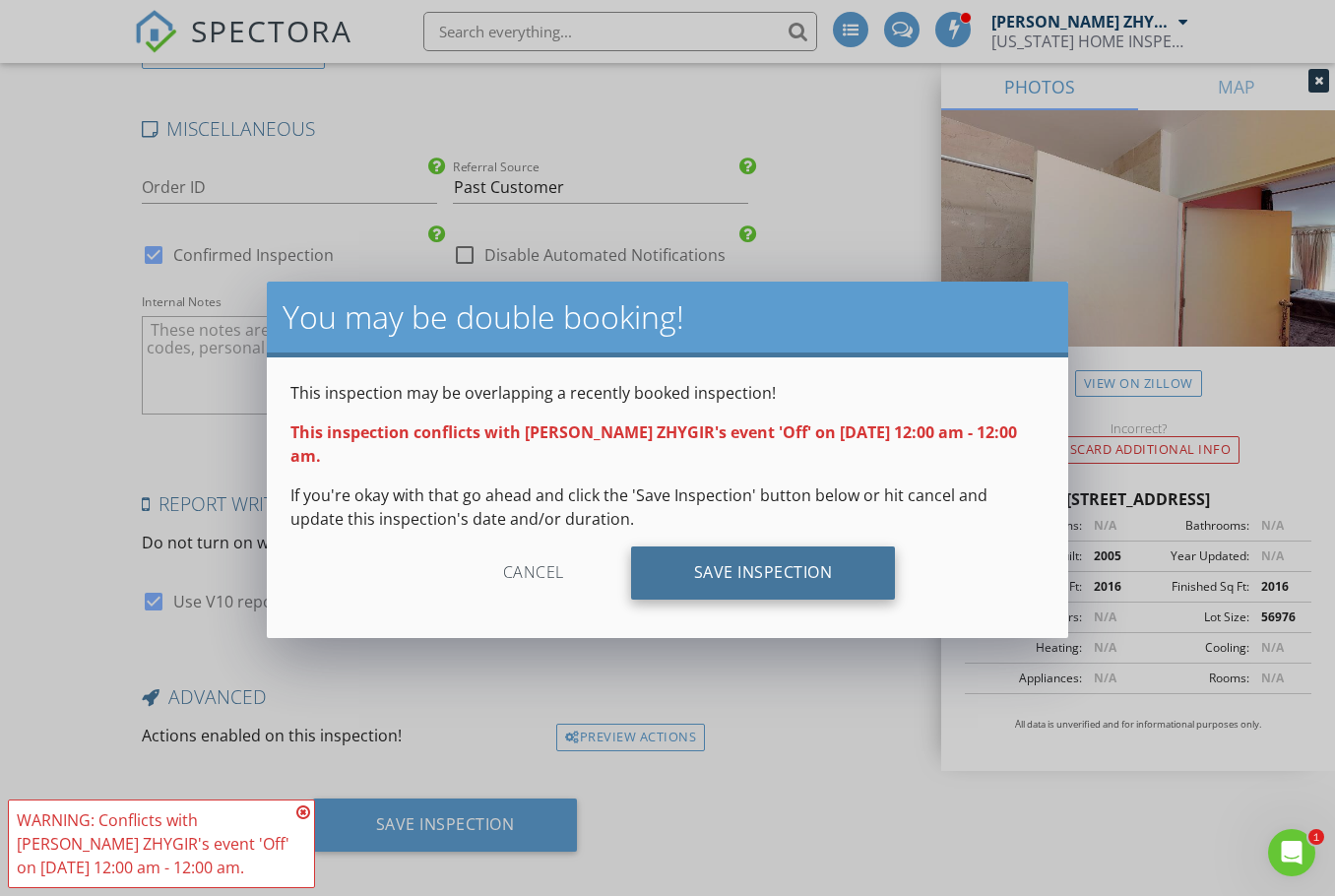 click on "Save Inspection" at bounding box center (763, 573) 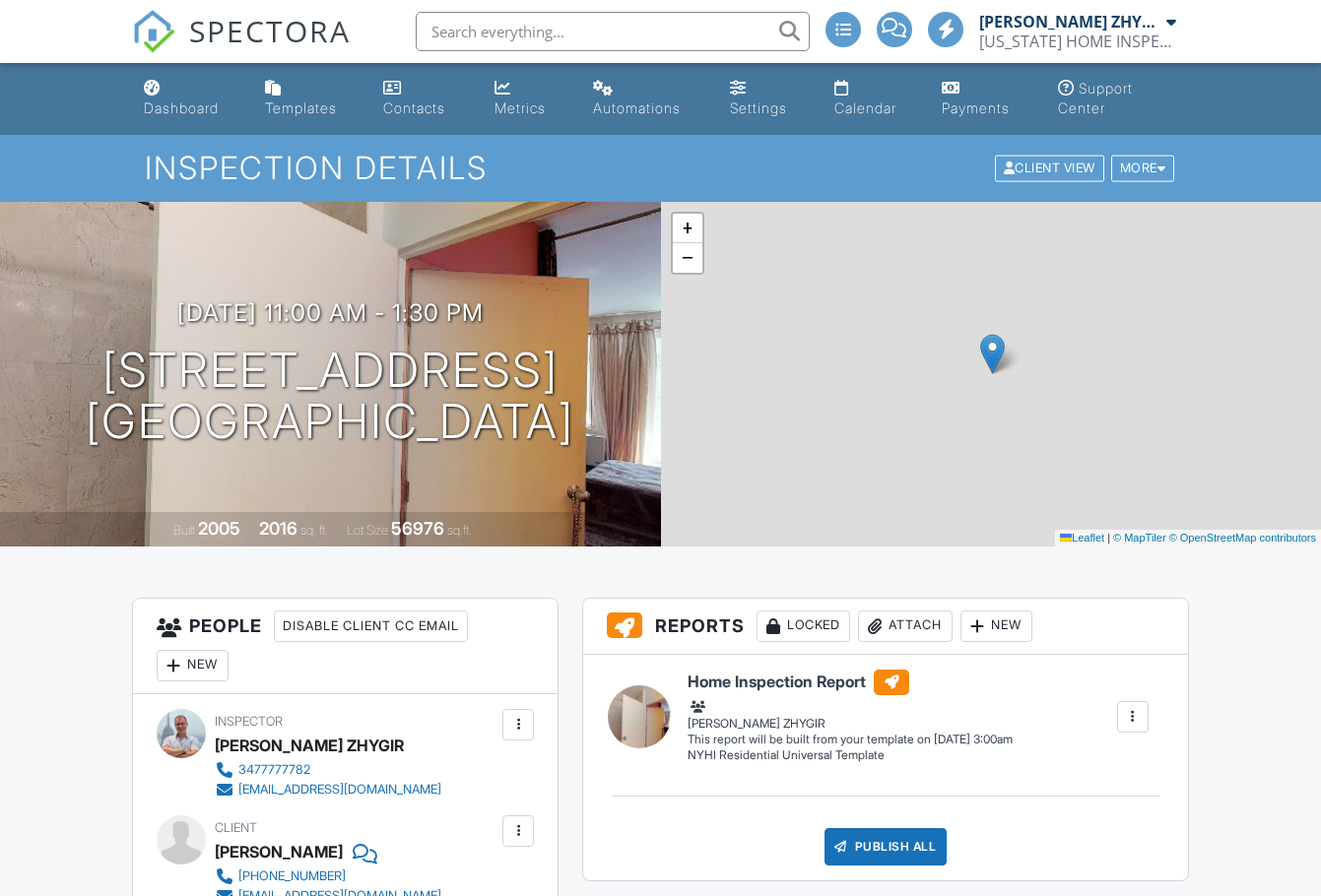 scroll, scrollTop: 0, scrollLeft: 0, axis: both 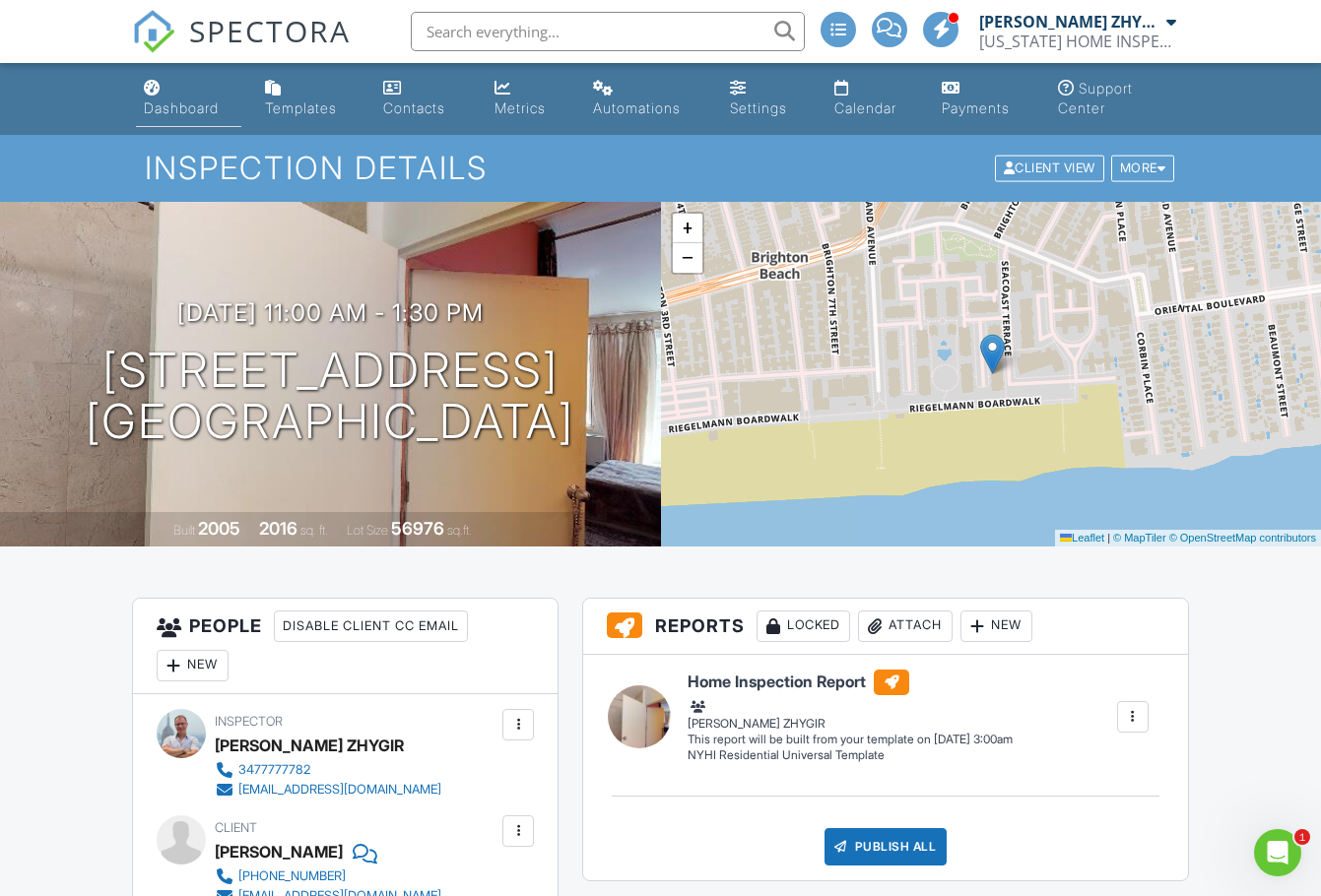click on "Dashboard" at bounding box center [181, 107] 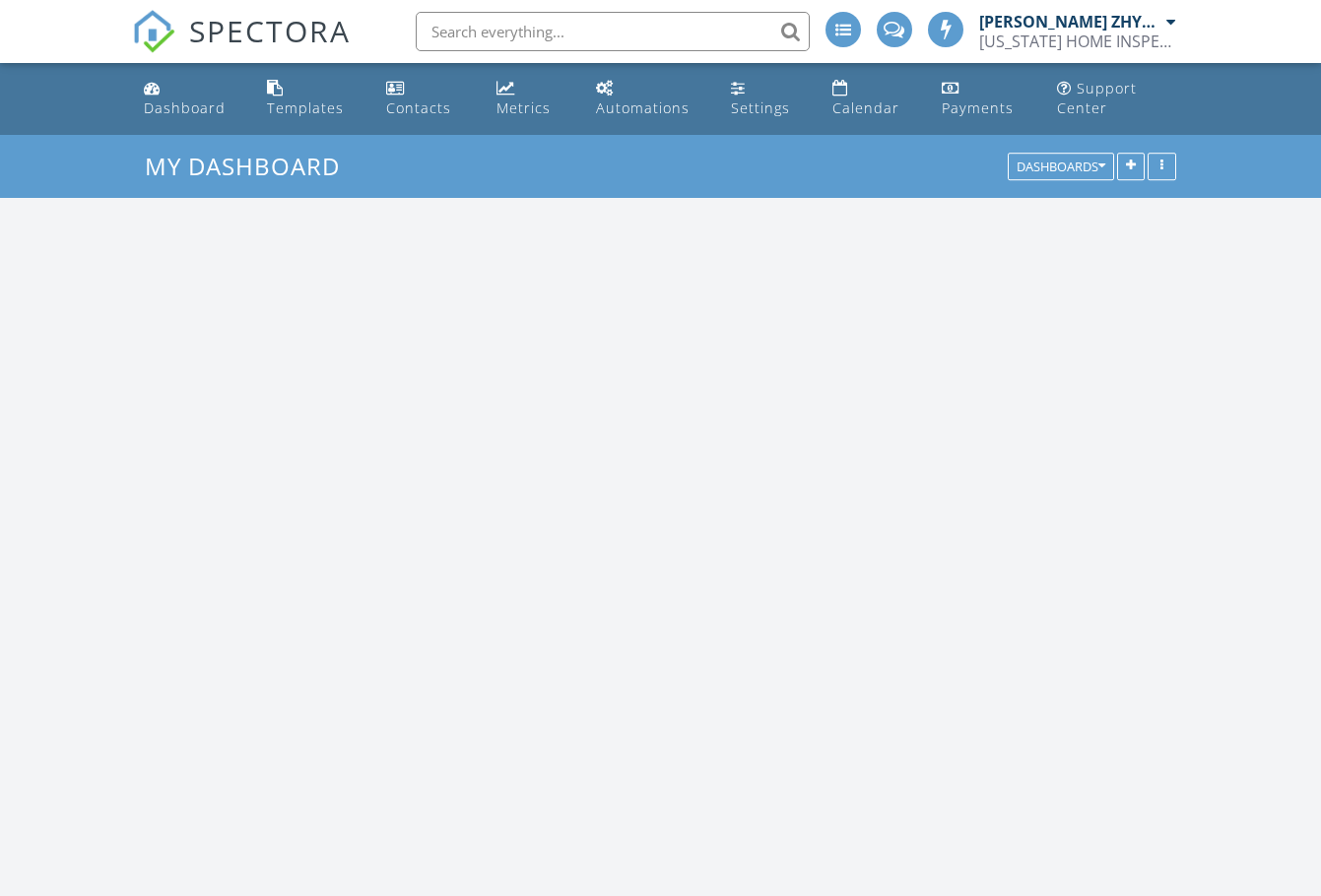 scroll, scrollTop: 0, scrollLeft: 0, axis: both 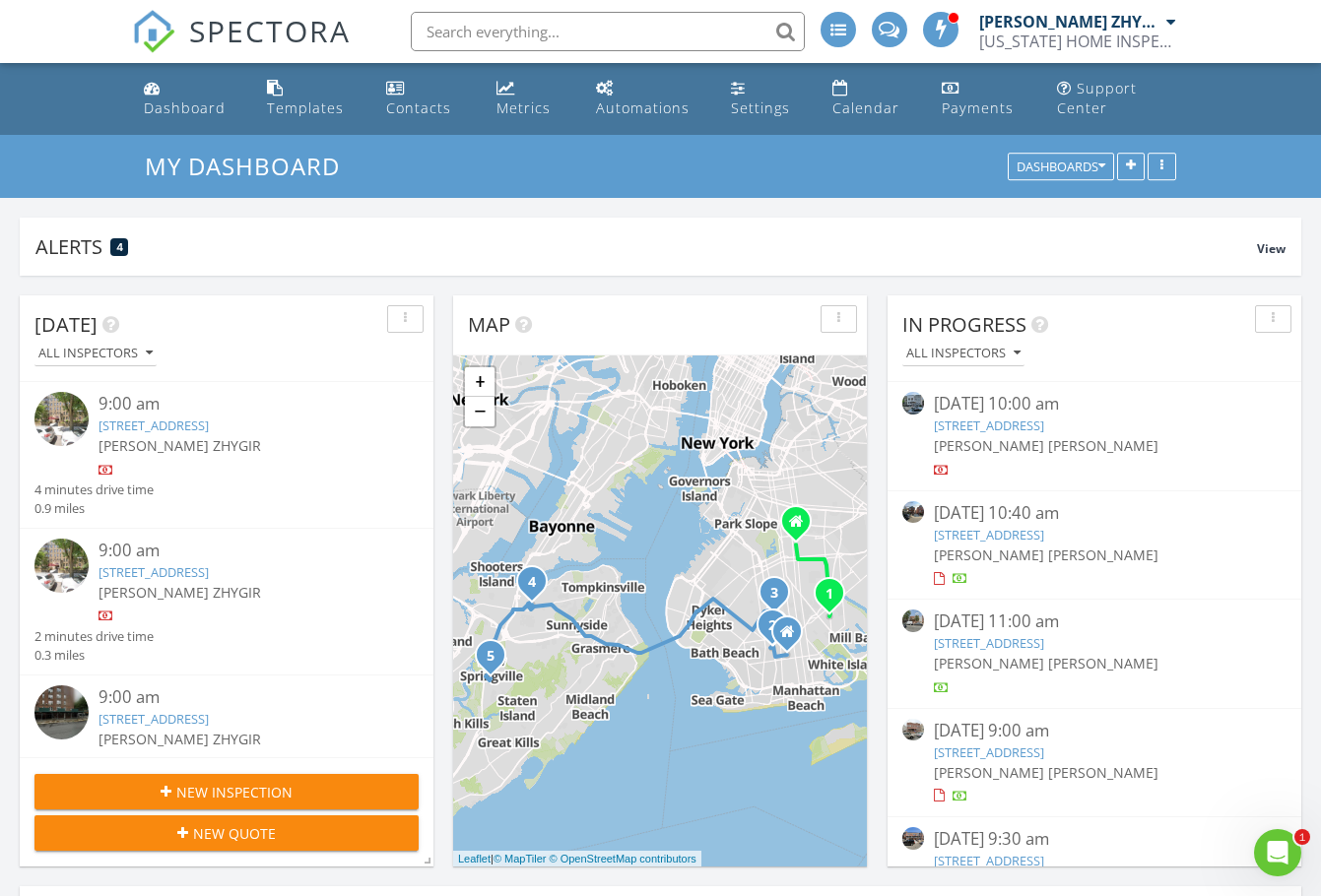click on "[DATE]
All Inspectors
9:00 am
[STREET_ADDRESS]
[PERSON_NAME] ZHYGIR
4 minutes drive time   0.9 miles       9:00 am
[STREET_ADDRESS]
[PERSON_NAME] ZHYGIR
2 minutes drive time   0.3 miles       9:00 am
[STREET_ADDRESS]
[PERSON_NAME] ZHYGIR
4 minutes drive time   1.4 miles       10:00 am
[STREET_ADDRESS]
[PERSON_NAME]
10 minutes drive time   3.8 miles       11:00 am
[STREET_ADDRESS][PERSON_NAME]
[PERSON_NAME] ZHYGIR
26 minutes drive time   11.8 miles       4:00 pm
[STREET_ADDRESS]" at bounding box center [660, 1172] 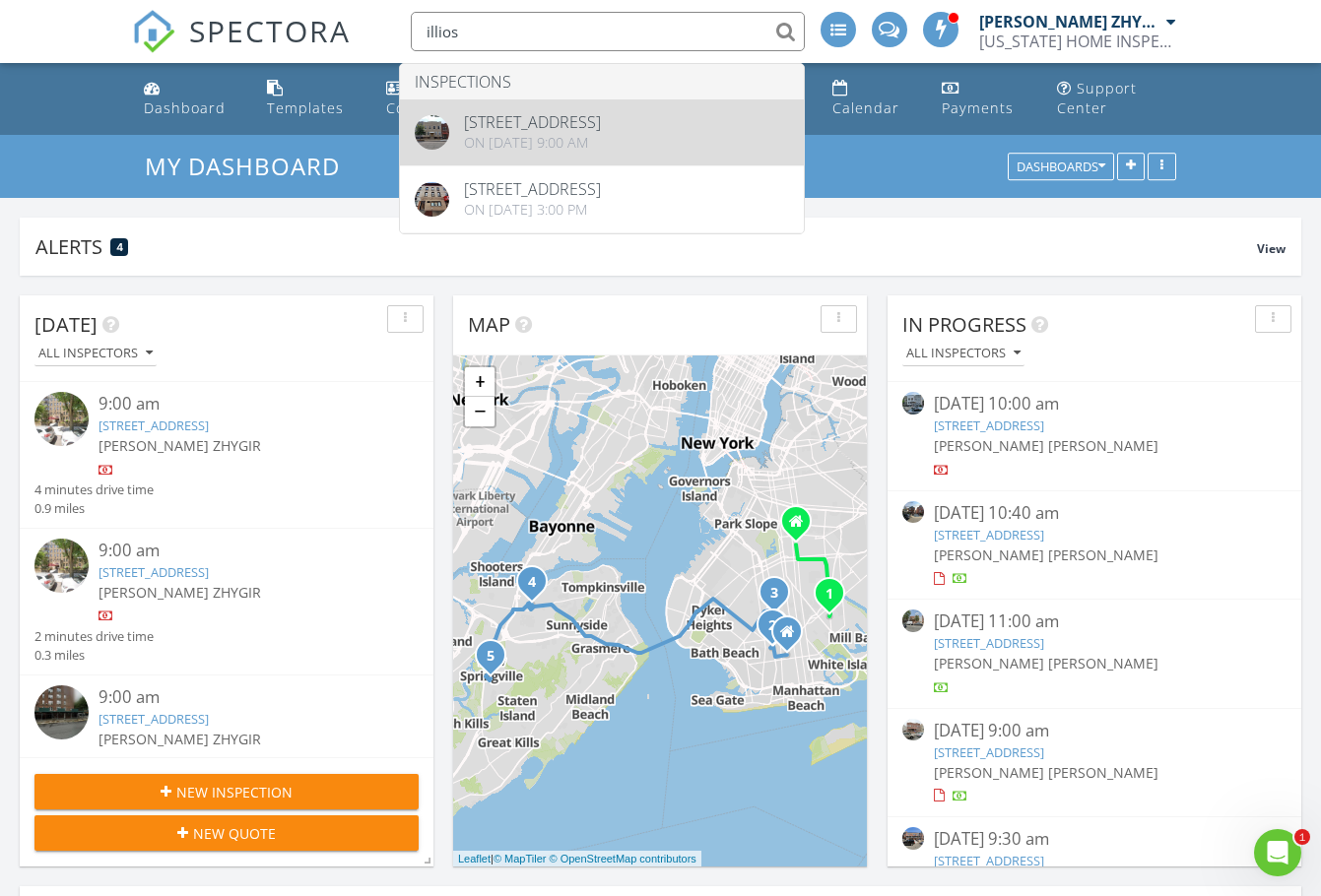 type on "illios" 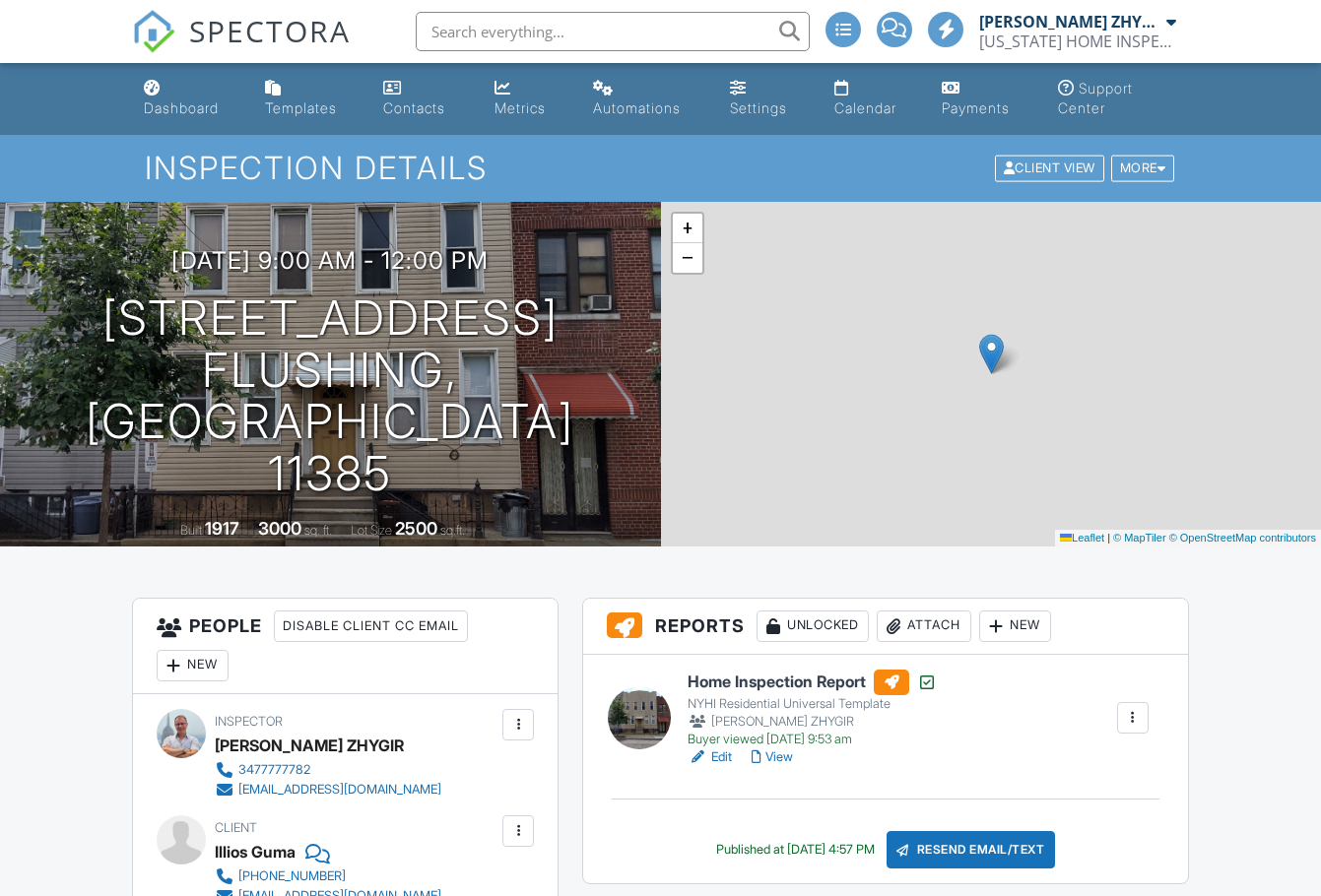 scroll, scrollTop: 0, scrollLeft: 0, axis: both 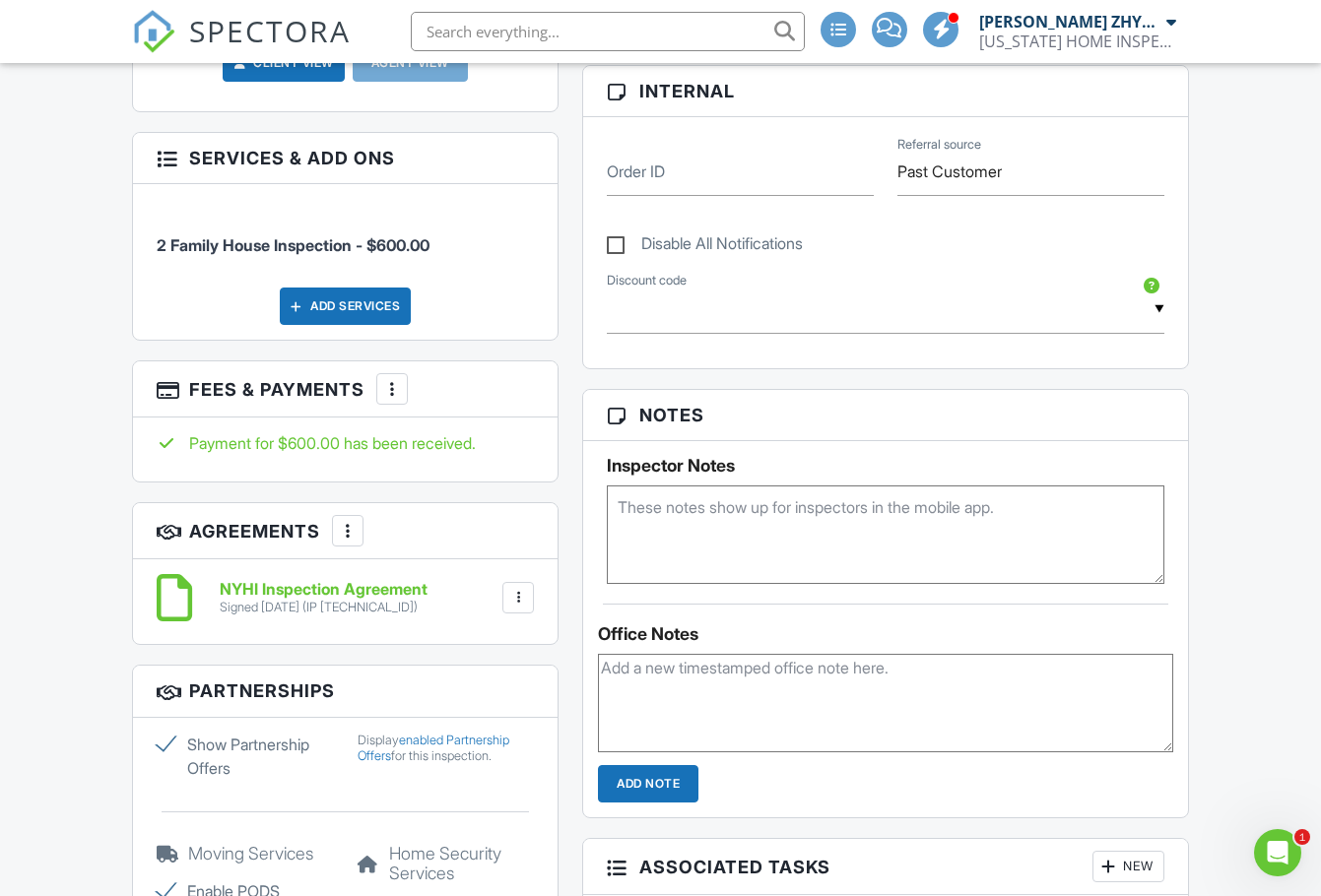 click on "Reports
Unlocked
Attach
New
Home Inspection Report
NYHI Residential Universal Template
Dimitry ZHYGIR
Buyer viewed 07/10/2023  9:53 am
Edit
View
Assign Inspectors
Copy
Reinspection Report
View Log
RRB Log
Delete
Published at 07/09/2023  4:57 PM
Resend Email/Text
Publish report?
Before publishing from the web, click "Preview/Publish" in the Report Editor to save your changes ( don't know where that is? ). If this is not clicked, your latest changes may not appear in the report.
This will make this report available to your client and/or agent. It will not send out a notification.
To send an email, use 'Publish All' below or jump into the report and use the 'Publish' button there.
Cancel
Publish
Share archived report
To
Subject
Text
Inline Style XLarge Large Normal" at bounding box center (886, 517) 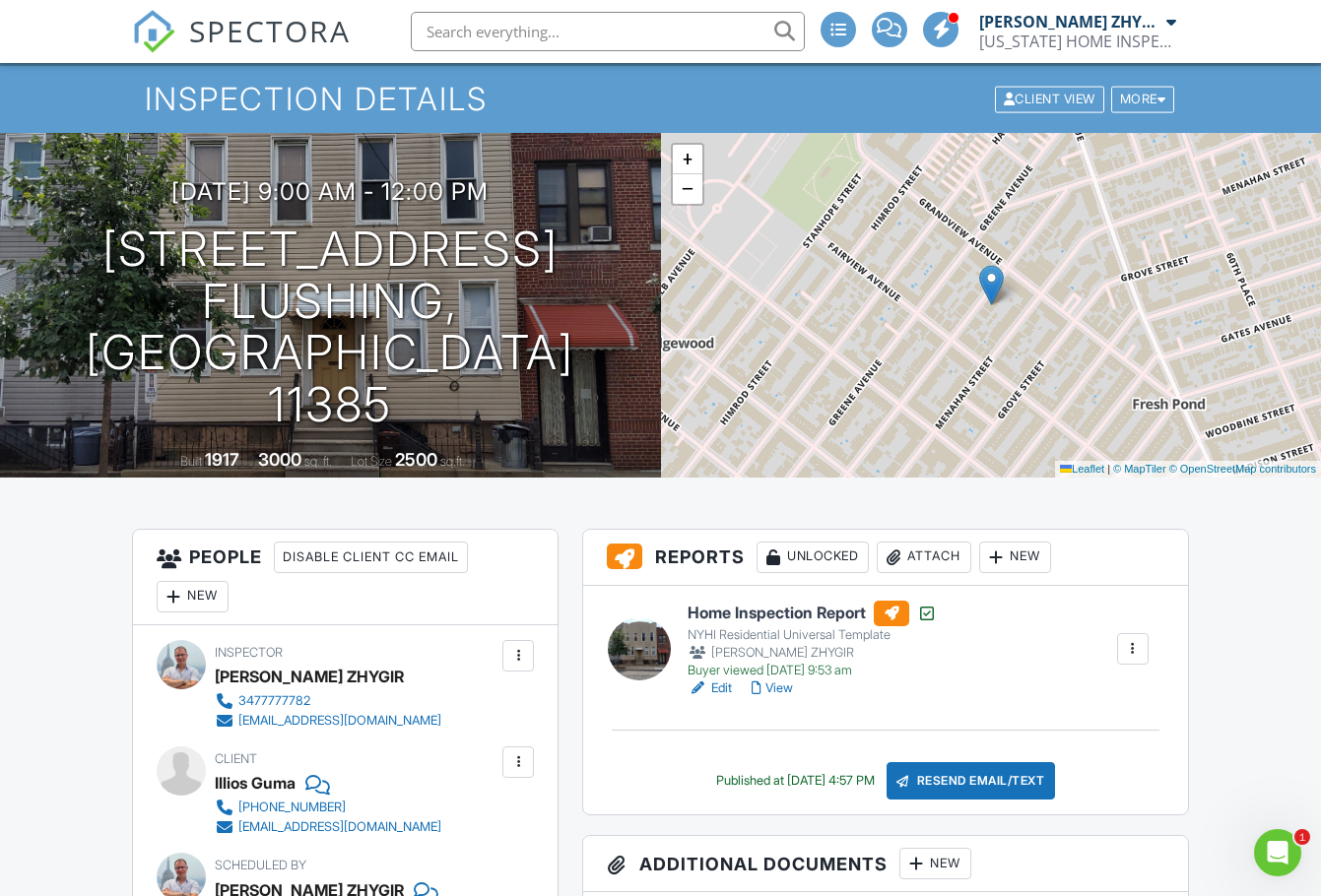 scroll, scrollTop: 0, scrollLeft: 0, axis: both 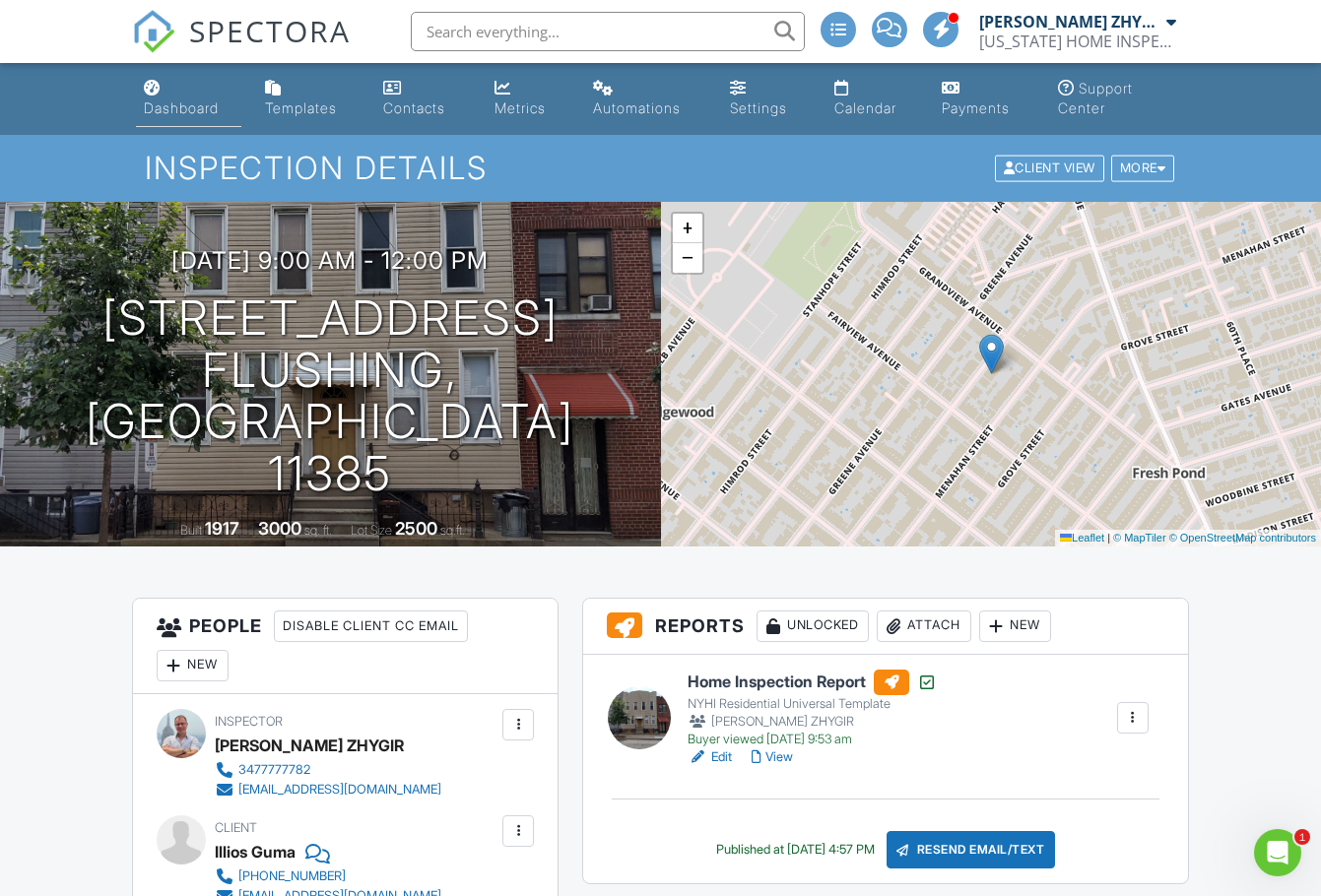 click on "Dashboard" at bounding box center [188, 98] 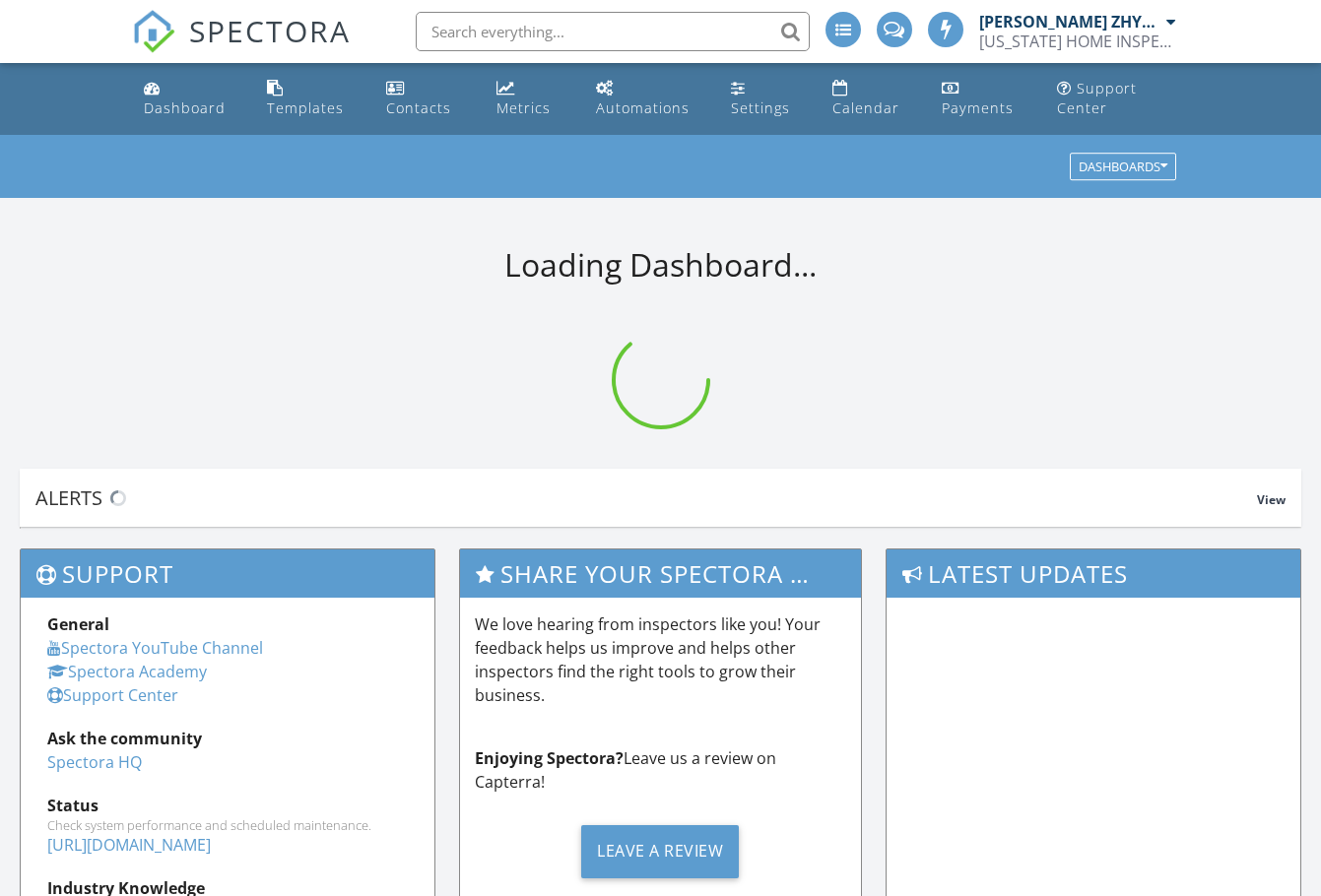scroll, scrollTop: 0, scrollLeft: 0, axis: both 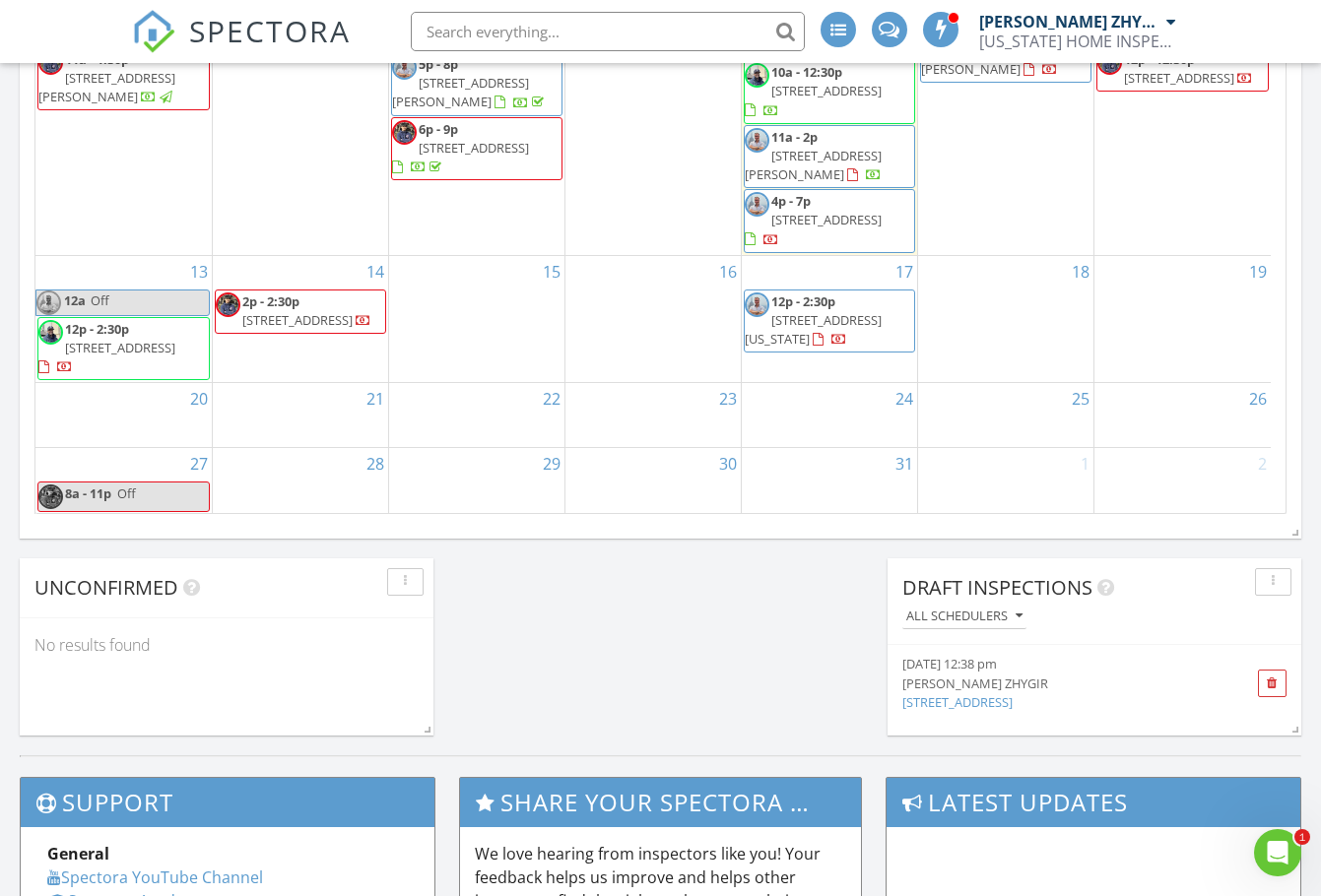 click on "[DATE]
All Inspectors
9:00 am
[STREET_ADDRESS]
[PERSON_NAME] ZHYGIR
4 minutes drive time   0.9 miles       9:00 am
[STREET_ADDRESS]
[PERSON_NAME] ZHYGIR
2 minutes drive time   0.3 miles       9:00 am
[STREET_ADDRESS]
[PERSON_NAME] ZHYGIR
4 minutes drive time   1.4 miles       10:00 am
[STREET_ADDRESS]
[PERSON_NAME]
10 minutes drive time   3.8 miles       11:00 am
[STREET_ADDRESS][PERSON_NAME]
[PERSON_NAME] ZHYGIR
26 minutes drive time   11.8 miles       4:00 pm
[STREET_ADDRESS]" at bounding box center (660, -141) 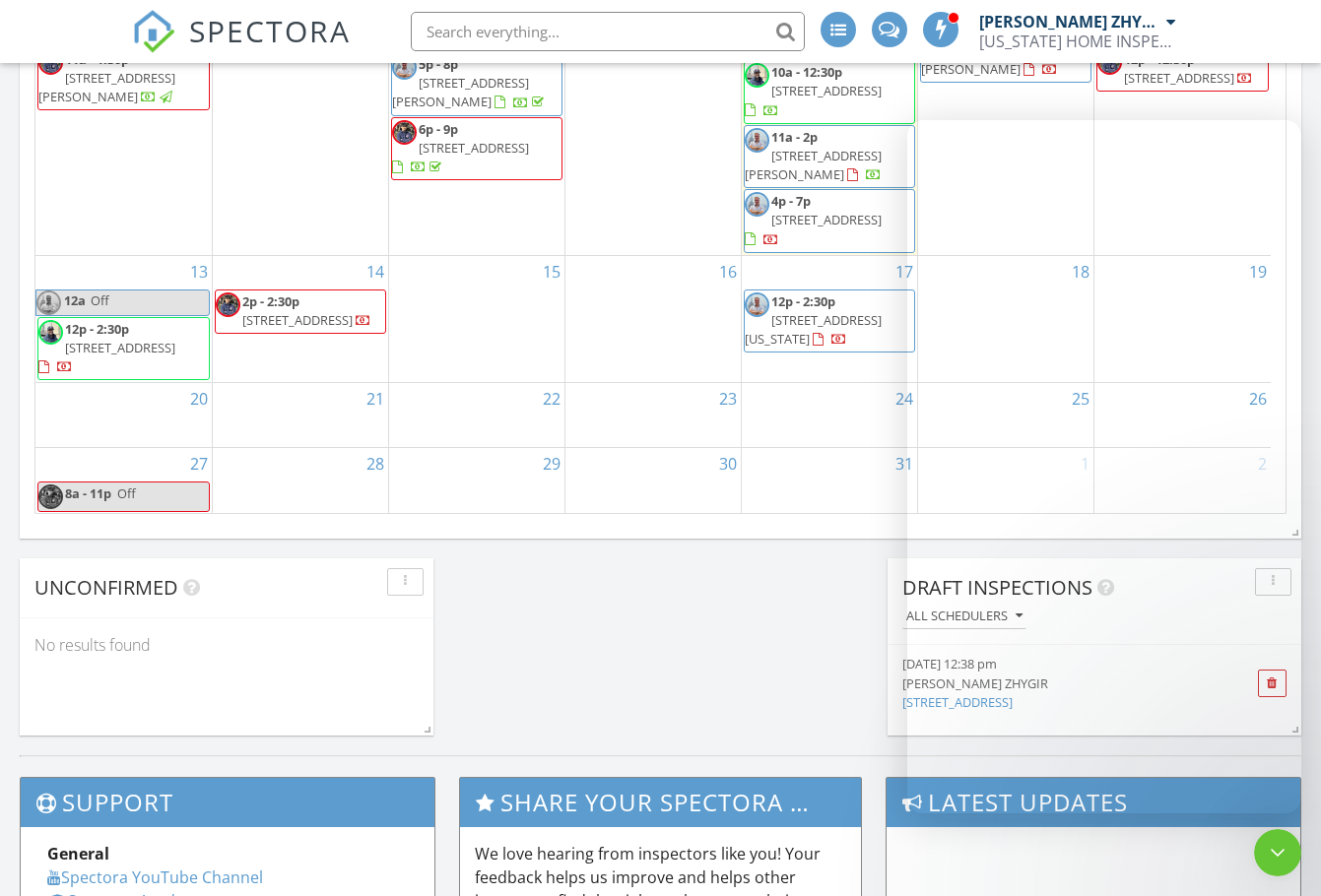 scroll, scrollTop: 0, scrollLeft: 0, axis: both 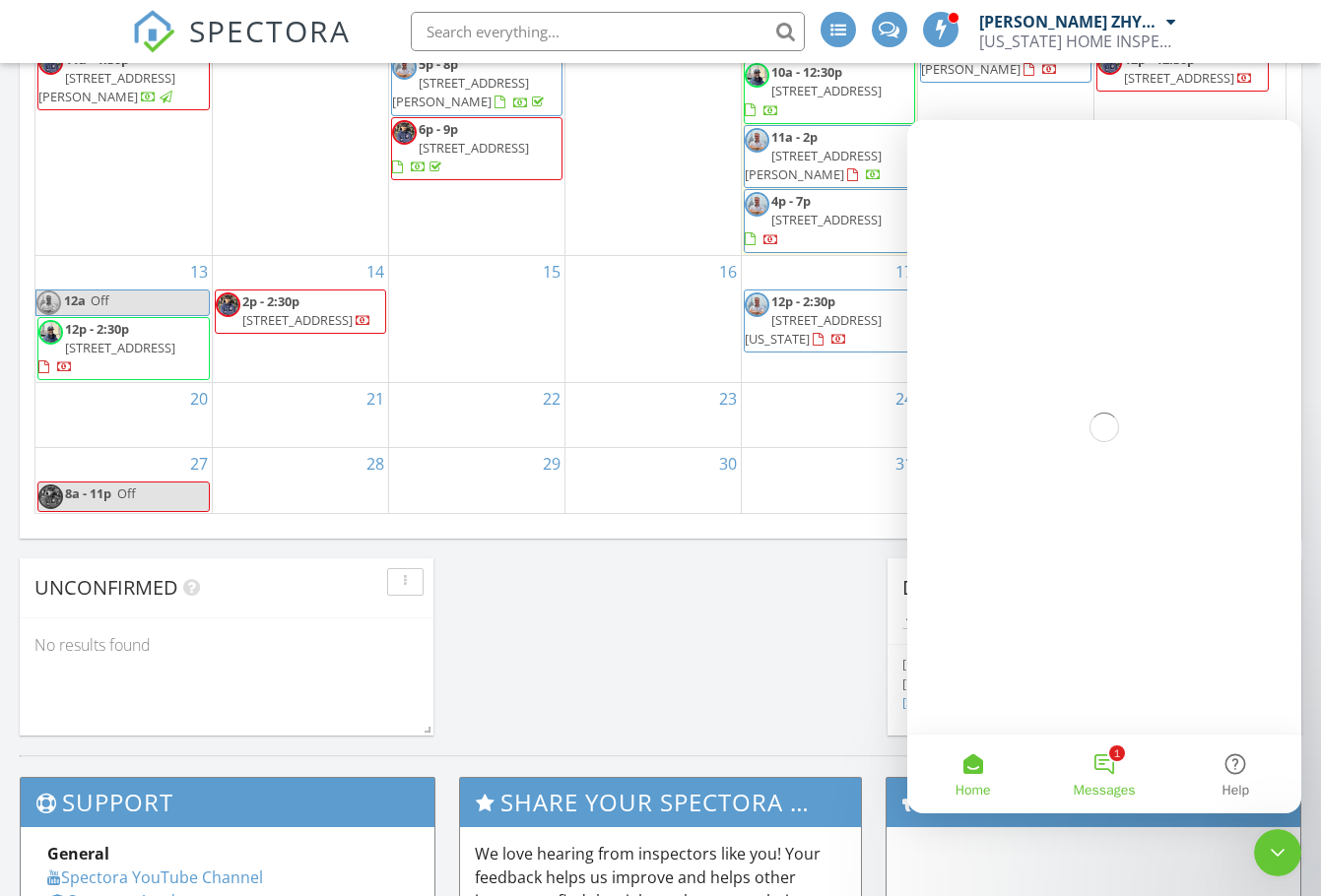 click on "1 Messages" at bounding box center (1103, 774) 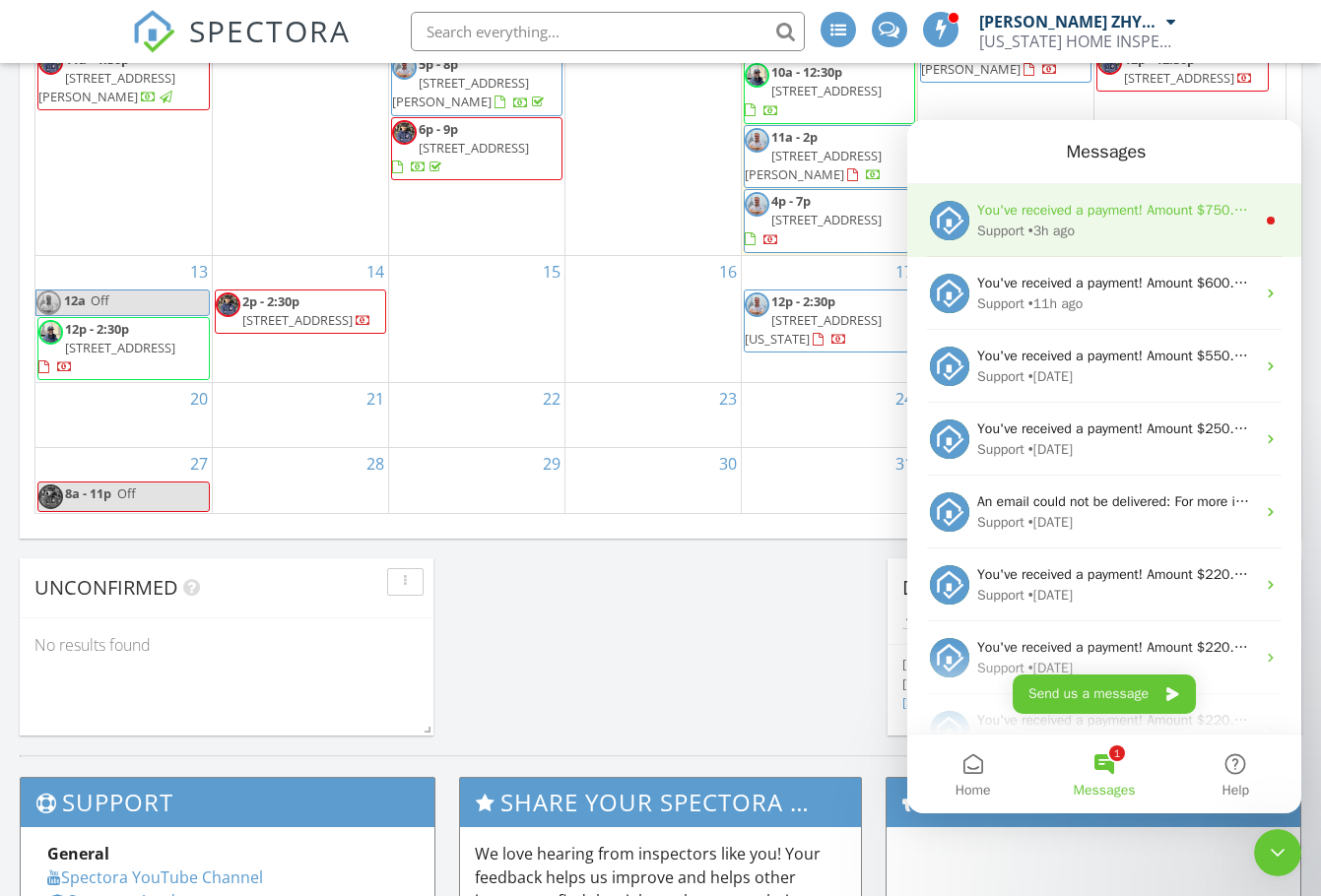 click on "Support •  3h ago" at bounding box center (1116, 230) 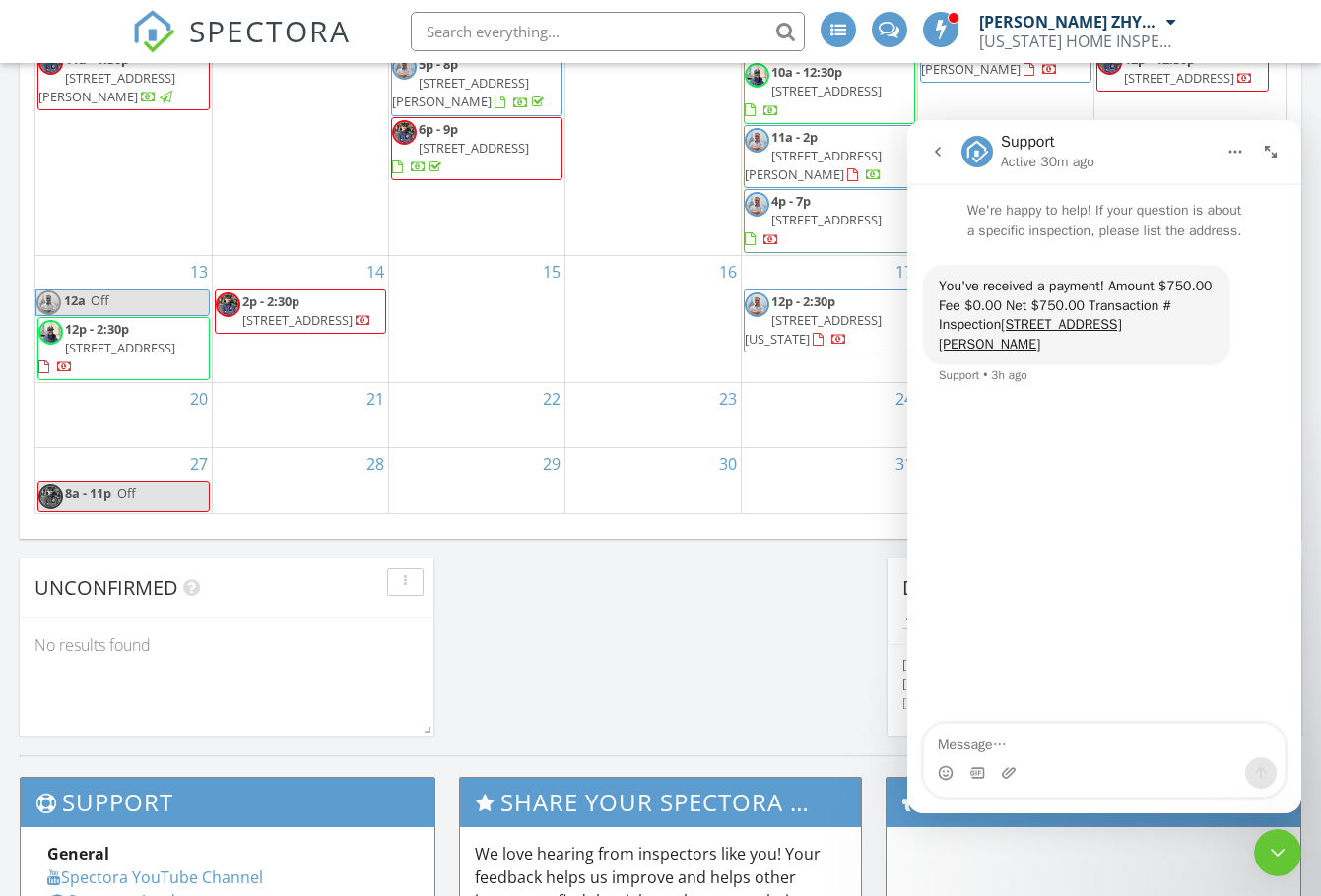 click 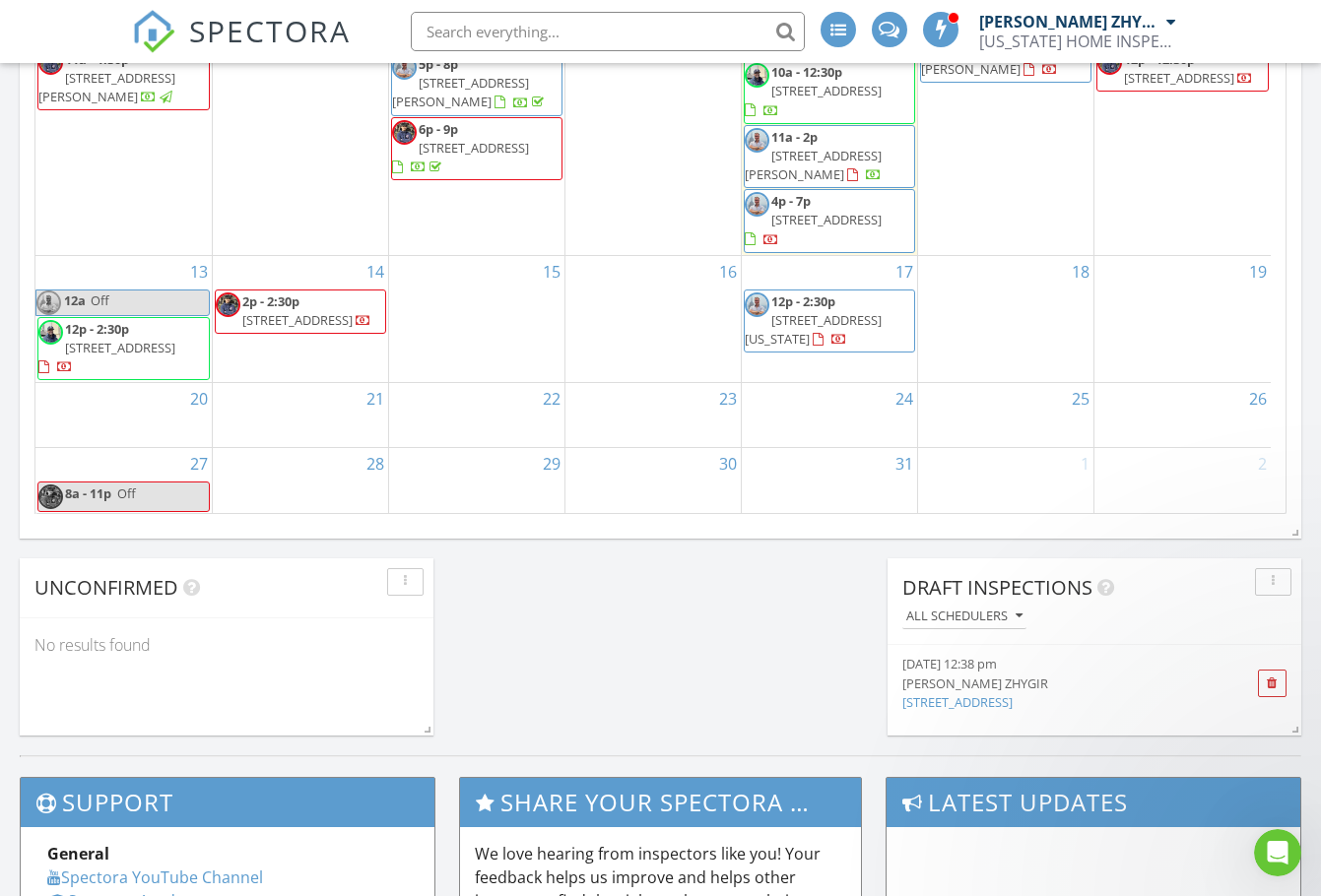 scroll, scrollTop: 0, scrollLeft: 0, axis: both 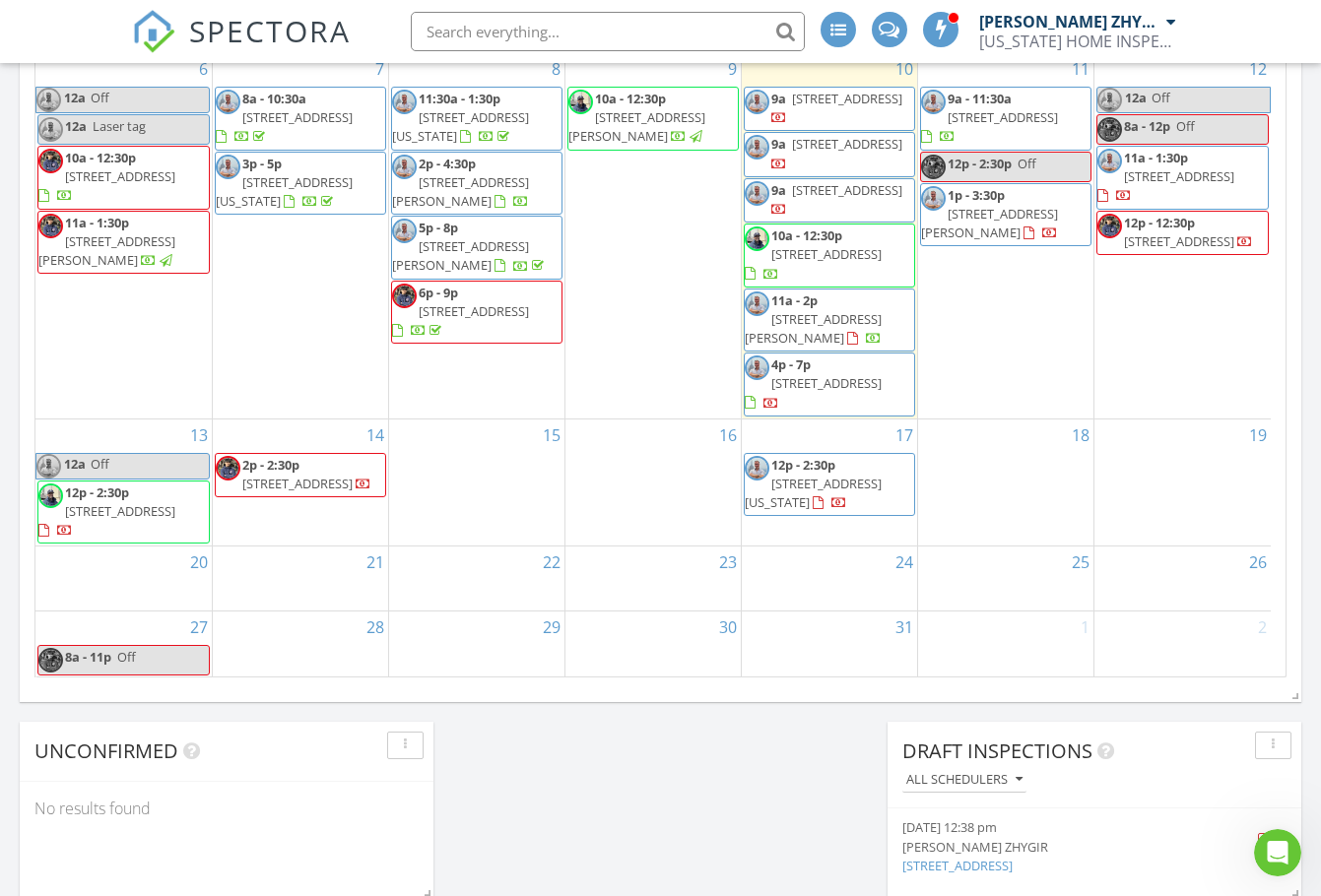 click on "80 Country Dr N, STATEN ISLAND 10314" at bounding box center (826, 383) 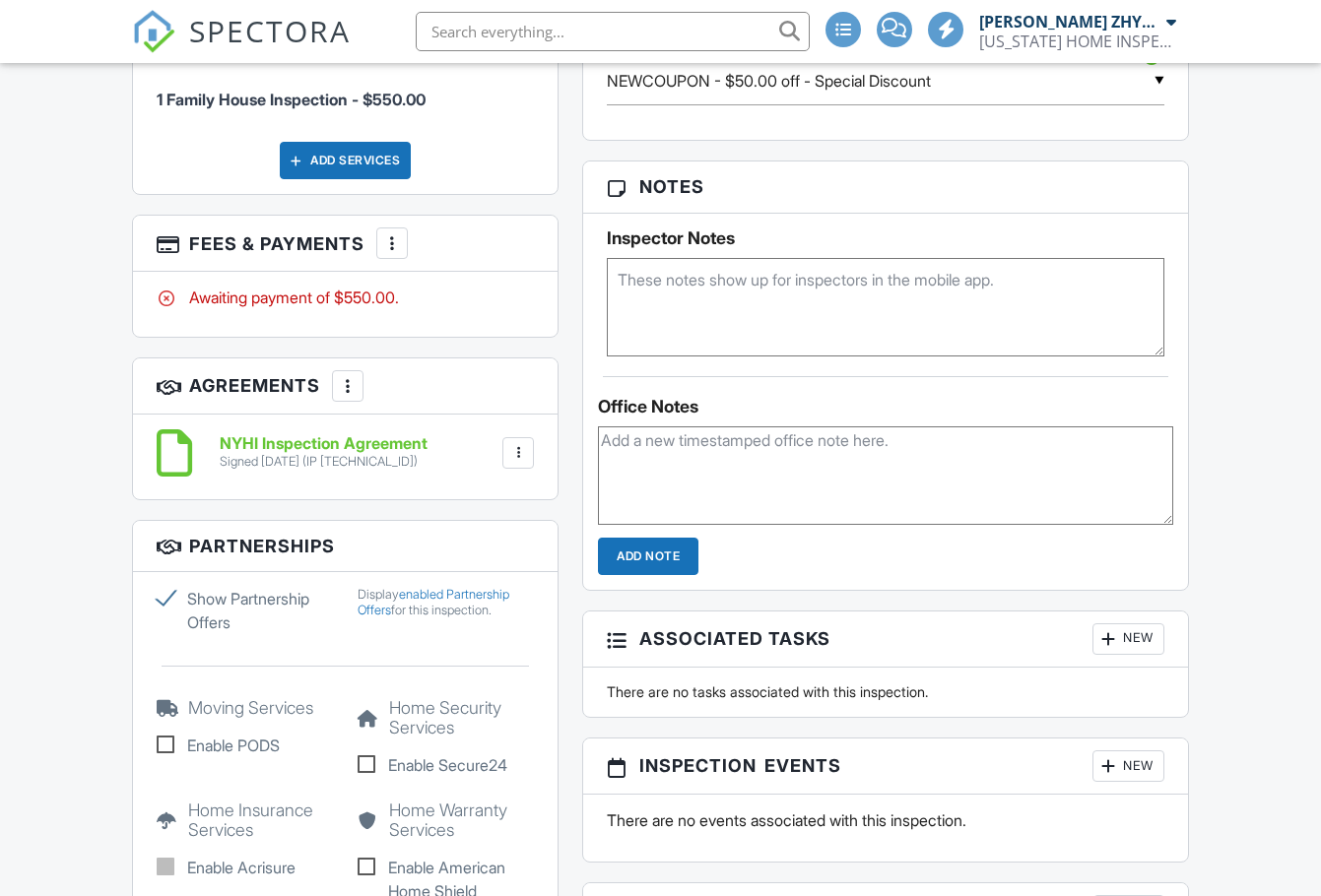 scroll, scrollTop: 1312, scrollLeft: 0, axis: vertical 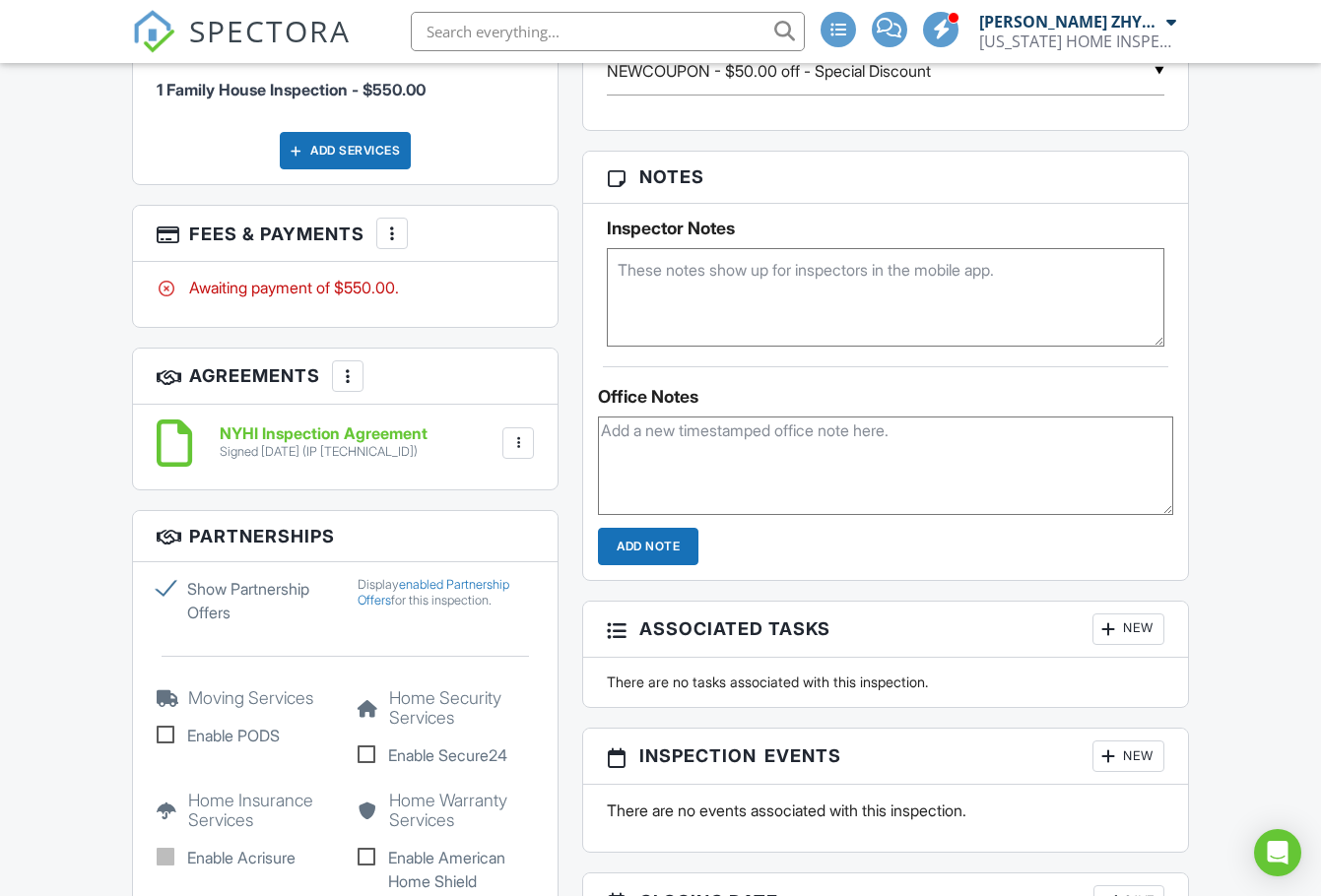 click at bounding box center (392, 233) 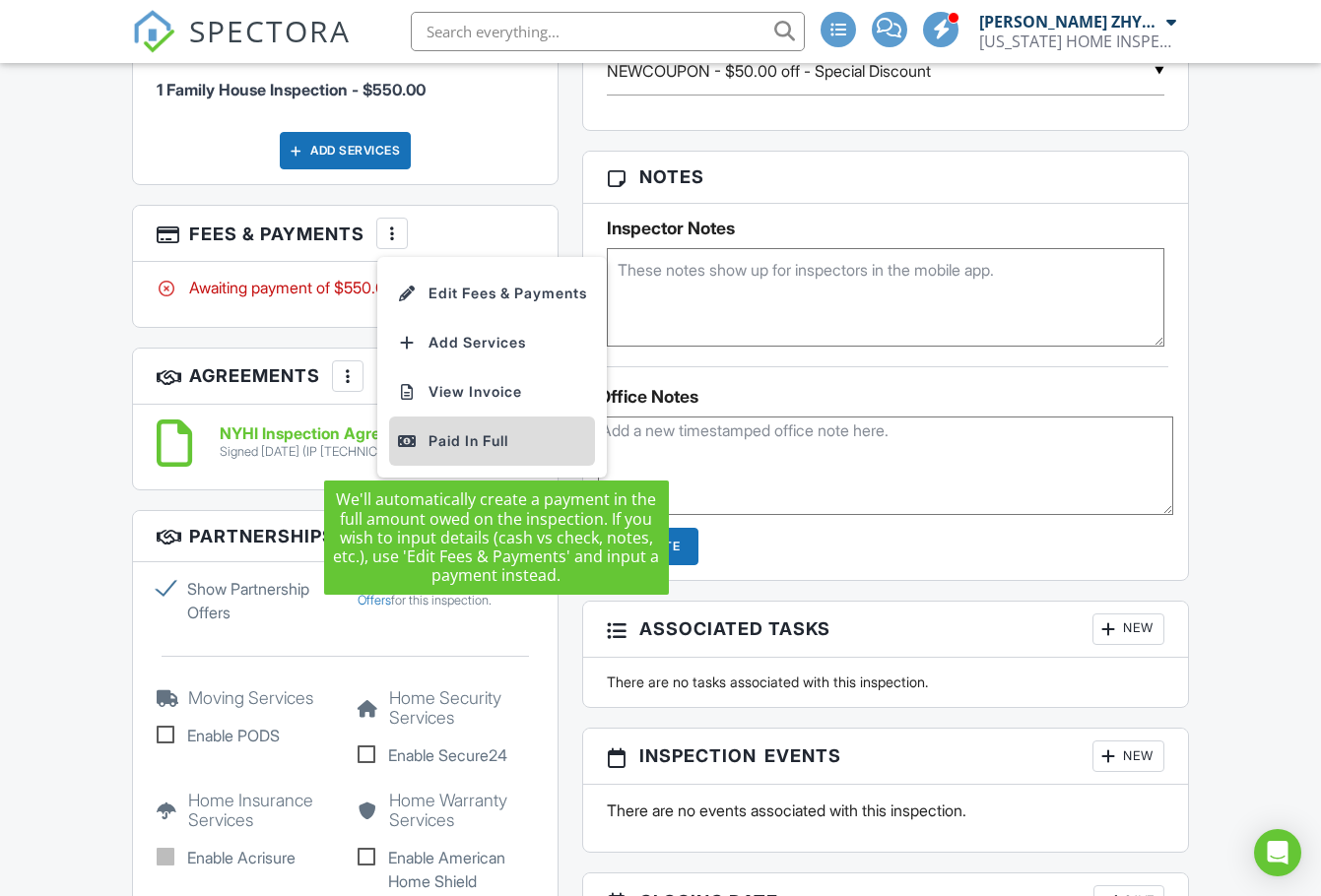 click on "Paid In Full" at bounding box center (492, 441) 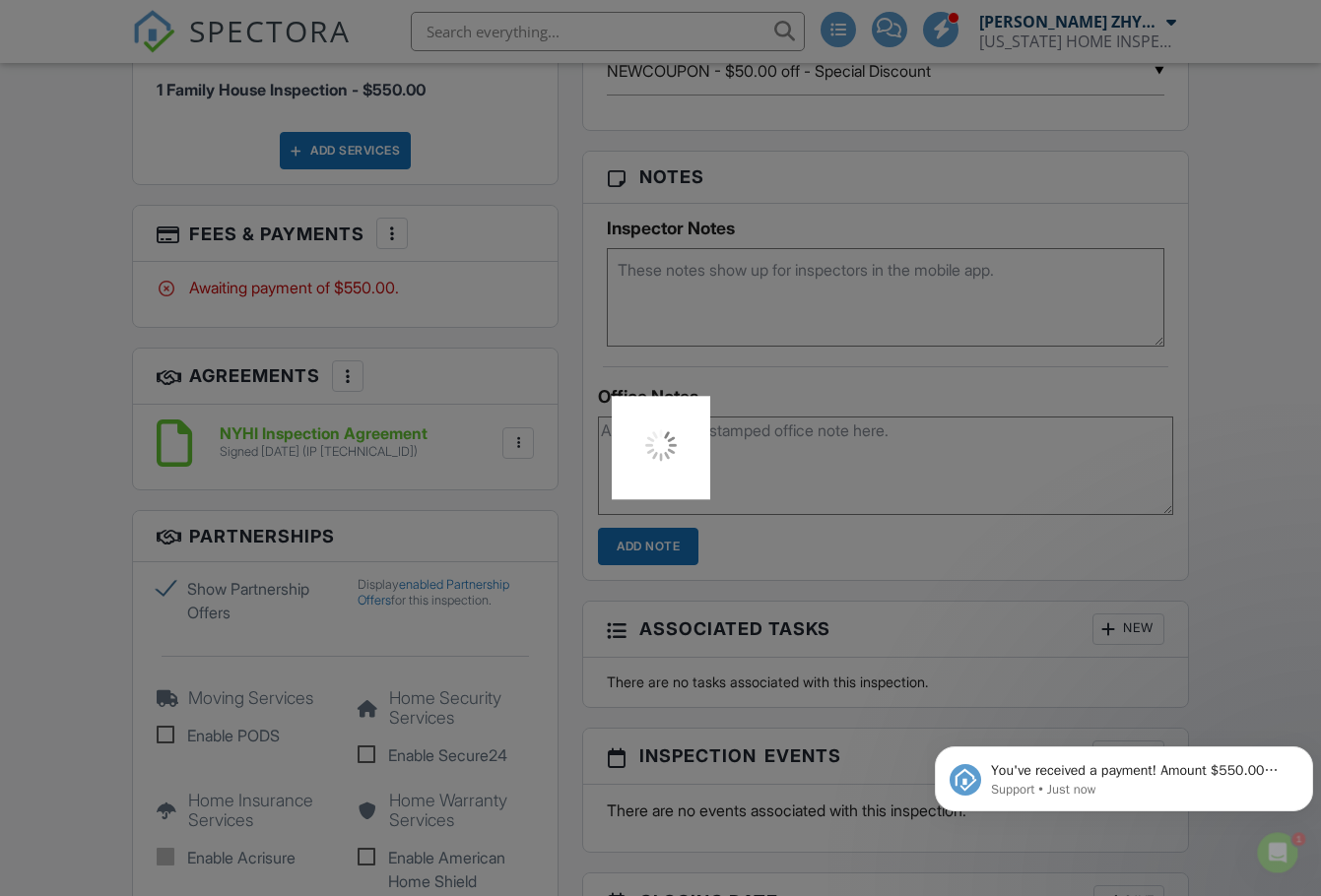scroll, scrollTop: 0, scrollLeft: 0, axis: both 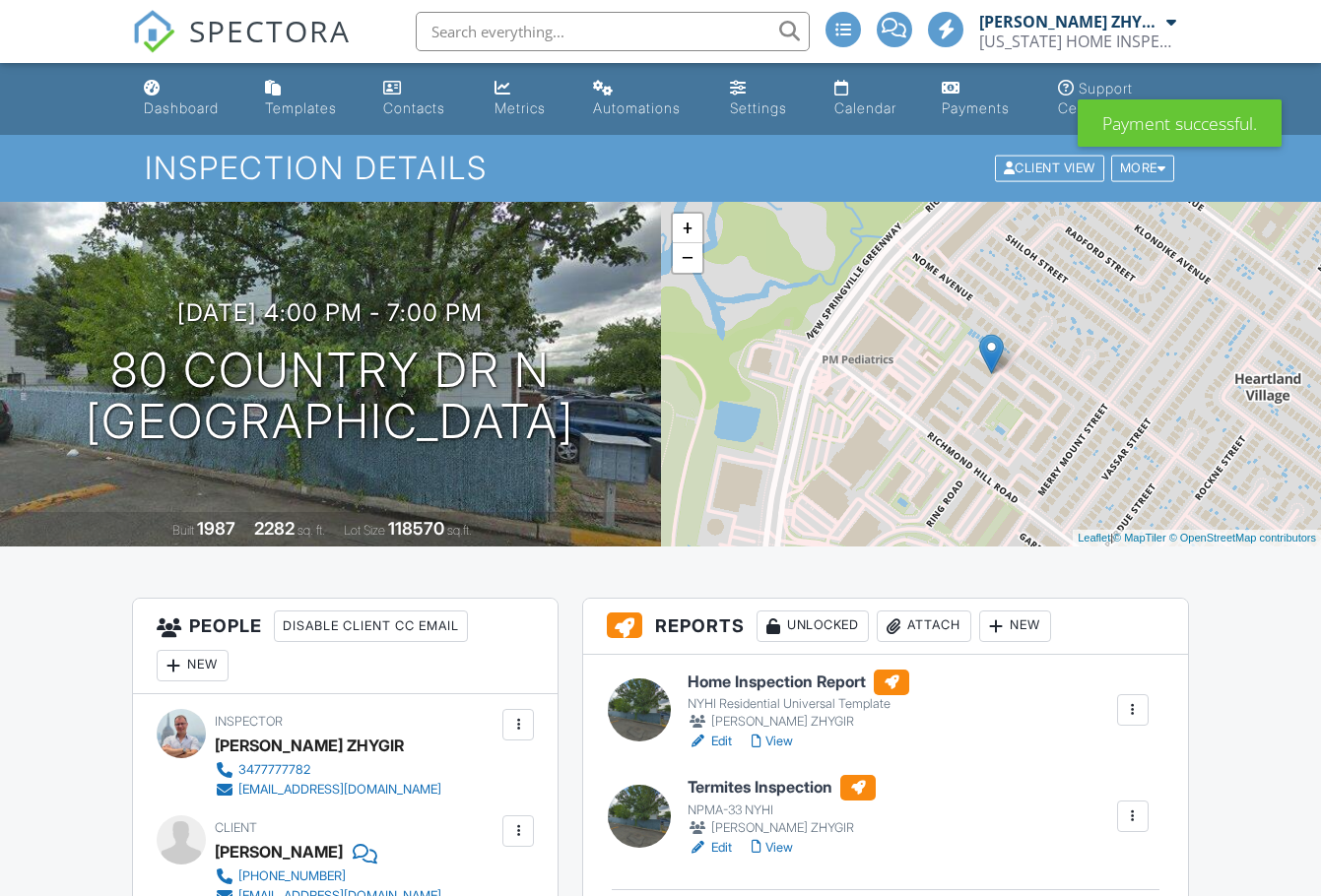 click on "All emails and texts are disabled for this inspection!
All emails and texts have been disabled for this inspection. This may have happened due to someone manually disabling them or this inspection being unconfirmed when it was scheduled. To re-enable emails and texts for this inspection, click the button below.
Turn on emails and texts
Reports
Unlocked
Attach
New
Home Inspection Report
NYHI Residential Universal Template
[PERSON_NAME] ZHYGIR
Edit
View
Quick Publish
Assign Inspectors
Copy
[GEOGRAPHIC_DATA]
Termites Inspection
NPMA-33 NYHI
[PERSON_NAME] ZHYGIR
Edit
View
Quick Publish
Assign Inspectors
Copy
[GEOGRAPHIC_DATA]
Publish All
Checking report completion
Publish report?
don't know where that is?
Cancel
Publish" at bounding box center (660, 2256) 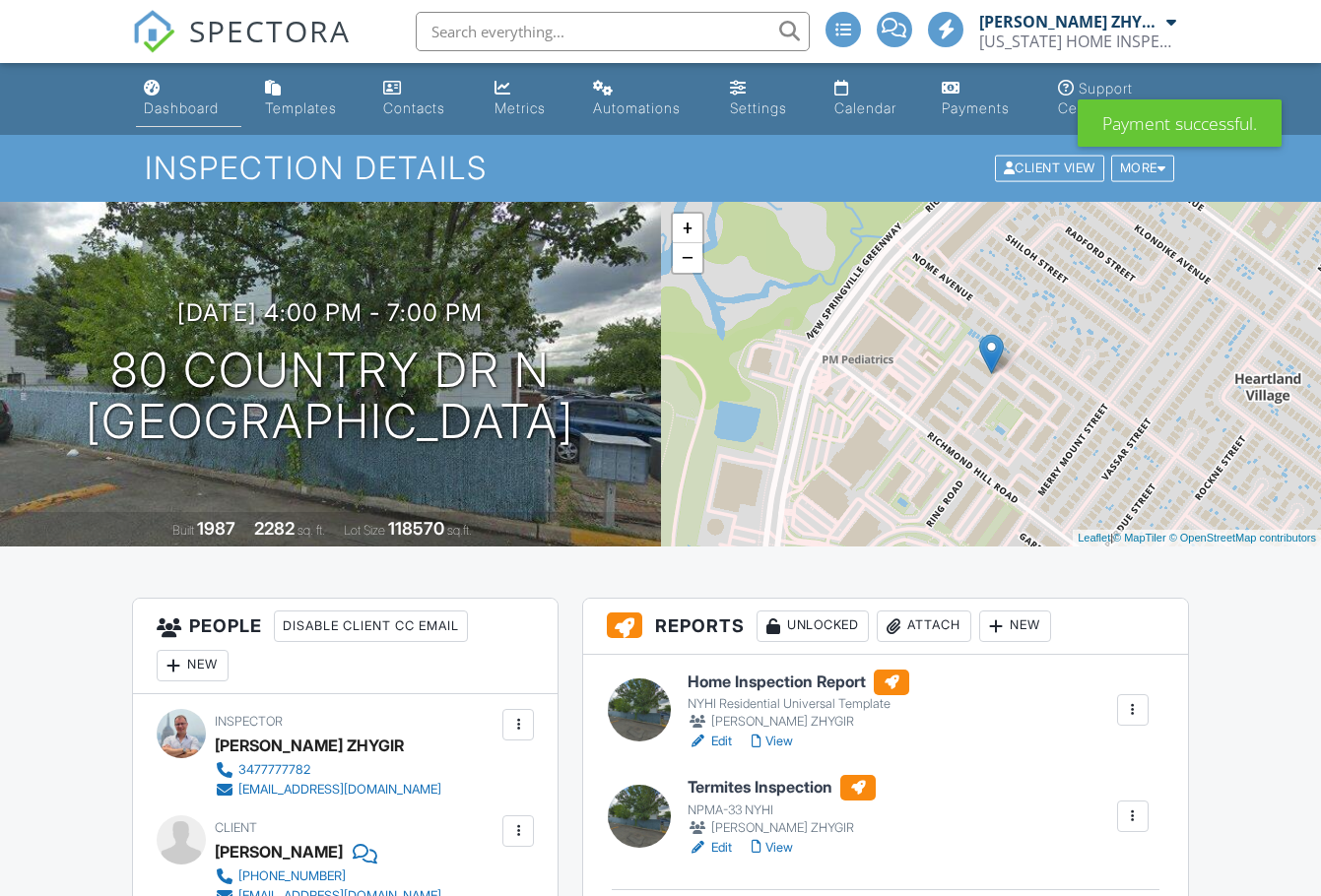 scroll, scrollTop: 0, scrollLeft: 0, axis: both 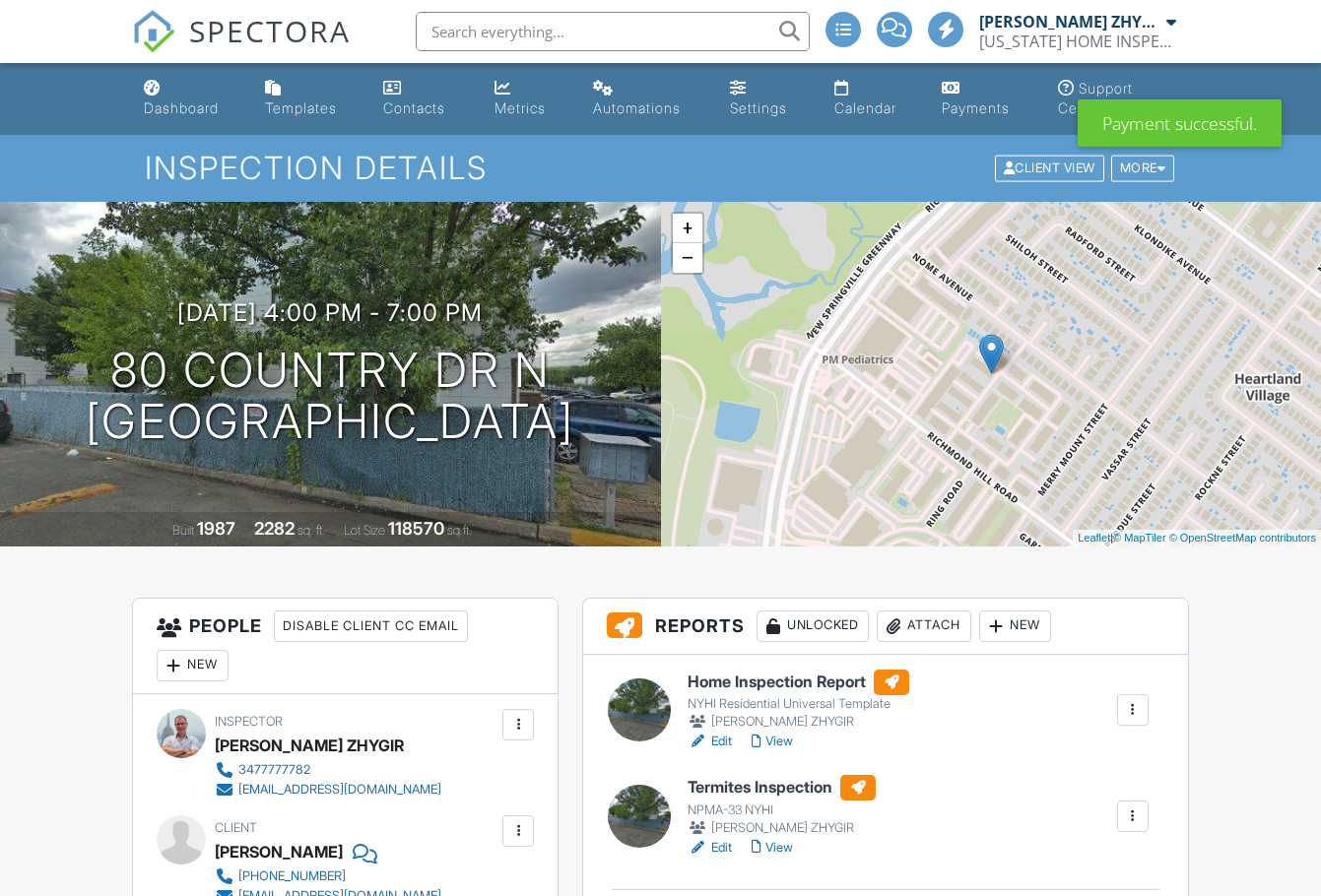 click on "Dashboard" at bounding box center [181, 107] 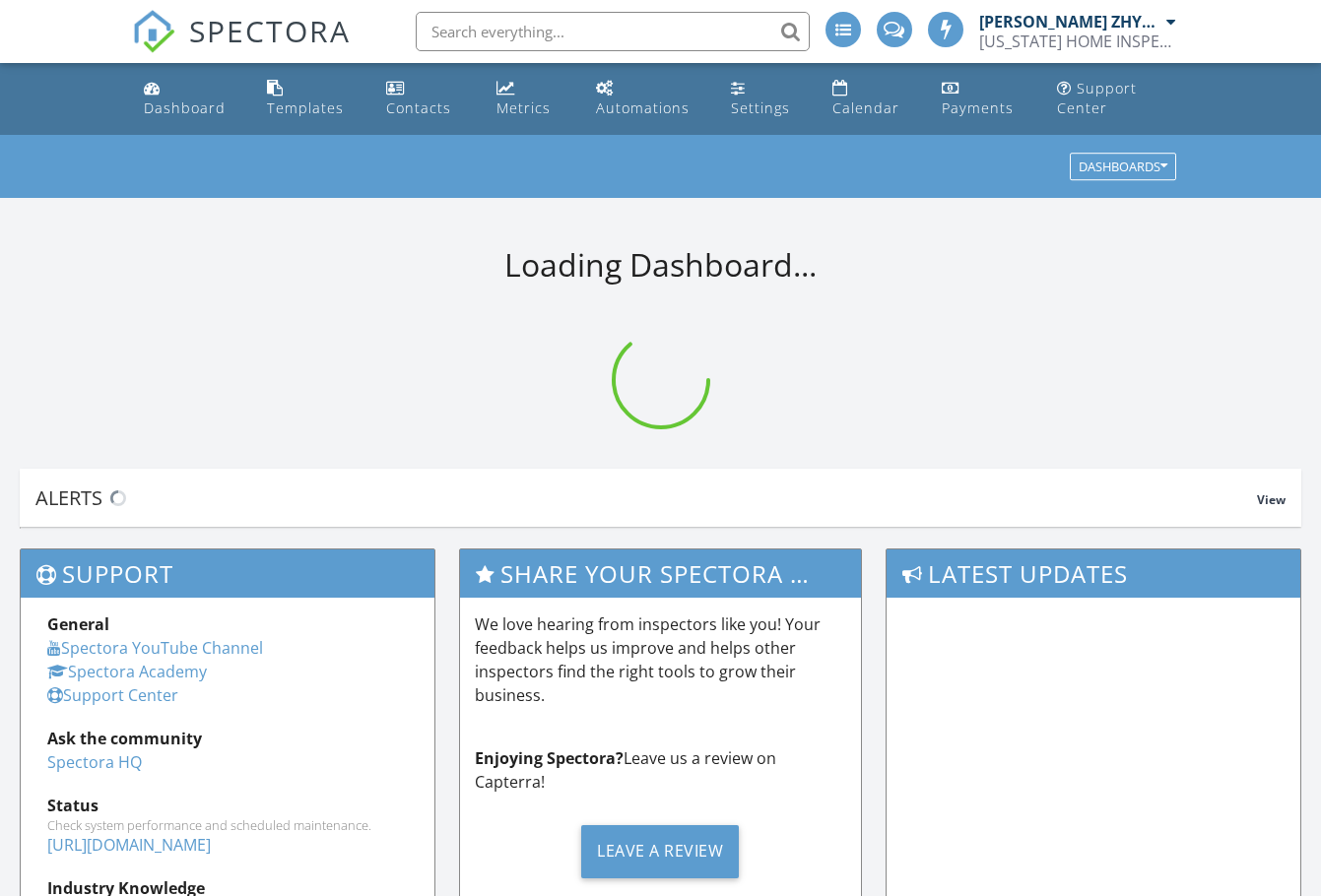 scroll, scrollTop: 0, scrollLeft: 0, axis: both 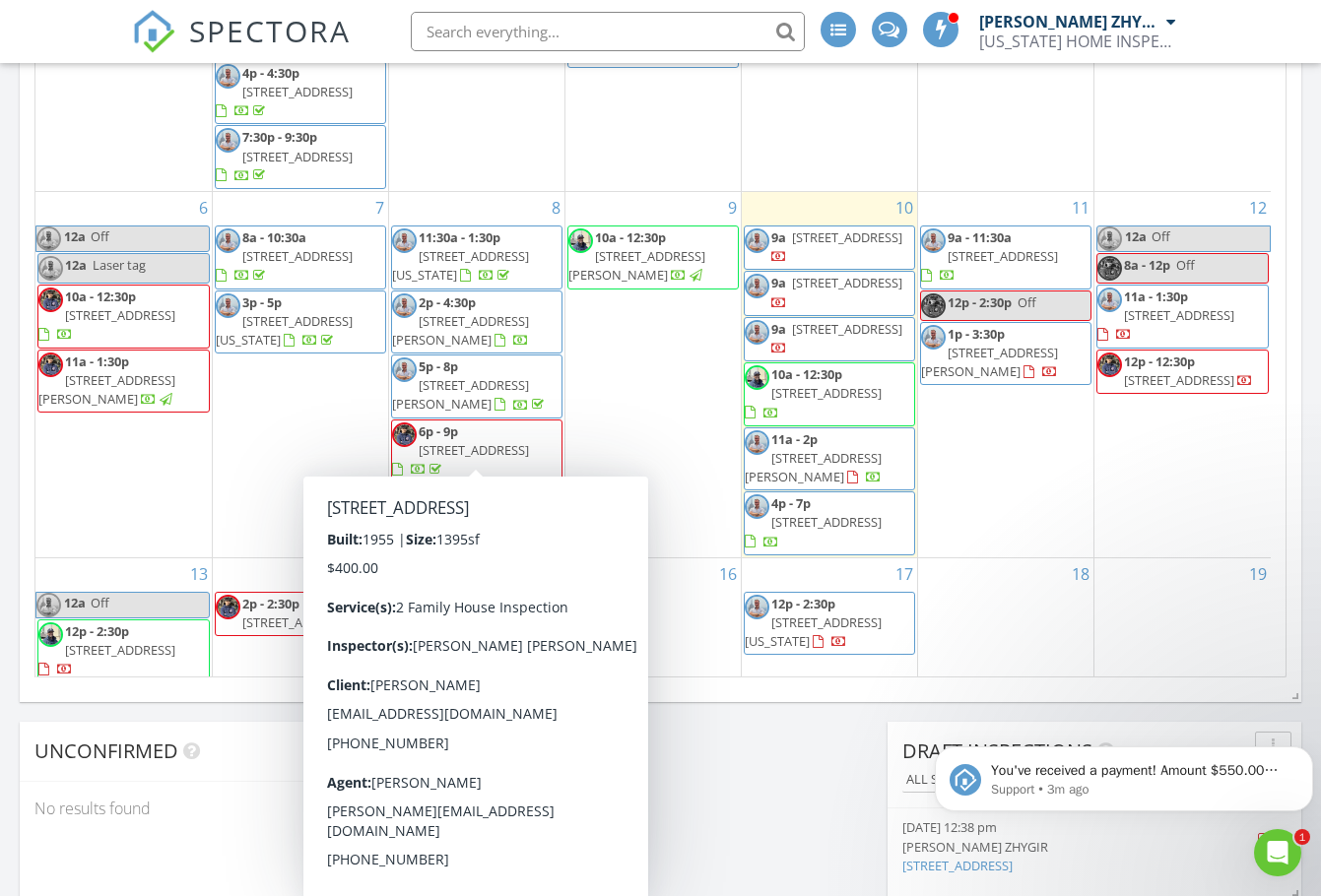 click 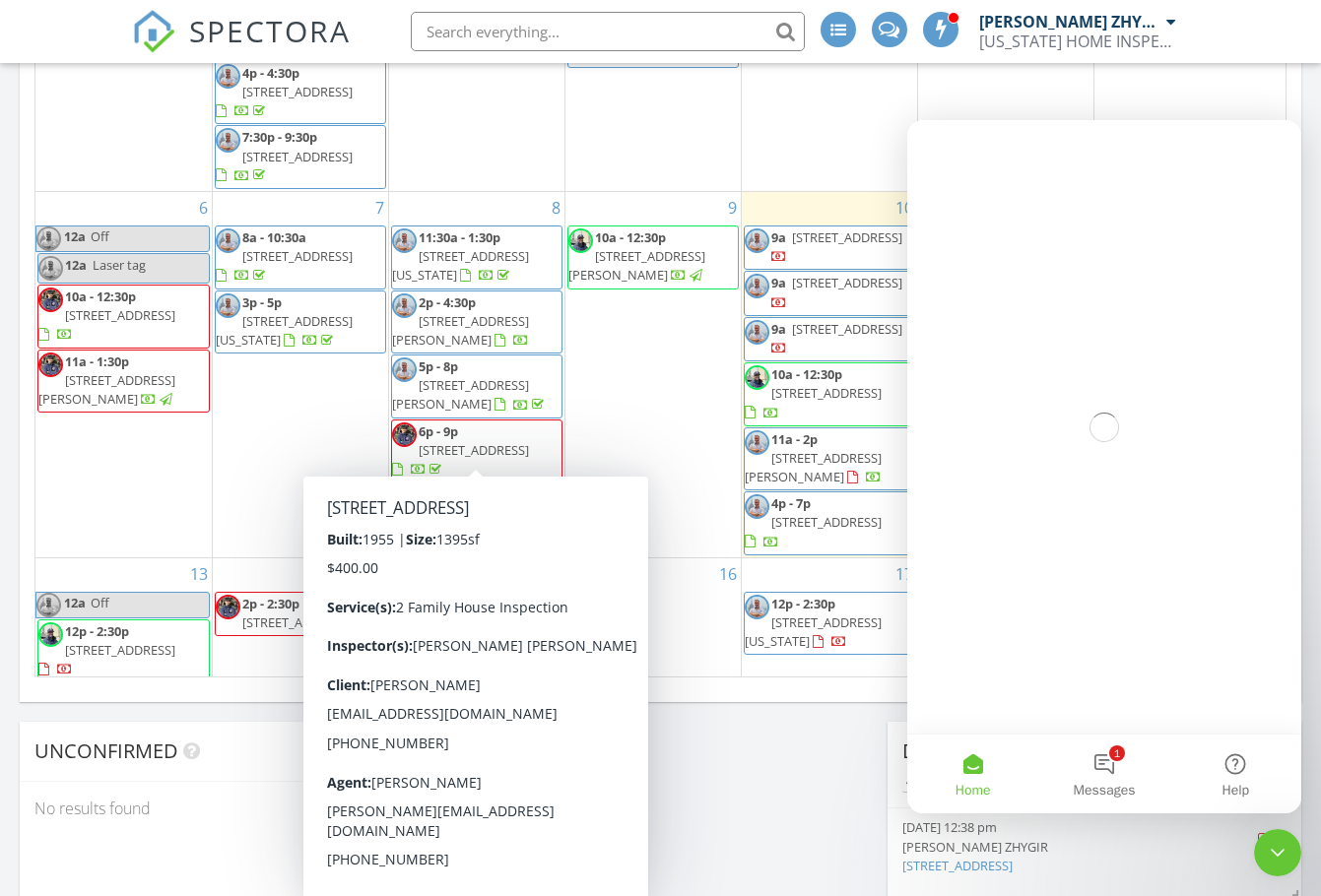 scroll, scrollTop: 0, scrollLeft: 0, axis: both 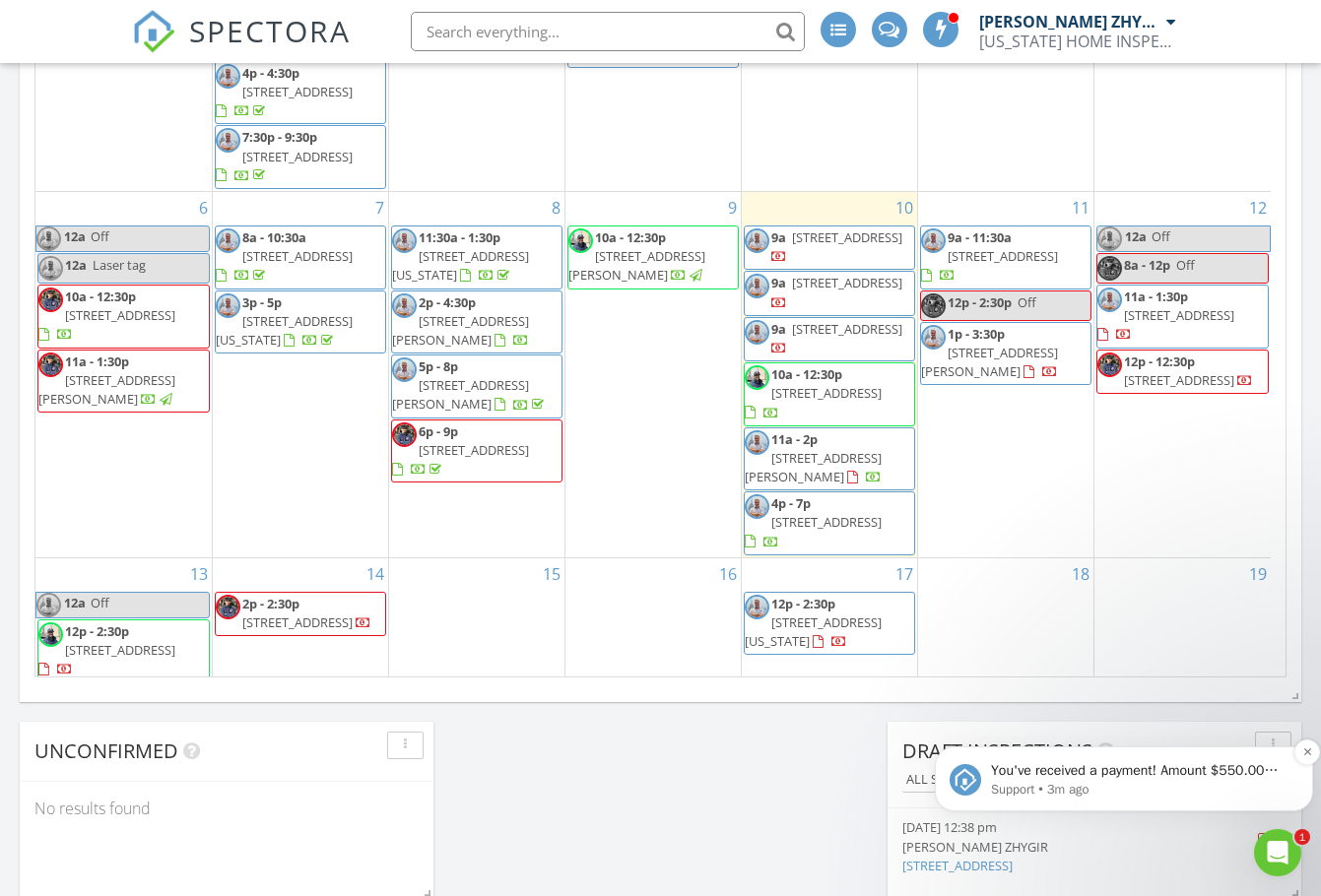 click on "Support • 3m ago" at bounding box center (1140, 790) 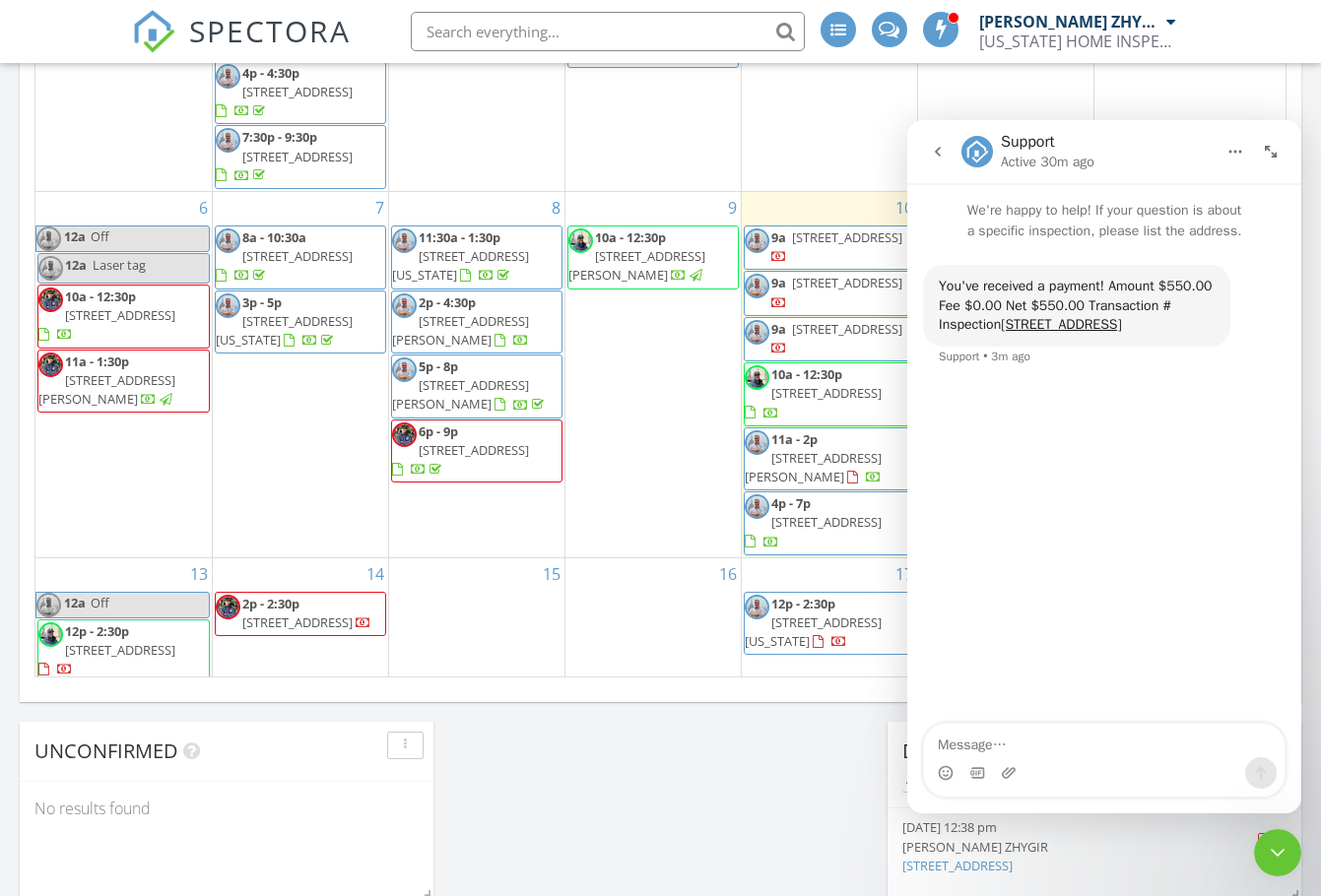 click 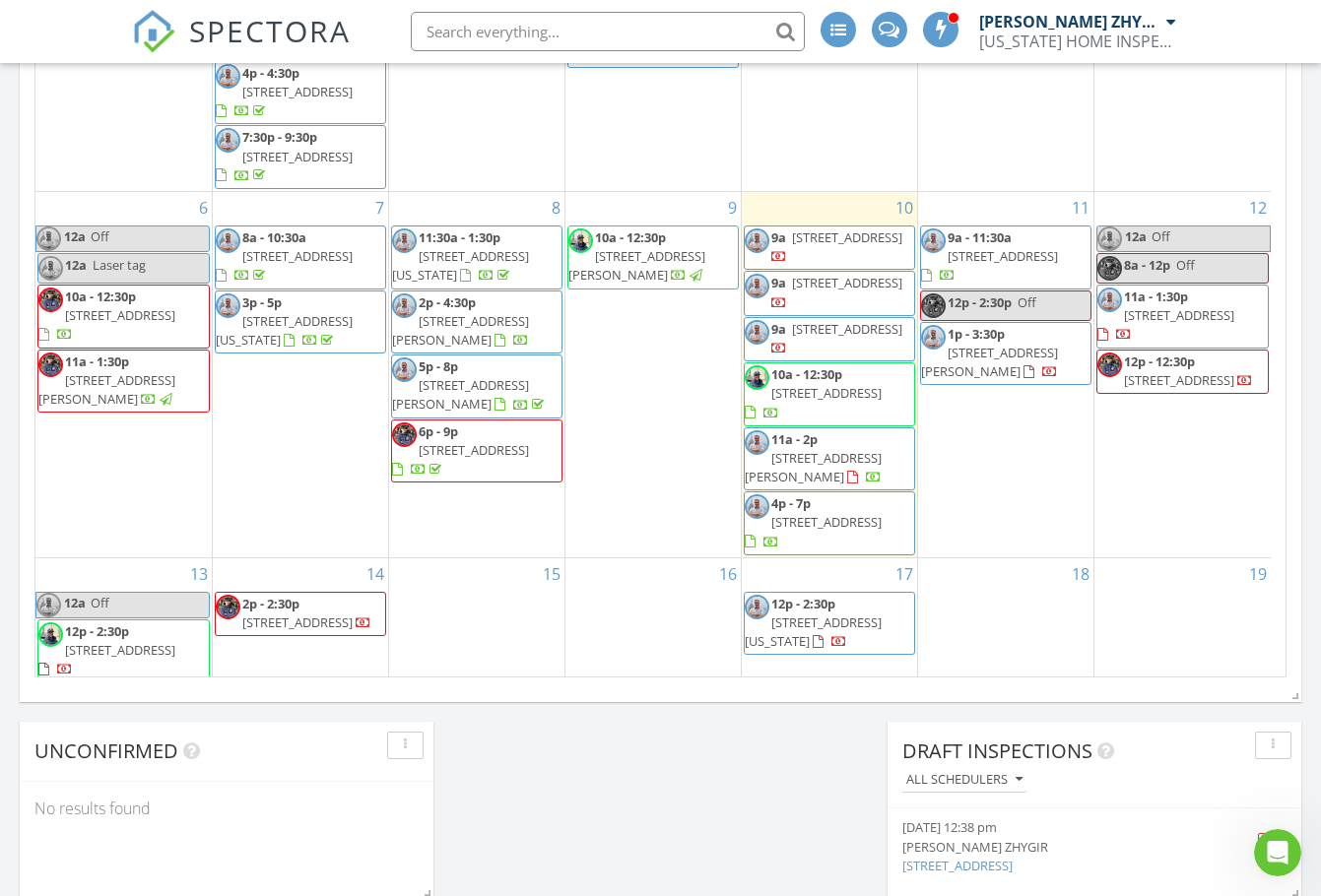 click on "Today
All Inspectors
9:00 am
1802 Ocean Pkwy C9, BROOKLYN, NY 11223
Dimitry ZHYGIR
4 minutes drive time   0.9 miles       9:00 am
1802 Ocean Pkwy E8, BROOKLYN, NY 11223
Dimitry ZHYGIR
2 minutes drive time   0.3 miles       9:00 am
1916 Avenue K 2H, BROOKLYN, NY 11230
Dimitry ZHYGIR
4 minutes drive time   1.4 miles       10:00 am
4914 Avenue M, BROOKLYN, NY 11234
Hud Malik
10 minutes drive time   3.8 miles       11:00 am
42 Catherine St, STATEN ISLAND, NY 10302
Dimitry ZHYGIR
26 minutes drive time   11.8 miles       4:00 pm
80 Country Dr N, STATEN ISLAND, NY 10314" at bounding box center [660, 23] 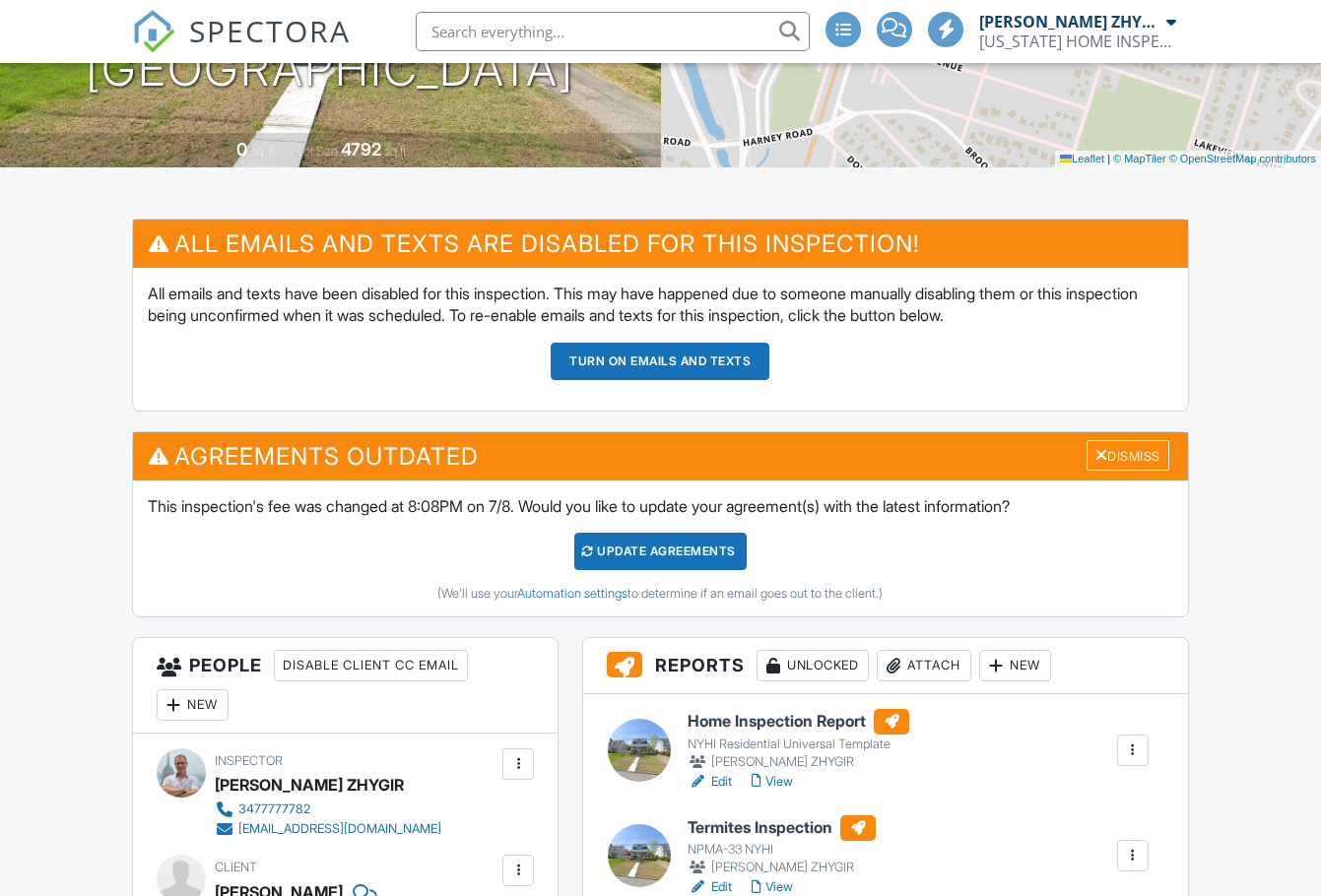 scroll, scrollTop: 820, scrollLeft: 0, axis: vertical 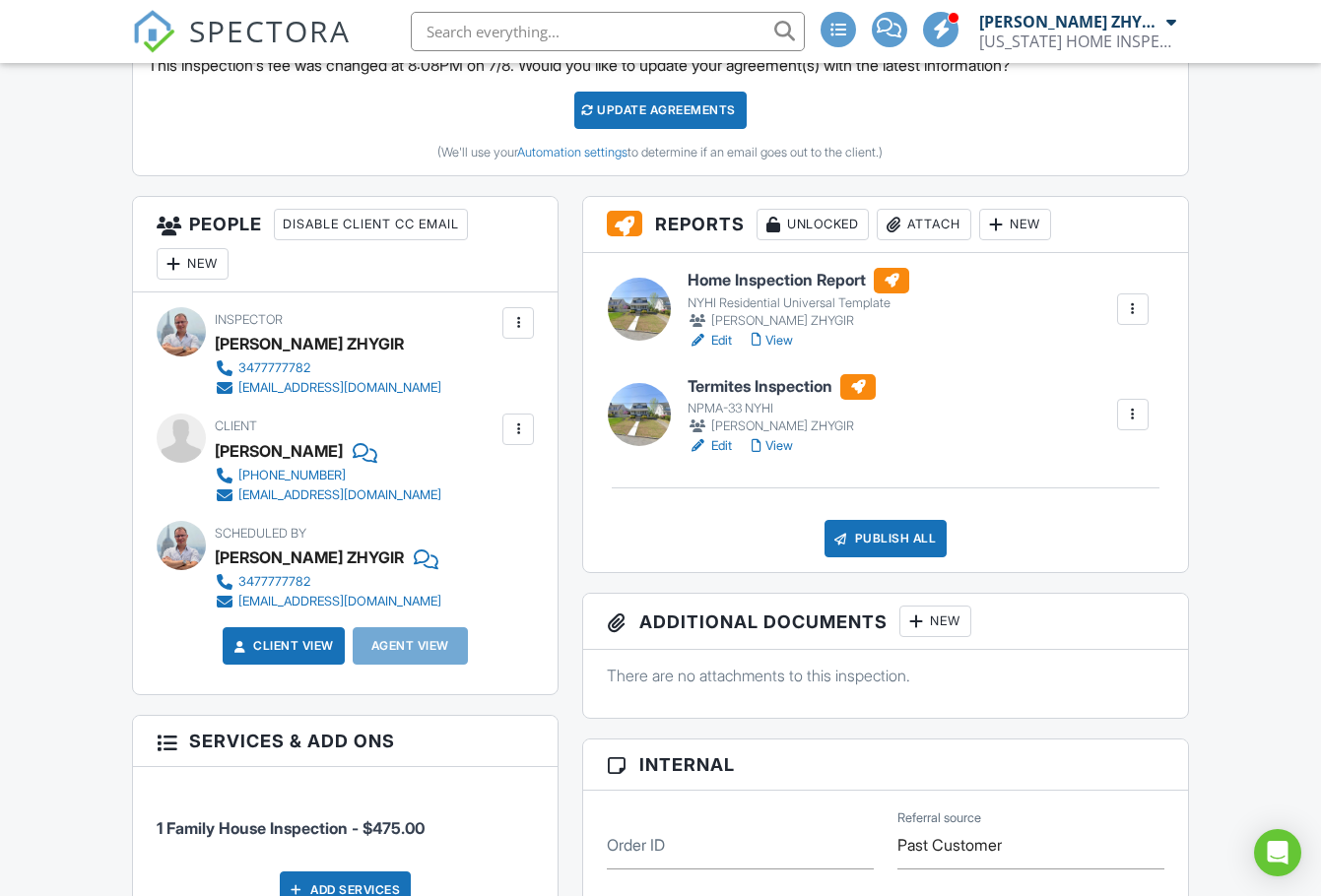 click on "Publish All" at bounding box center [886, 539] 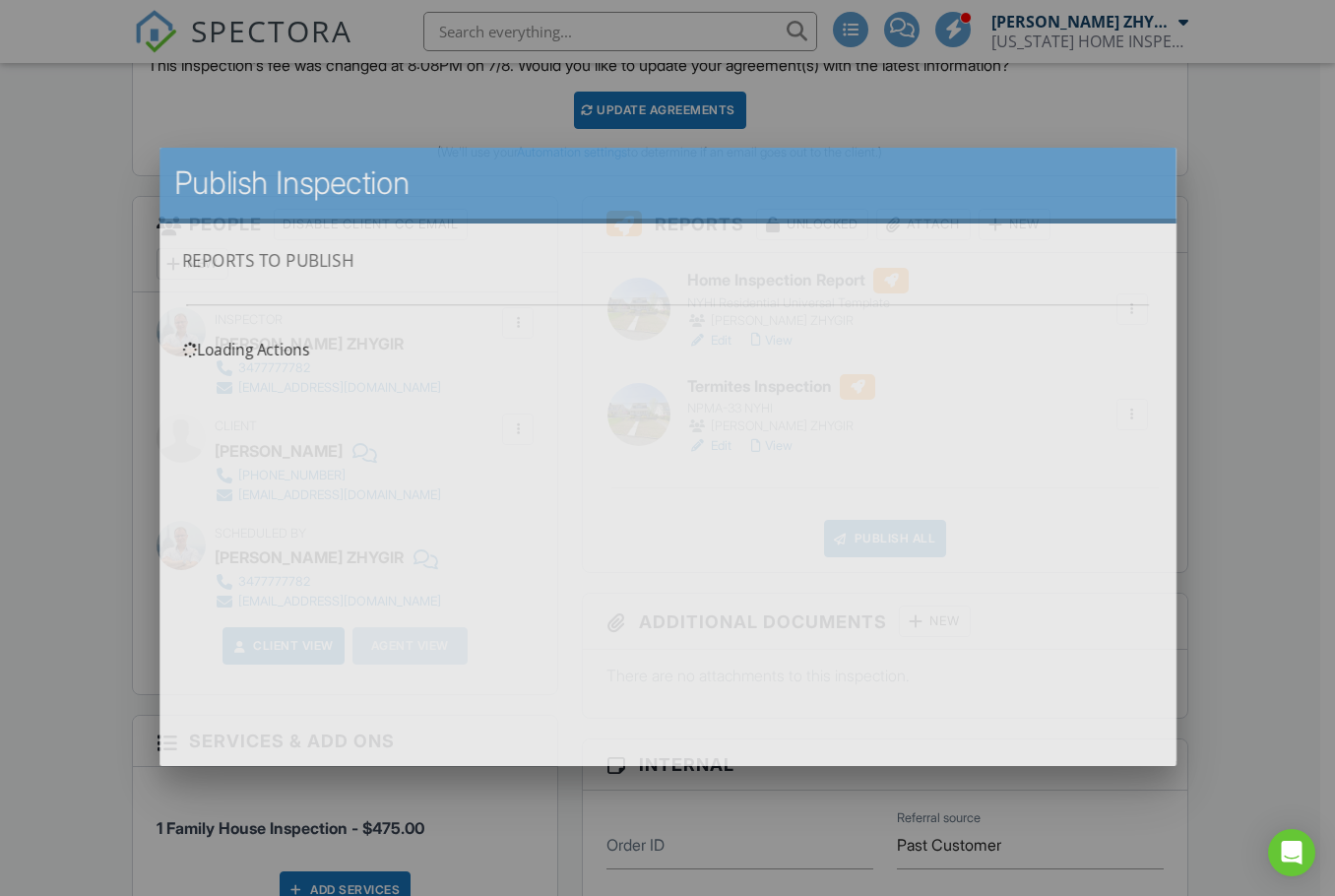 scroll, scrollTop: 0, scrollLeft: 0, axis: both 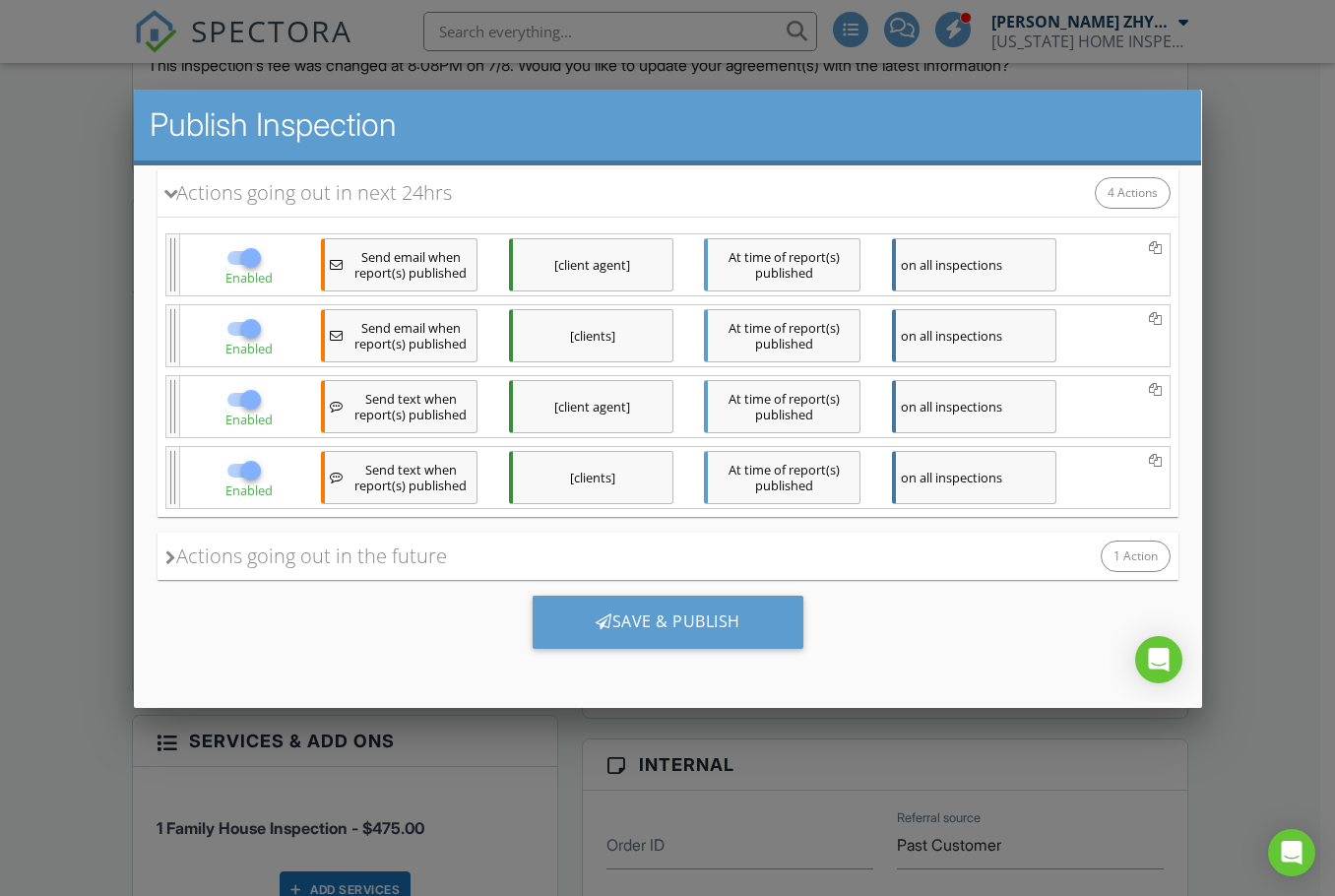 click at bounding box center [169, 557] 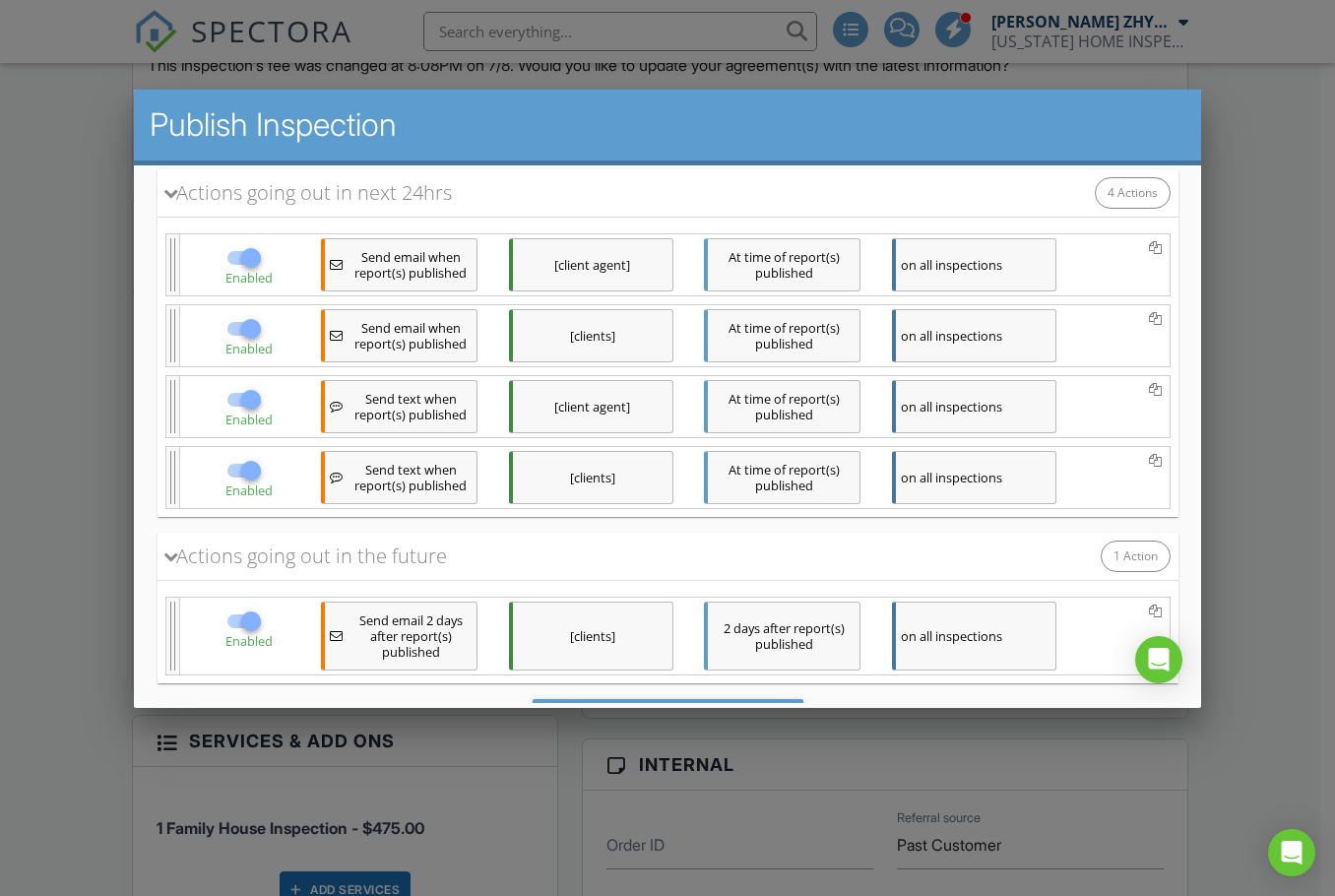 click at bounding box center [250, 621] 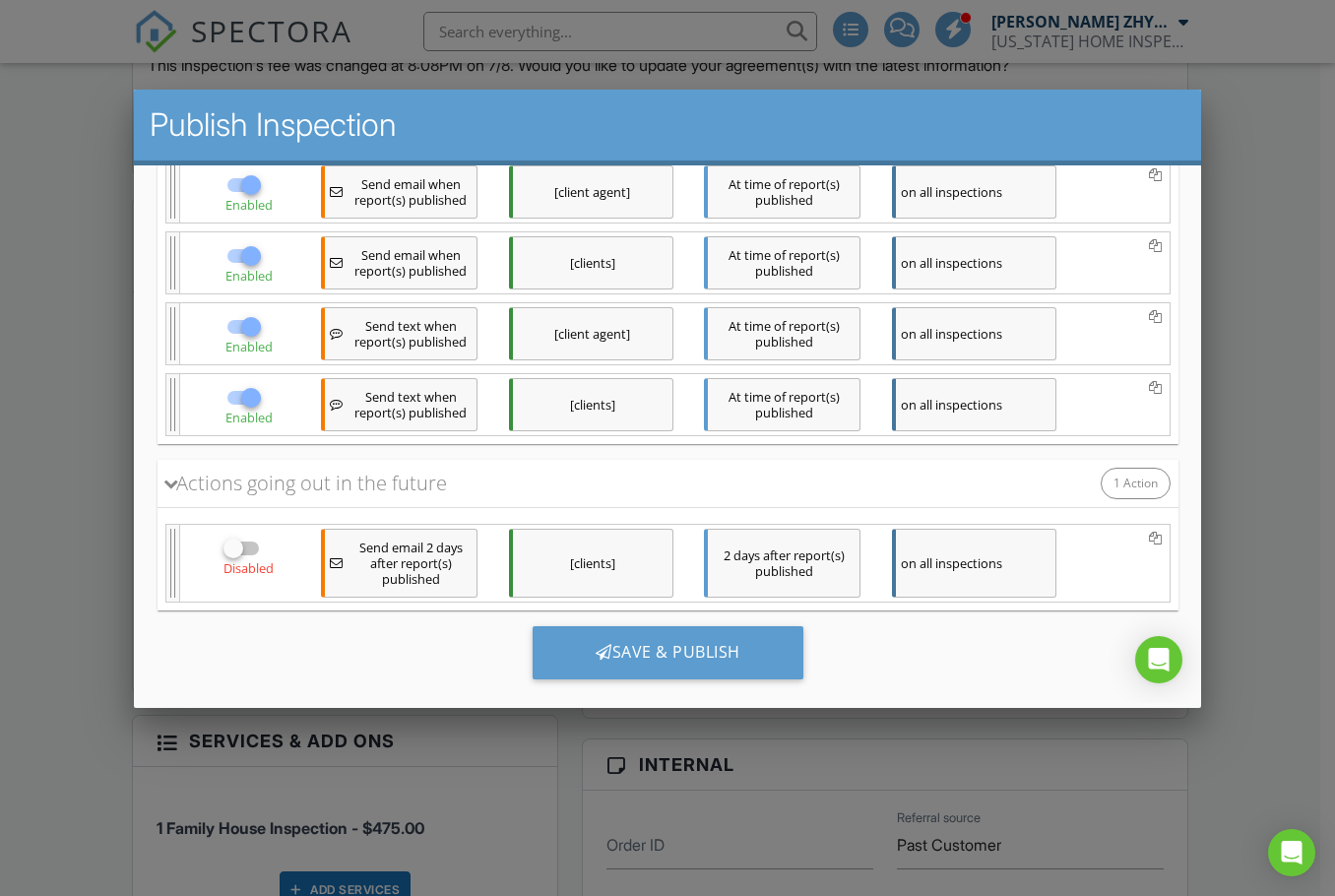 scroll, scrollTop: 393, scrollLeft: 0, axis: vertical 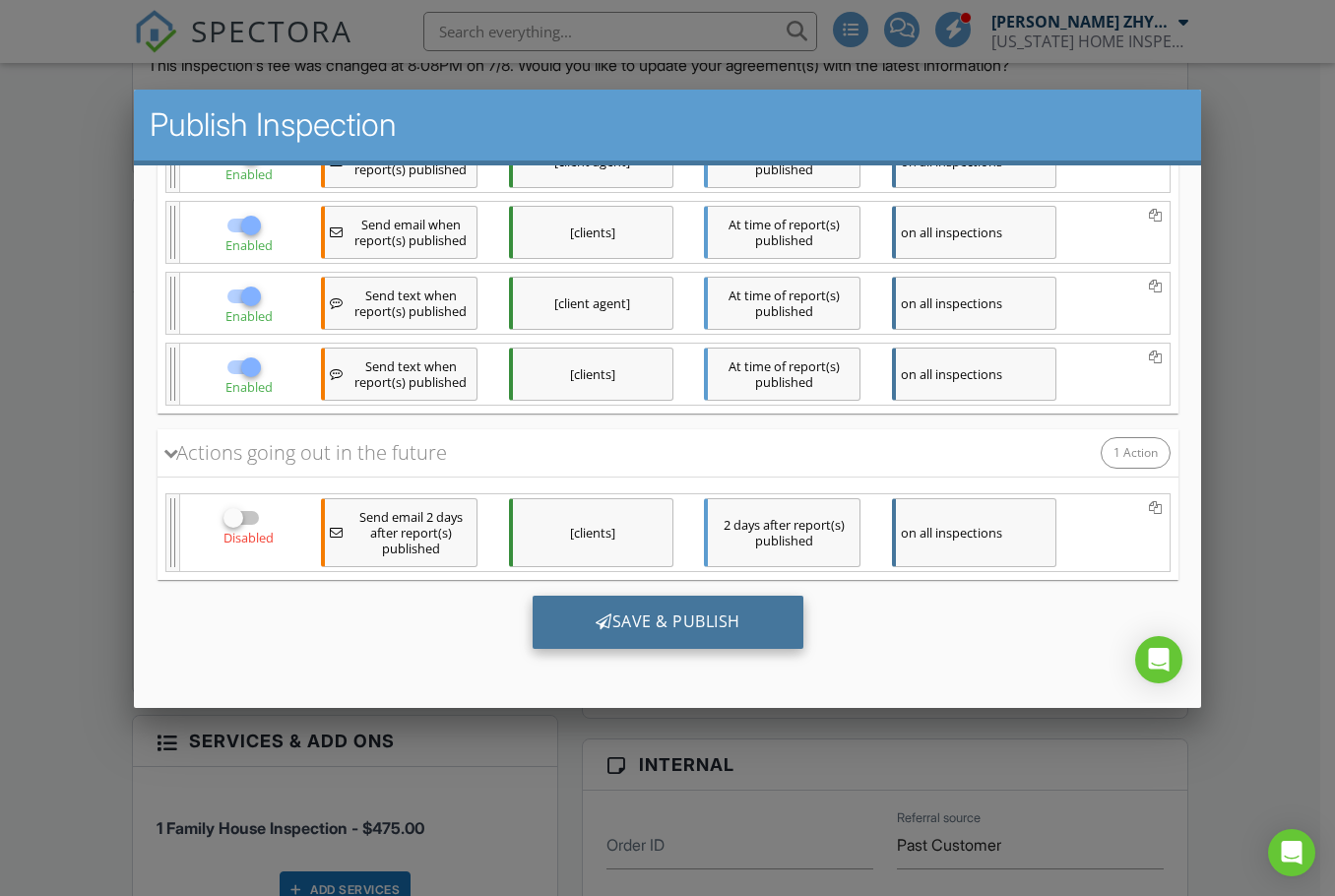 click on "Save & Publish" at bounding box center [667, 622] 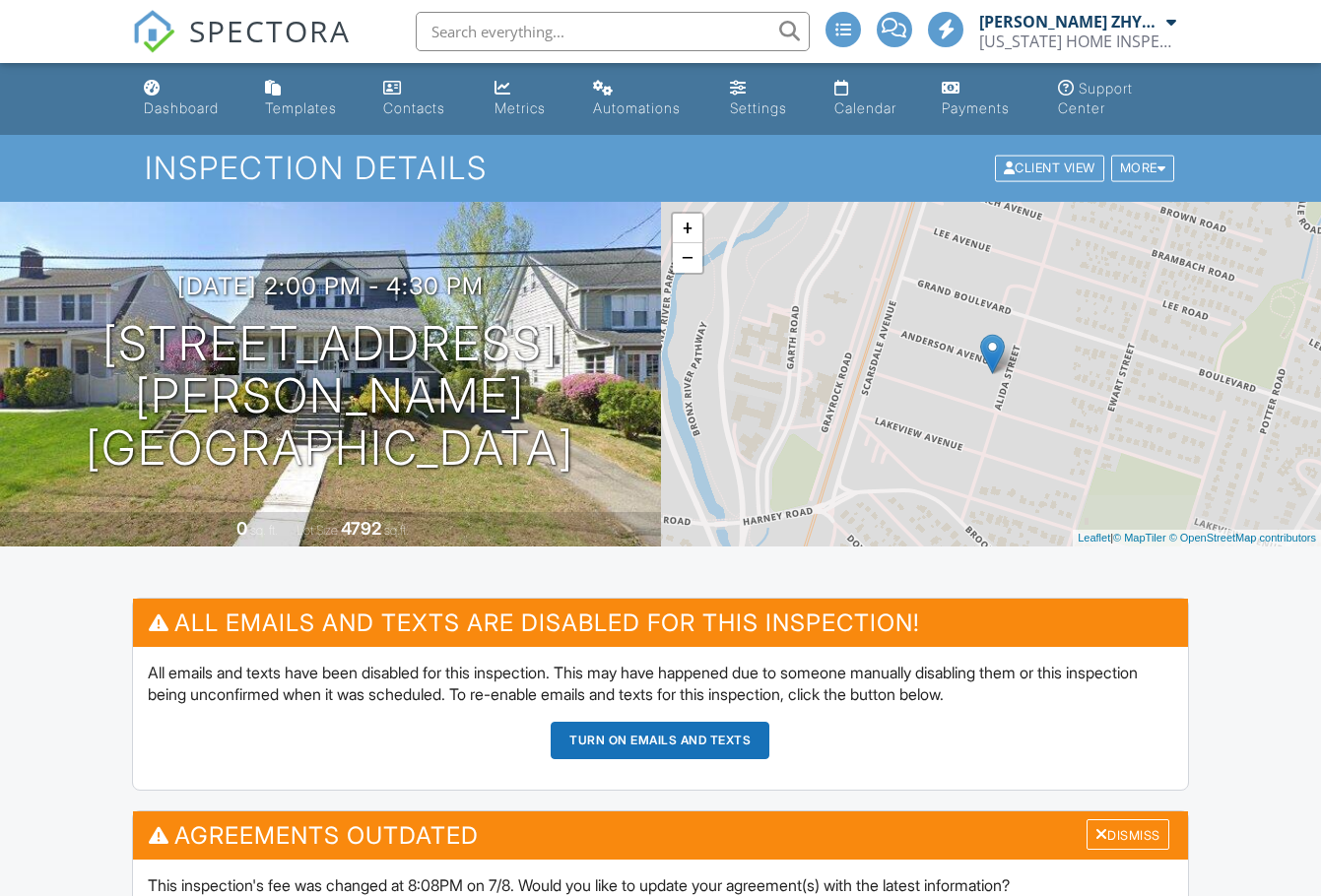 scroll, scrollTop: 0, scrollLeft: 0, axis: both 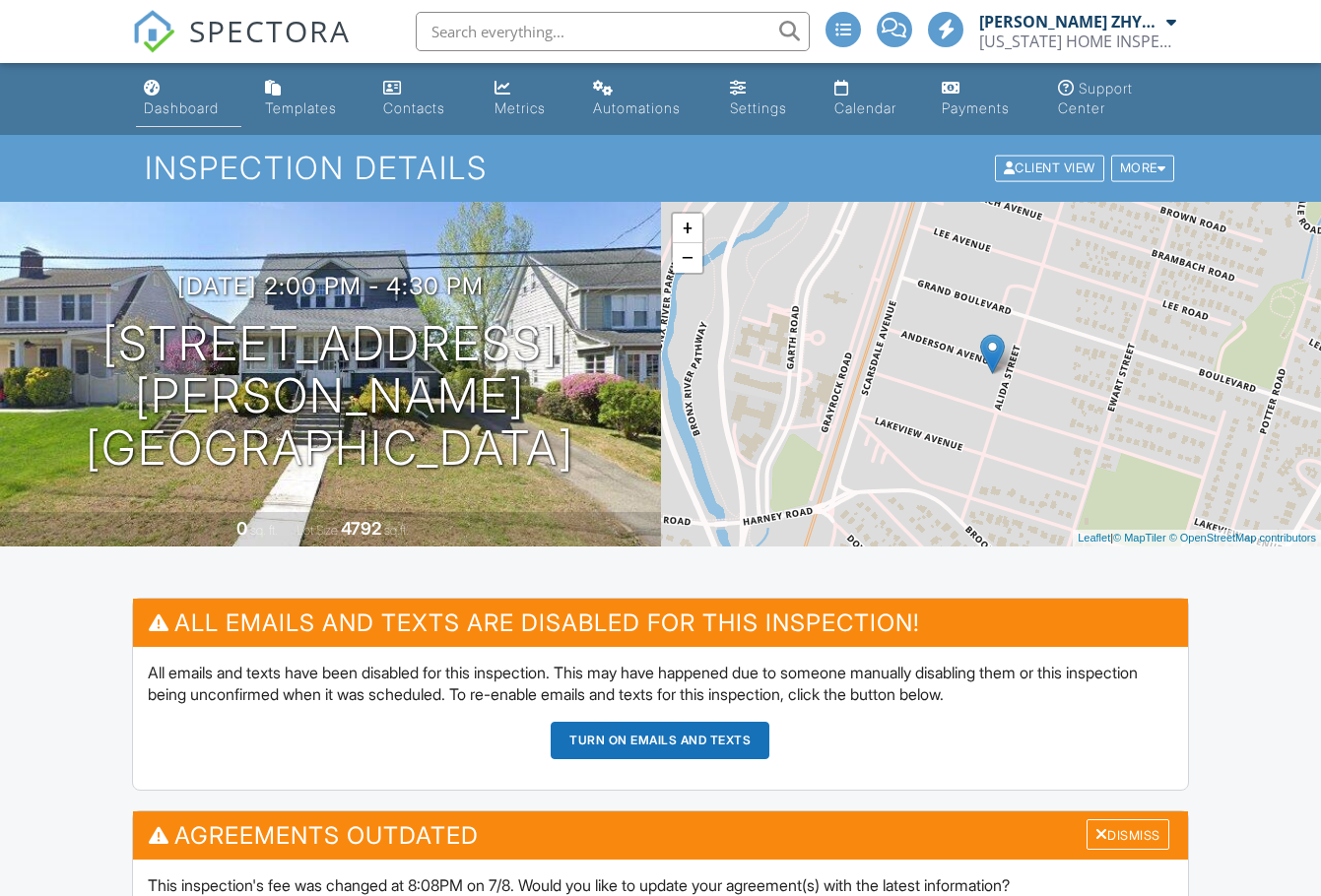click on "Dashboard" at bounding box center [188, 98] 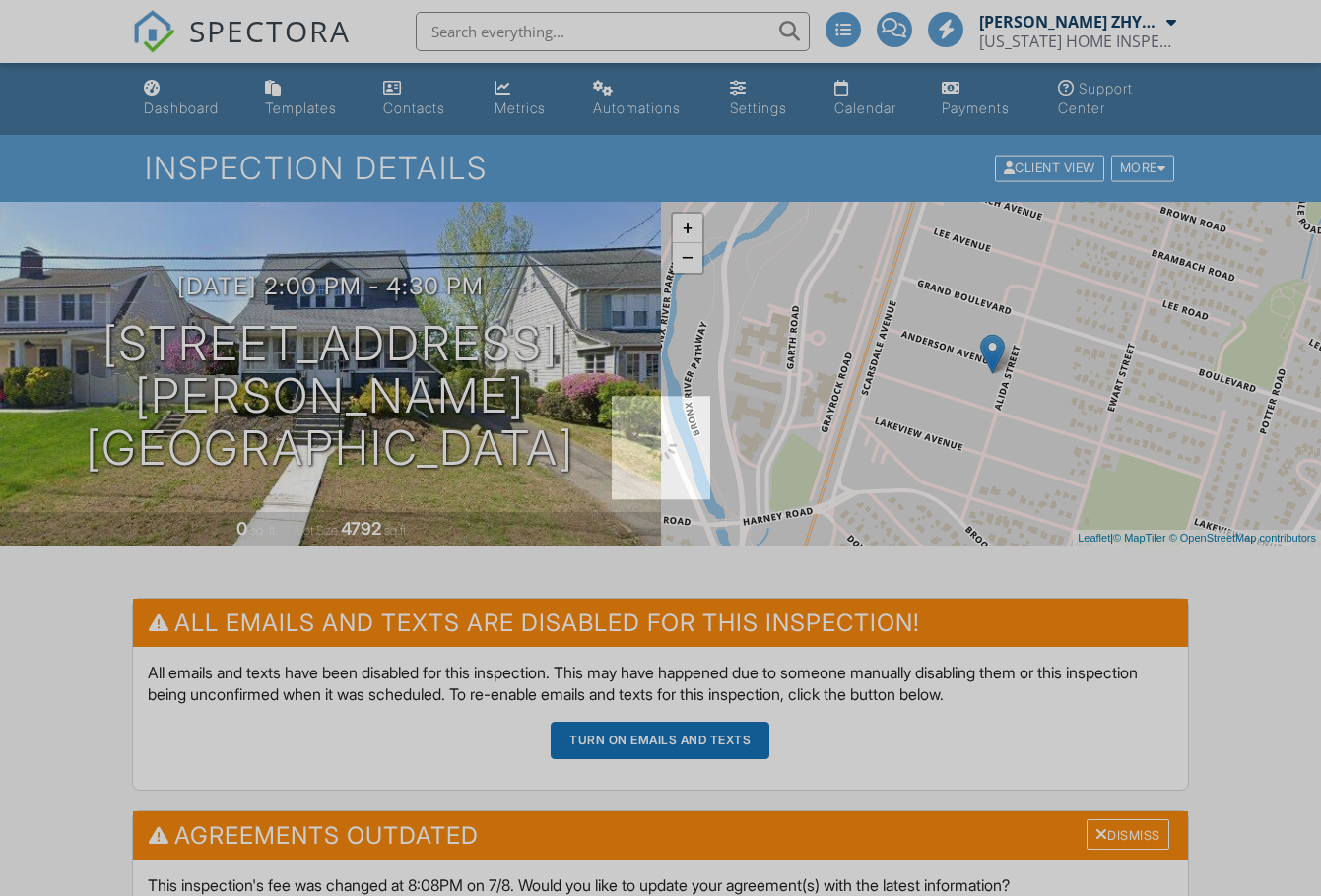 scroll, scrollTop: 0, scrollLeft: 0, axis: both 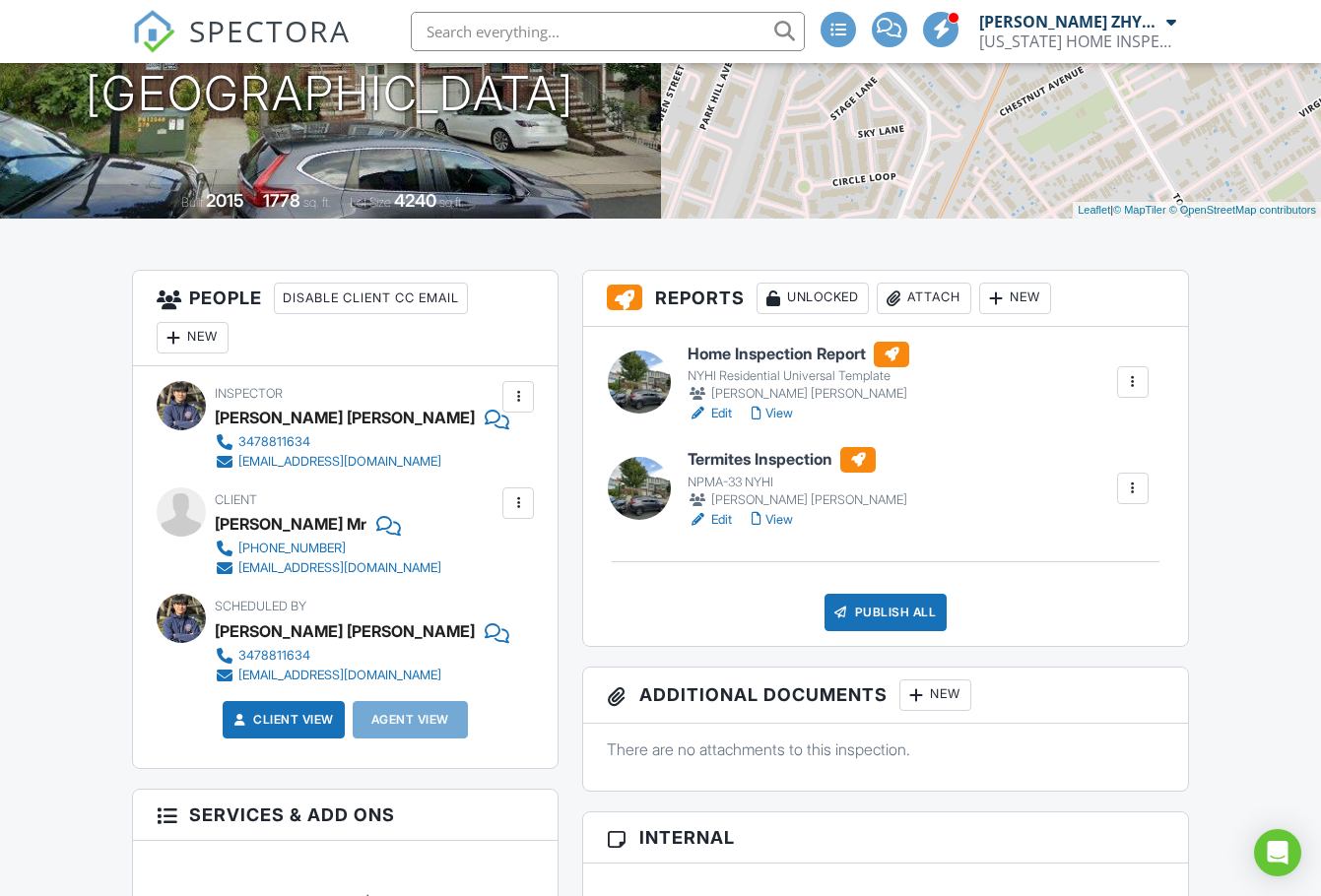click on "View" at bounding box center [772, 414] 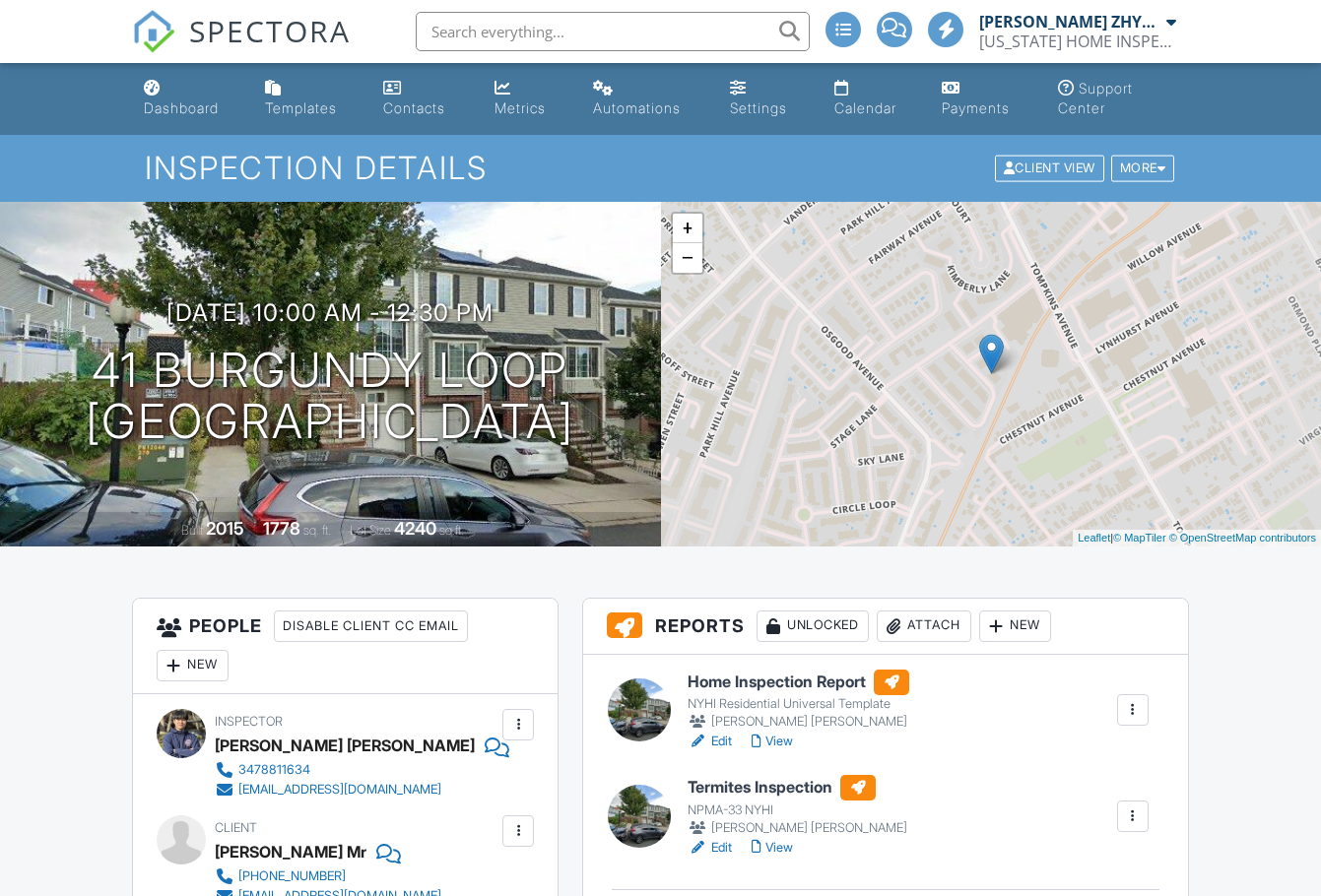 scroll, scrollTop: 0, scrollLeft: 0, axis: both 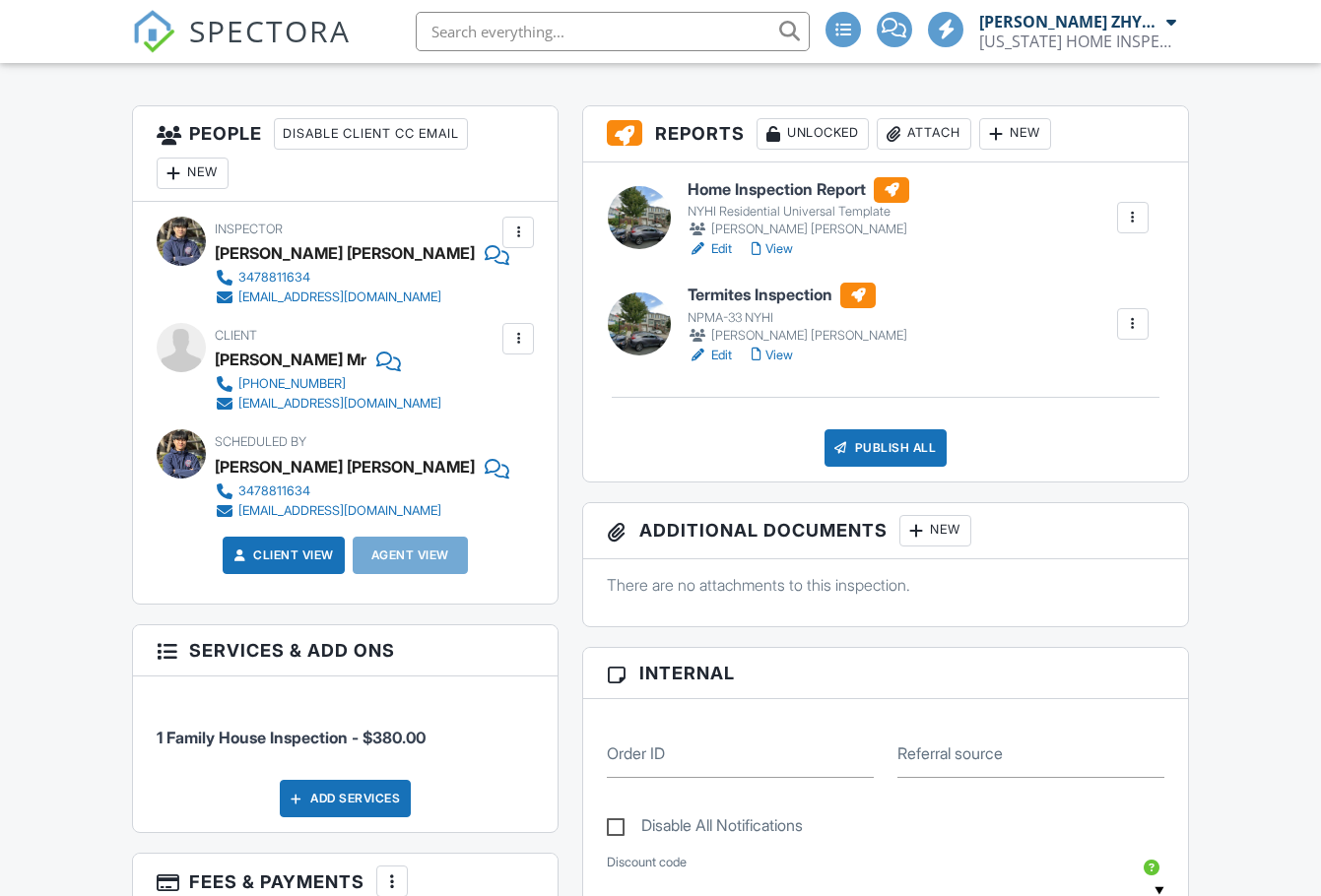 click at bounding box center [1133, 324] 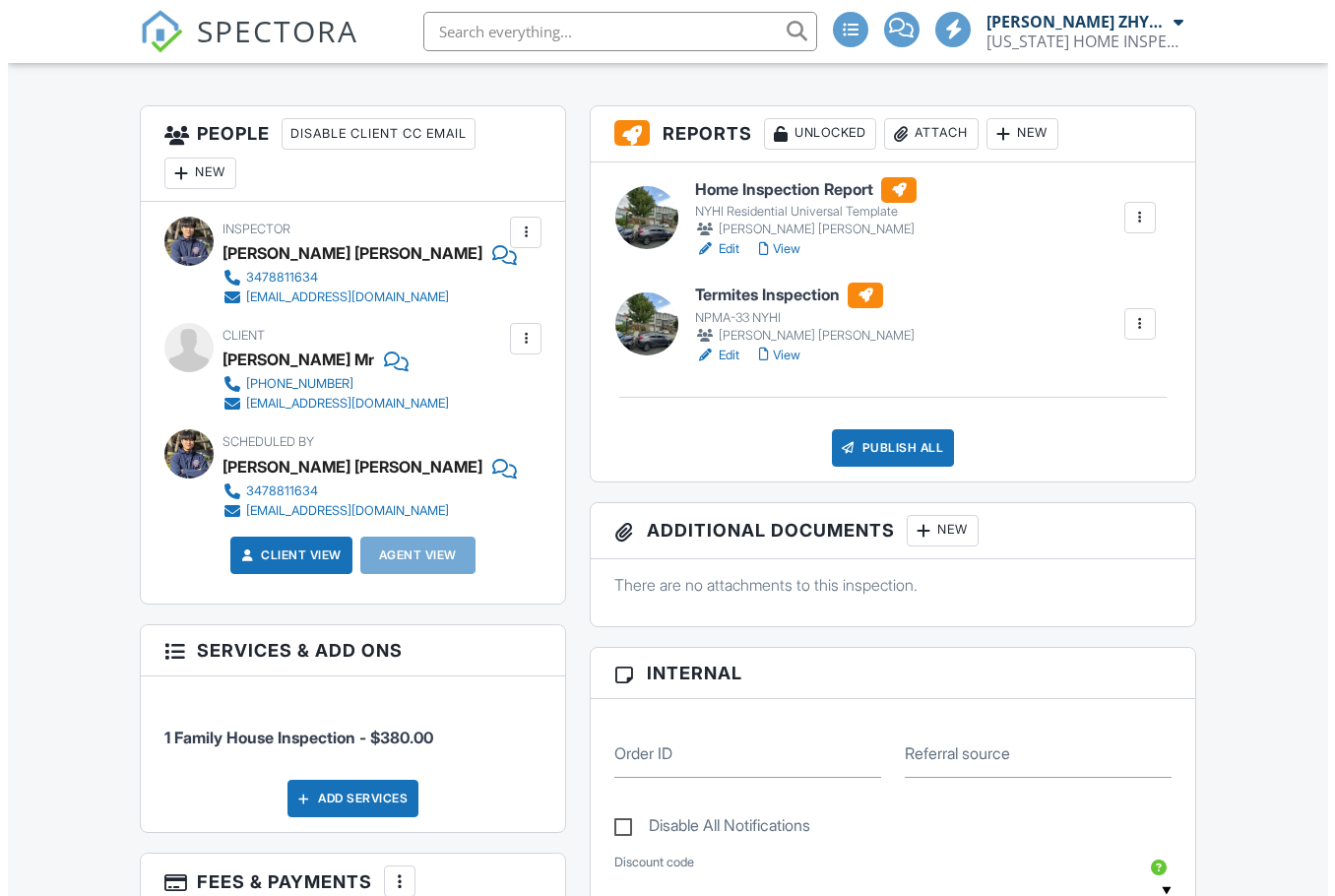 scroll, scrollTop: 0, scrollLeft: 0, axis: both 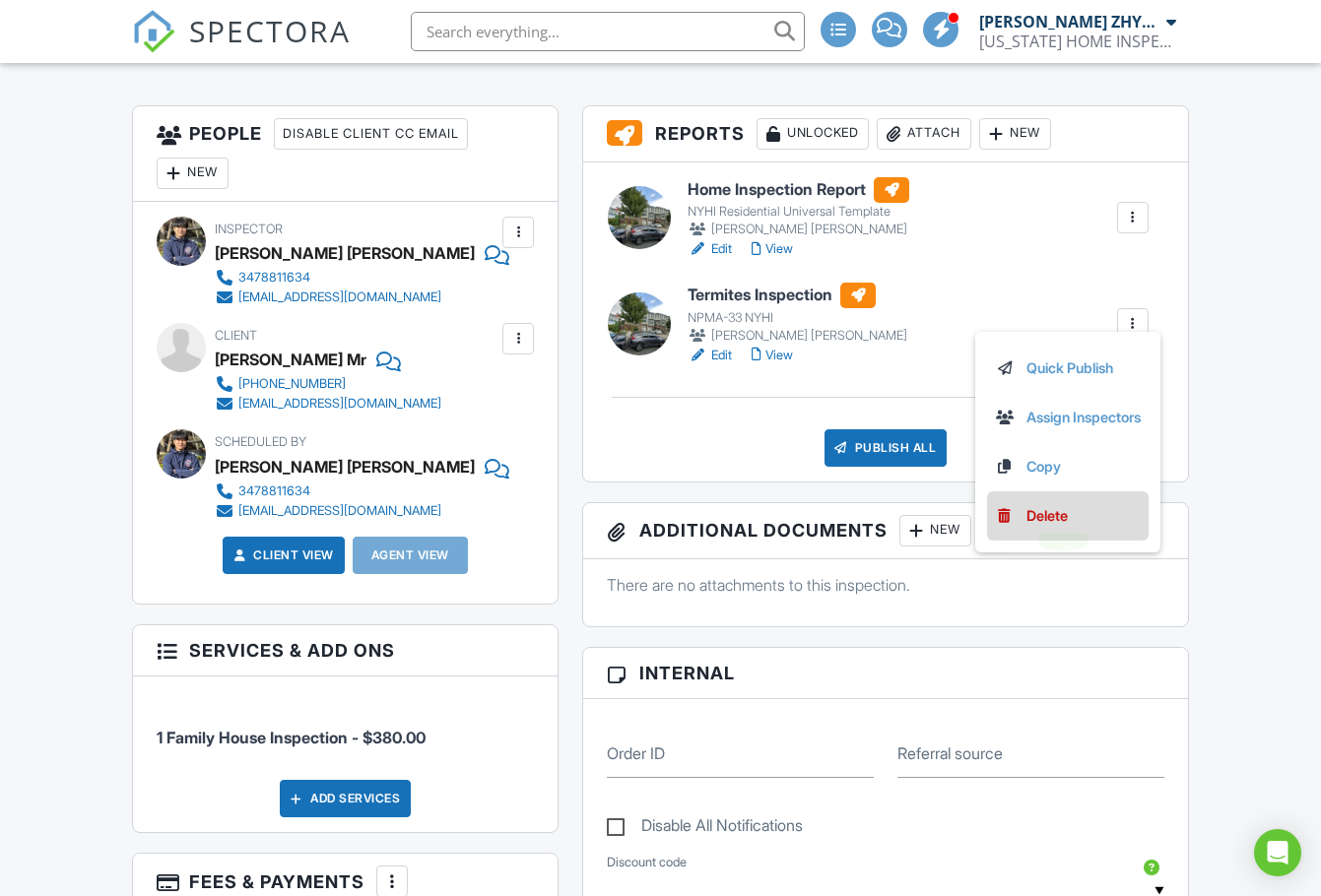 click on "Delete" at bounding box center [1047, 516] 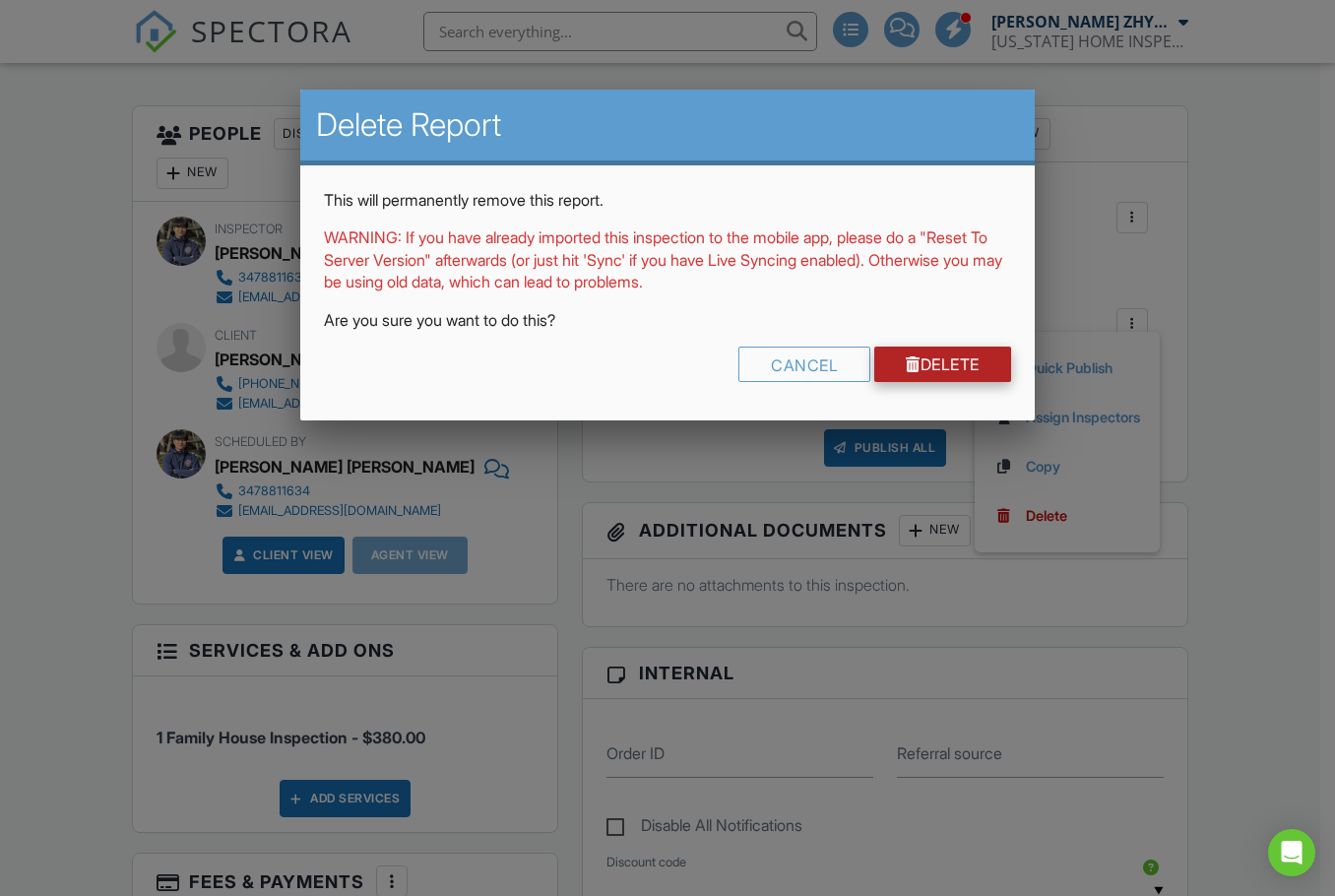 click on "Delete" at bounding box center [942, 364] 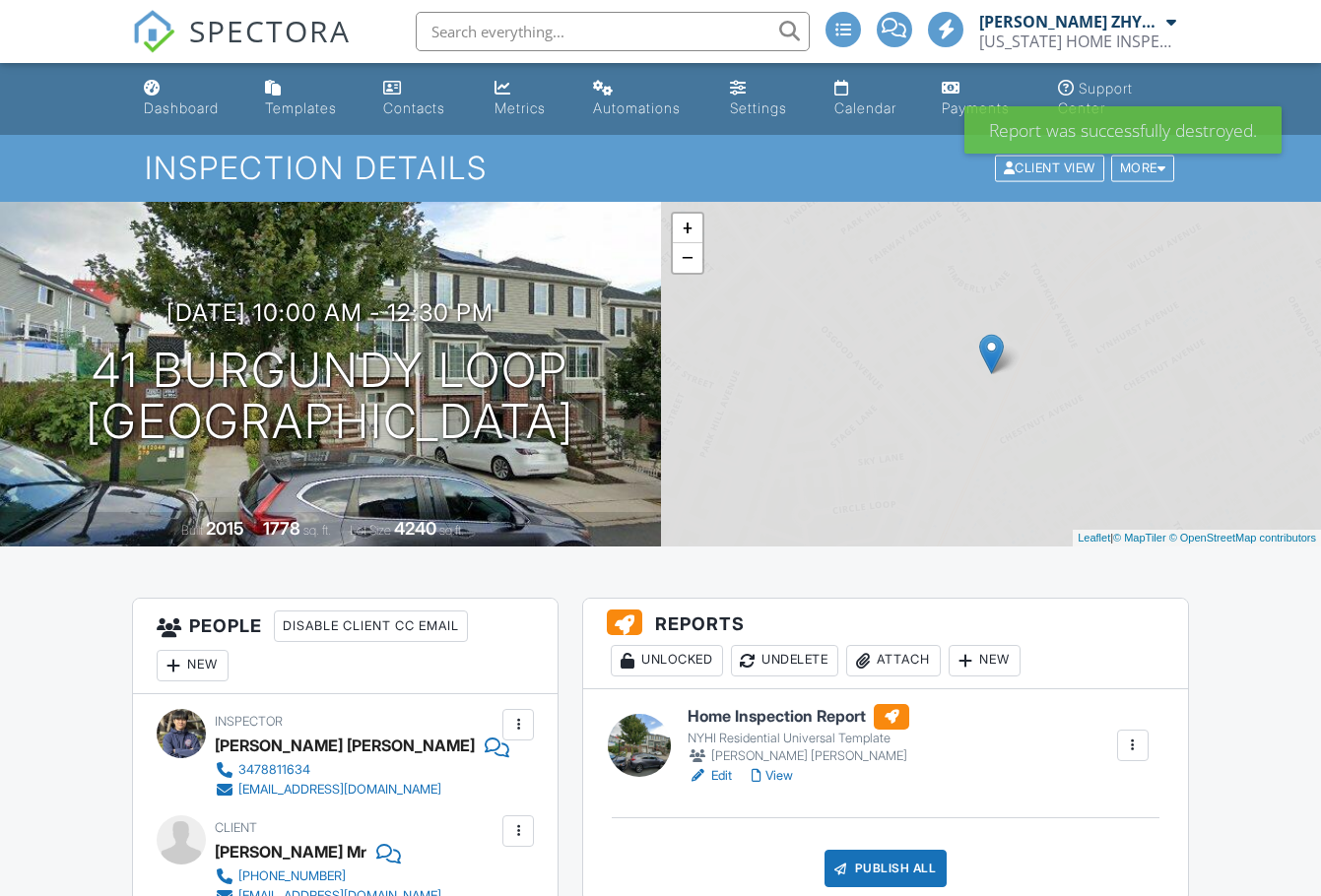 scroll, scrollTop: 0, scrollLeft: 0, axis: both 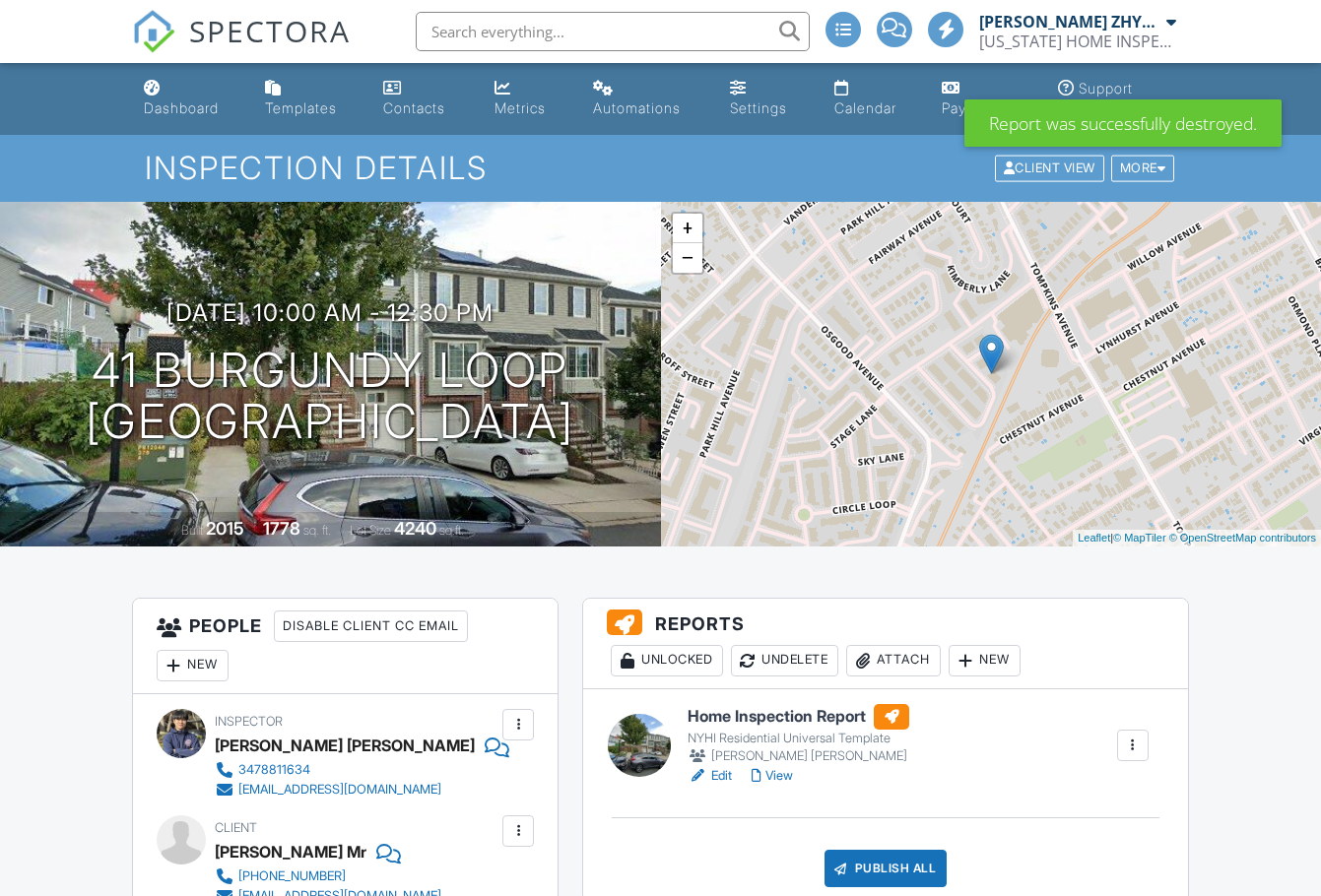 click on "Attach" at bounding box center (893, 661) 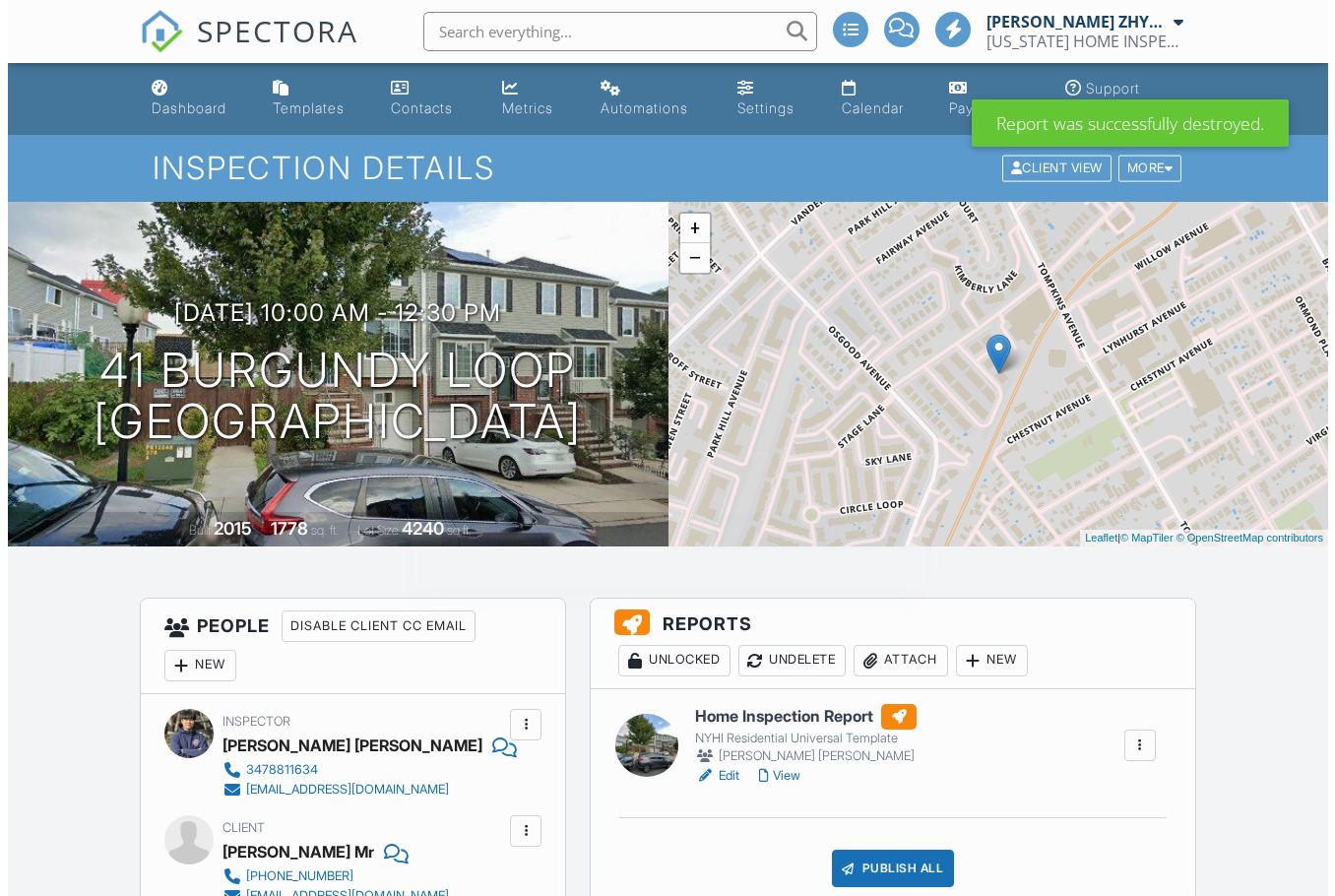 scroll, scrollTop: 328, scrollLeft: 0, axis: vertical 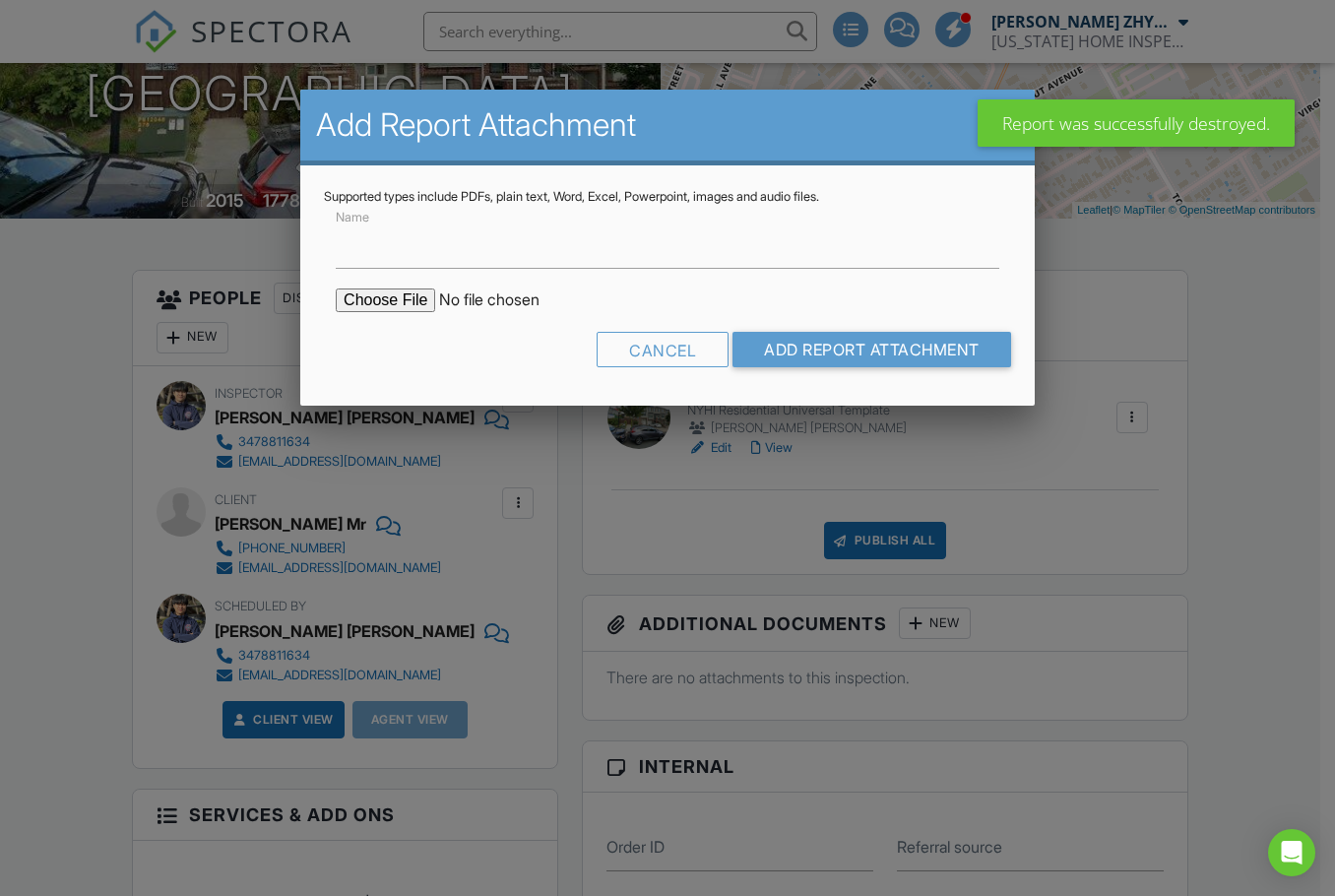 click at bounding box center (503, 300) 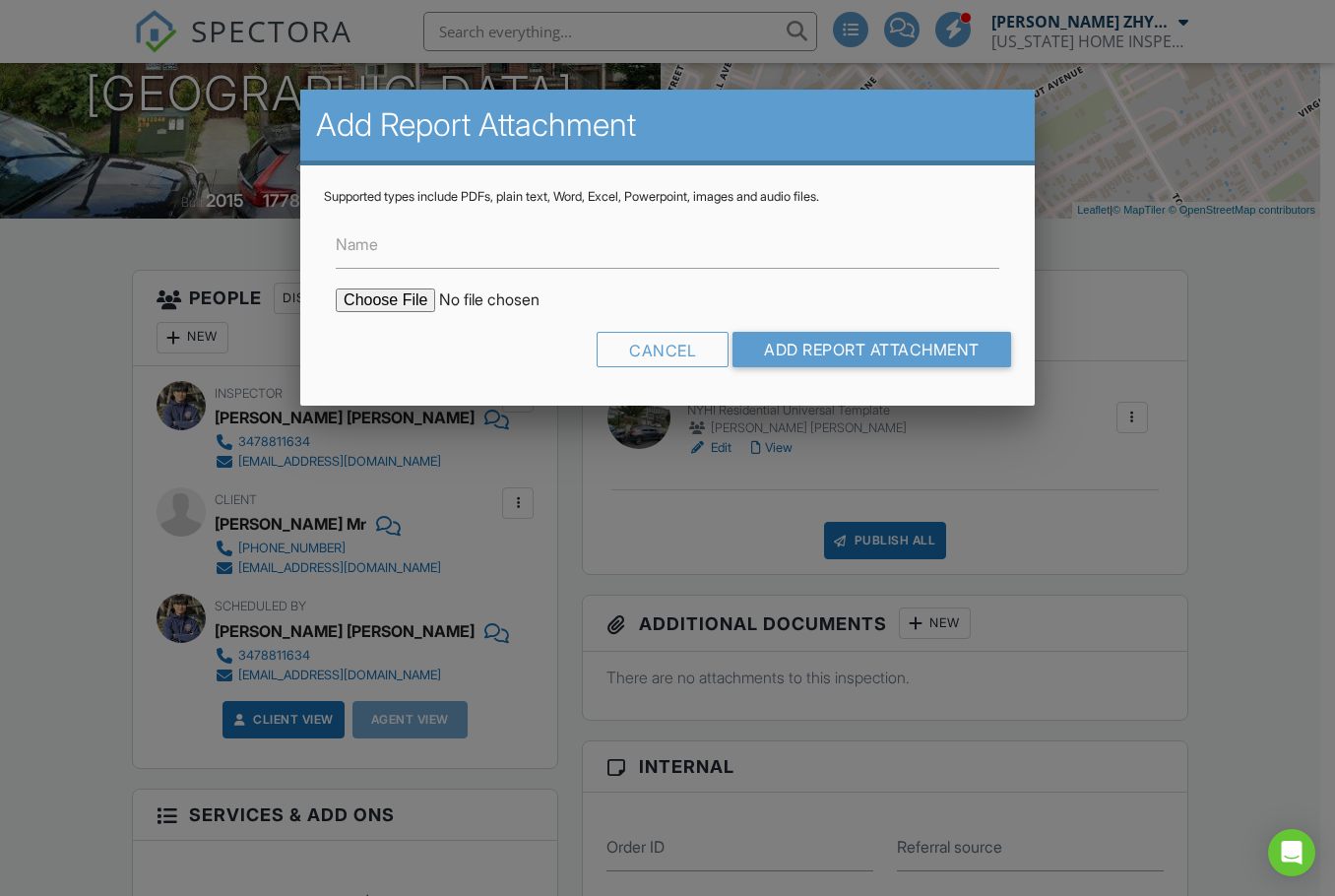 type on "C:\fakepath\41_Burgundy_Loop___Home_Inspection_Report.pdf" 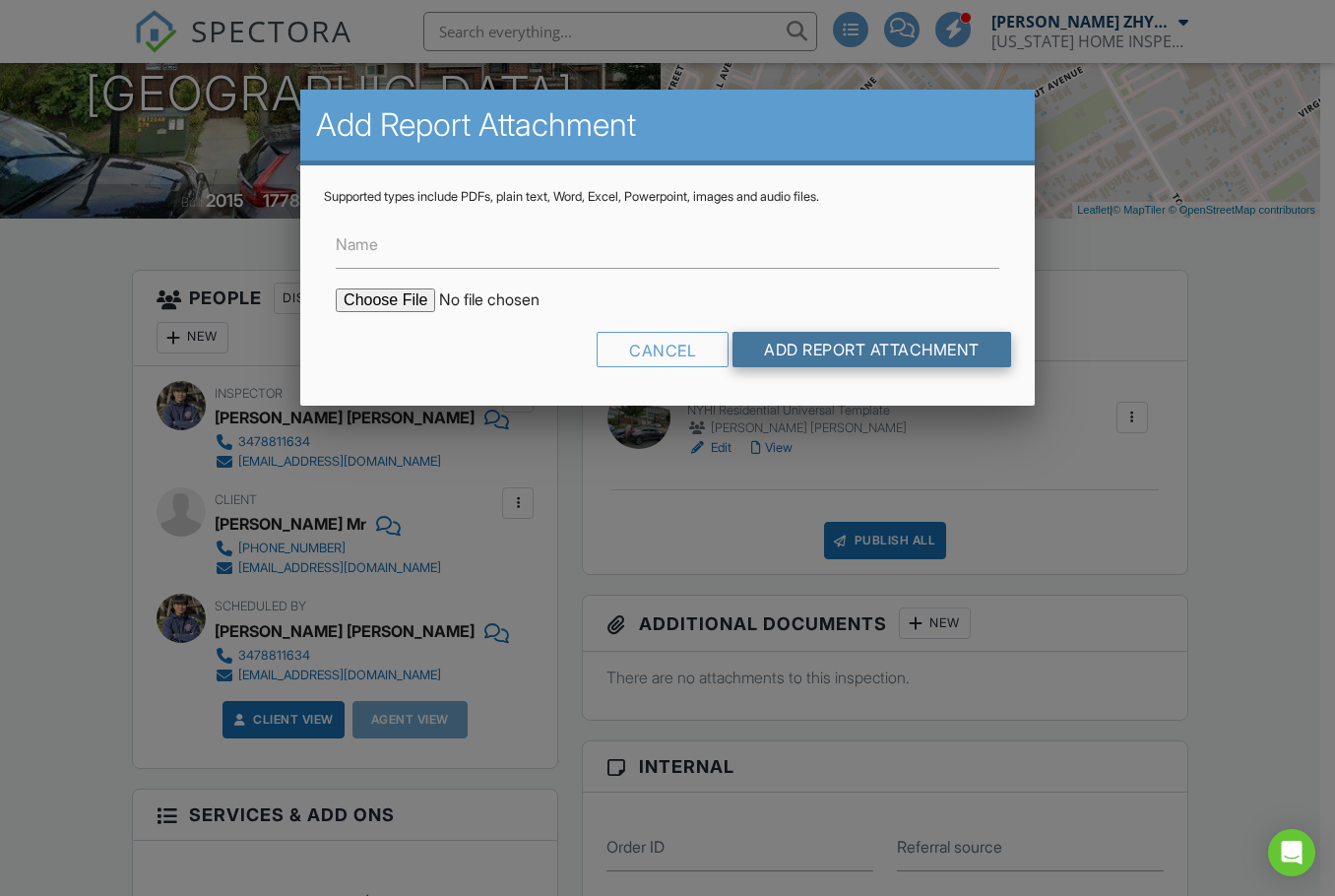 click on "Add Report Attachment" at bounding box center (871, 350) 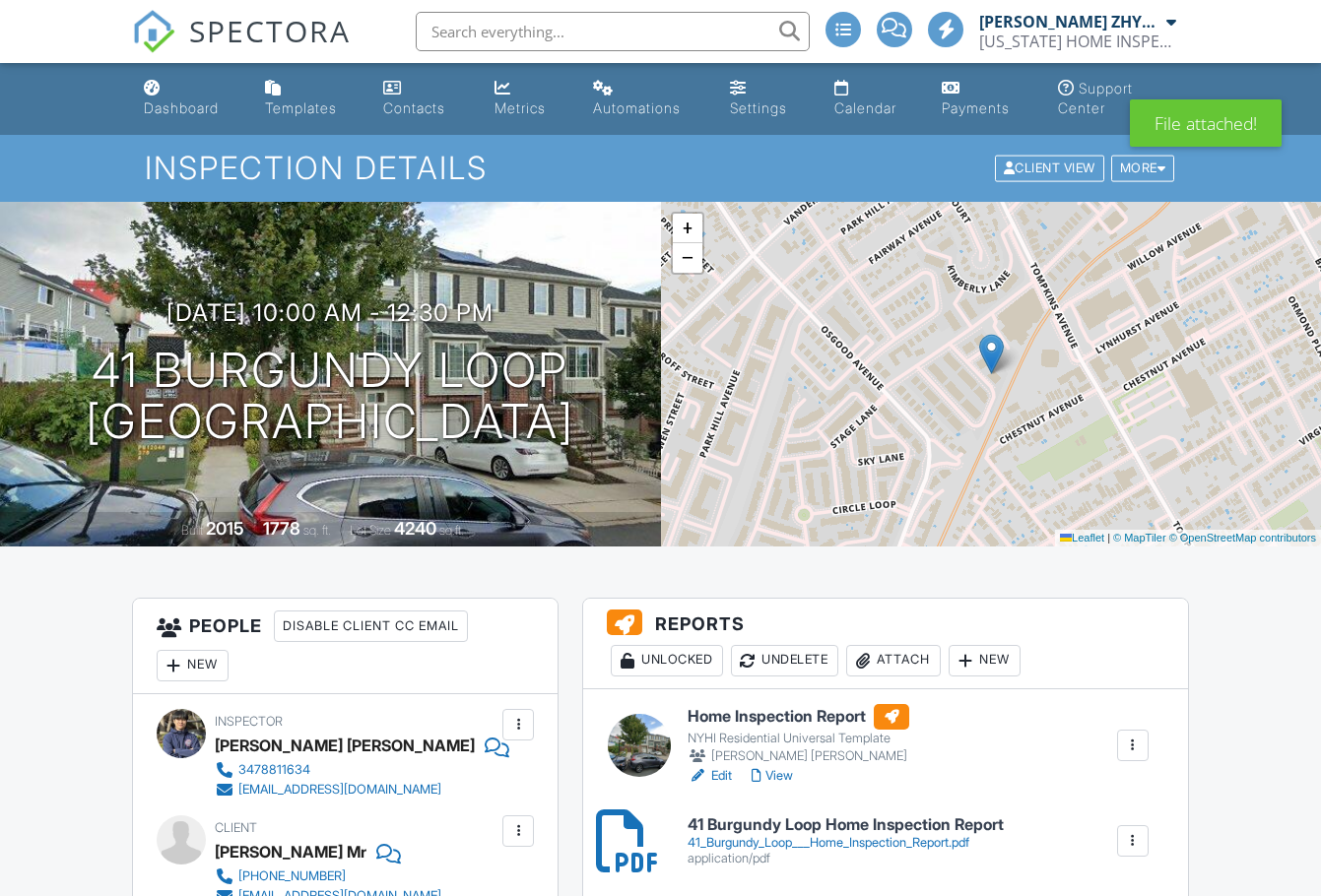 scroll, scrollTop: 328, scrollLeft: 0, axis: vertical 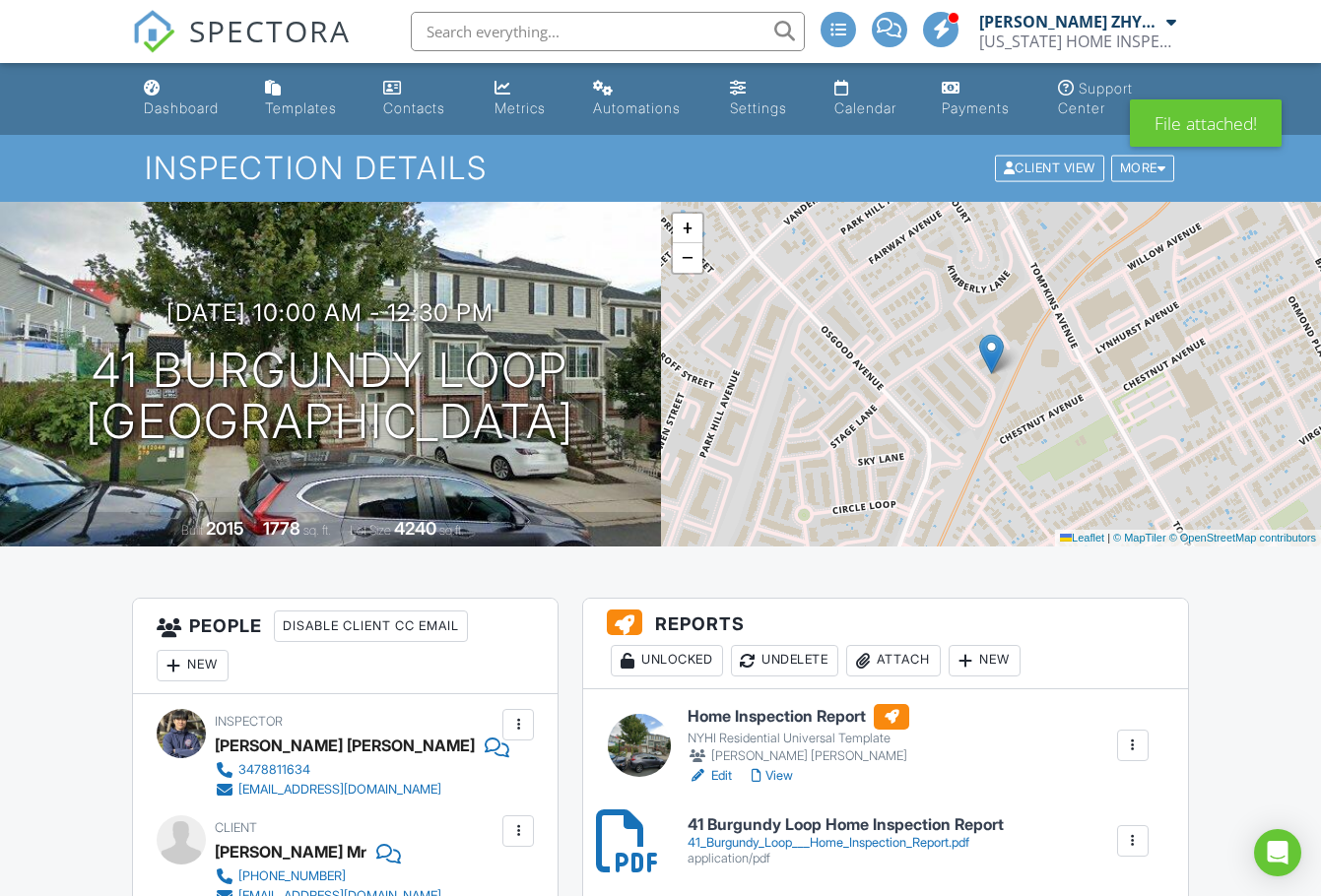 click at bounding box center (154, 32) 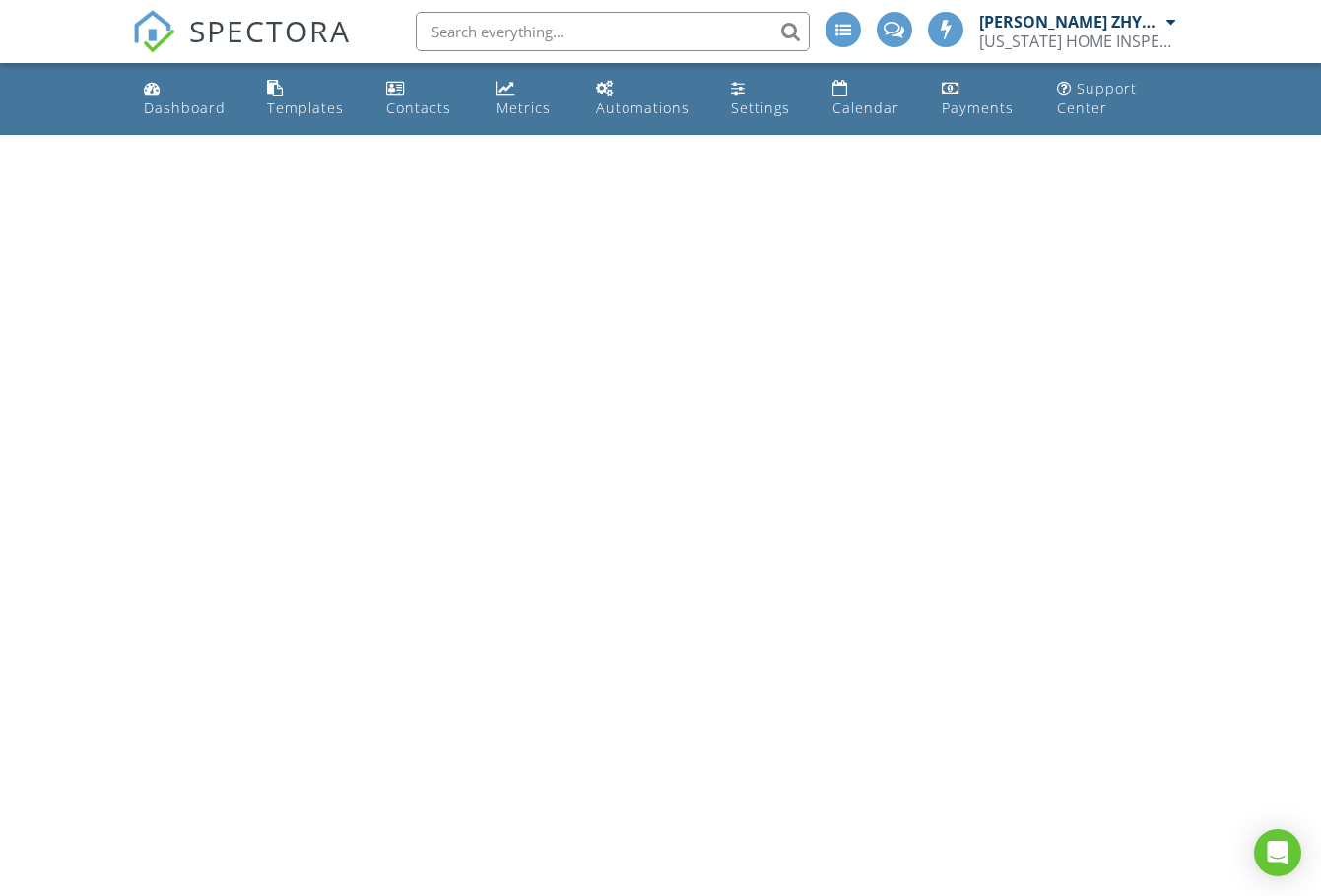 scroll, scrollTop: 0, scrollLeft: 0, axis: both 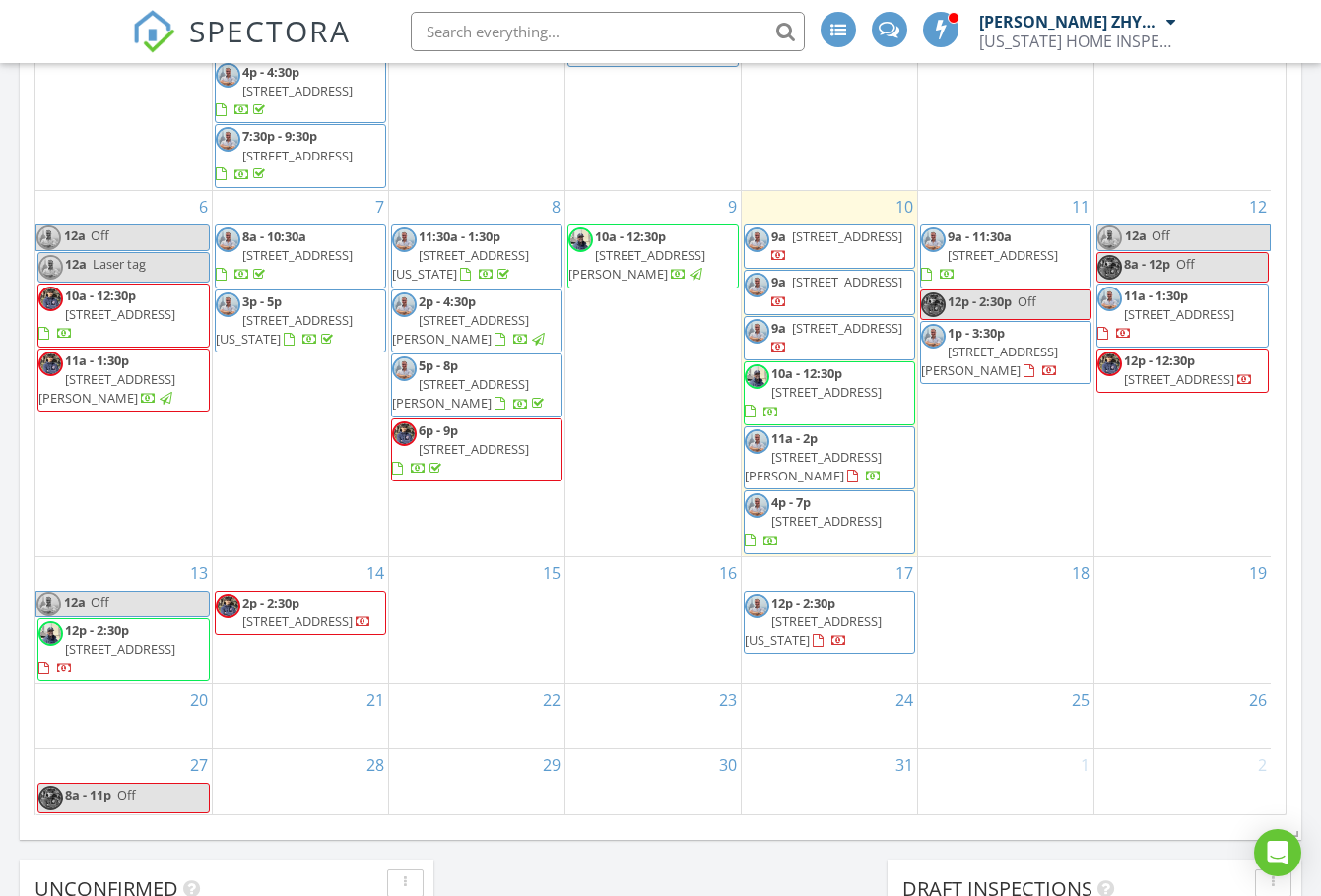 click on "10a - 12:30p
41 Burgundy Loop, STATEN ISLAND 10304" at bounding box center [123, 315] 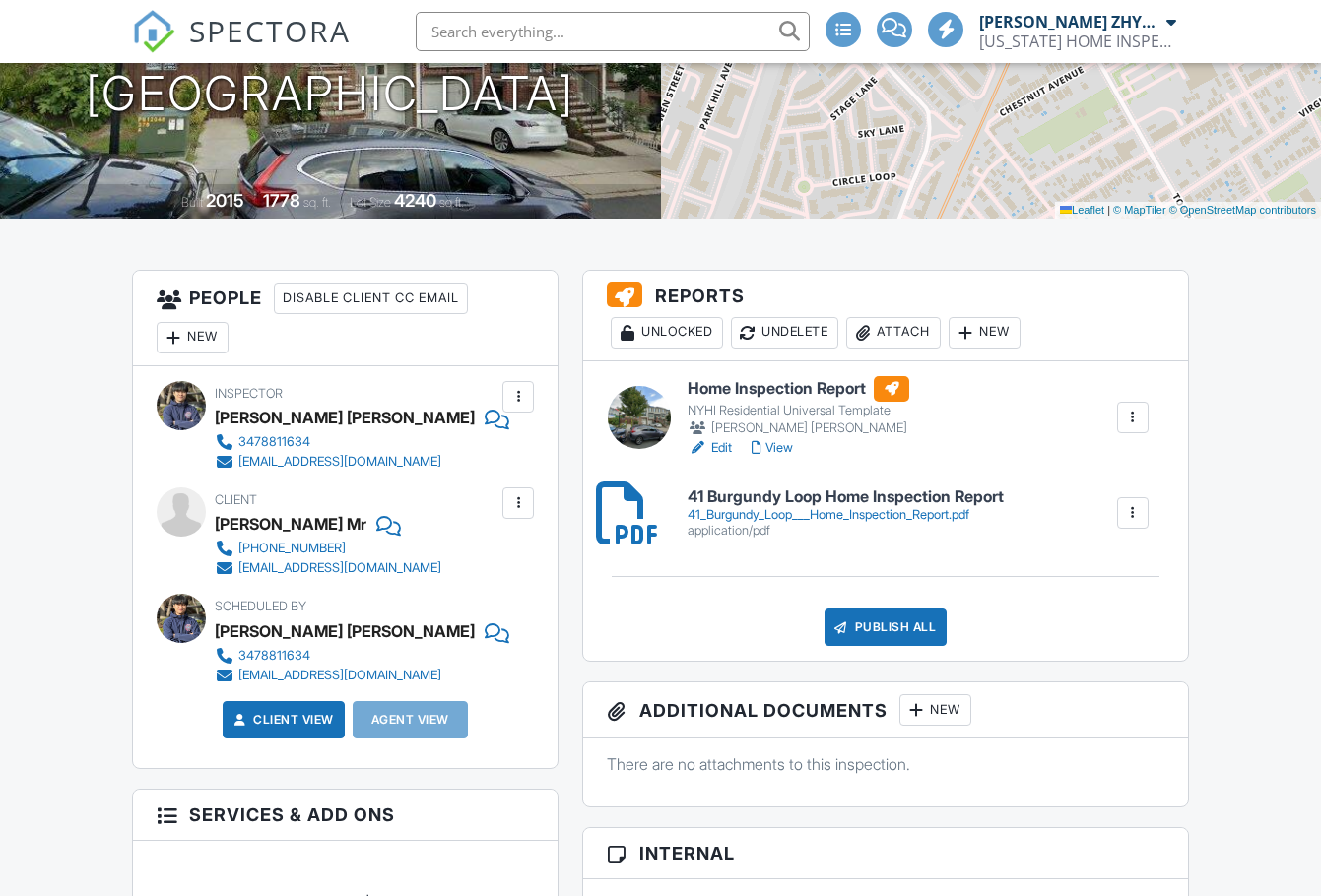scroll, scrollTop: 328, scrollLeft: 0, axis: vertical 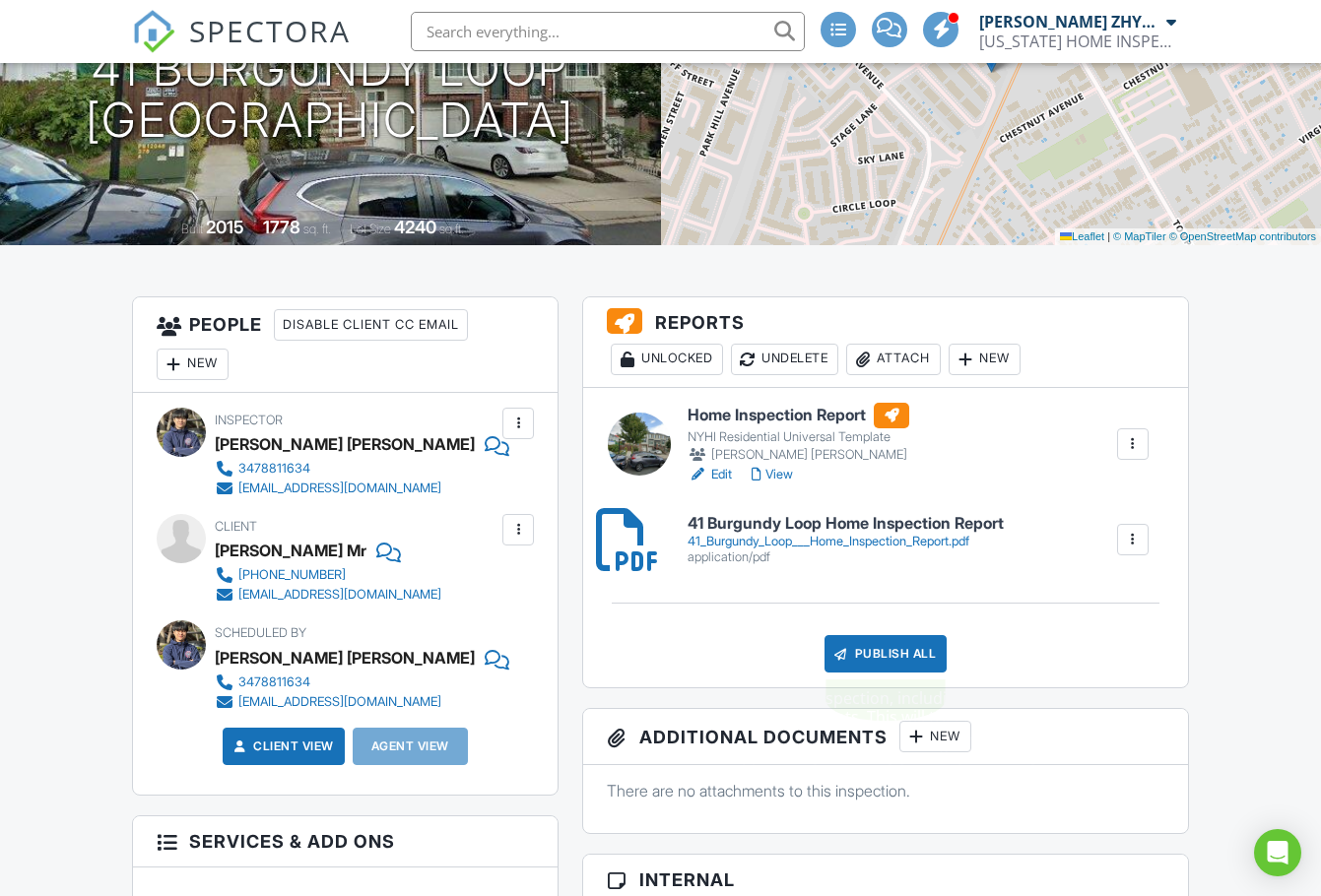 click on "Publish All" at bounding box center [886, 654] 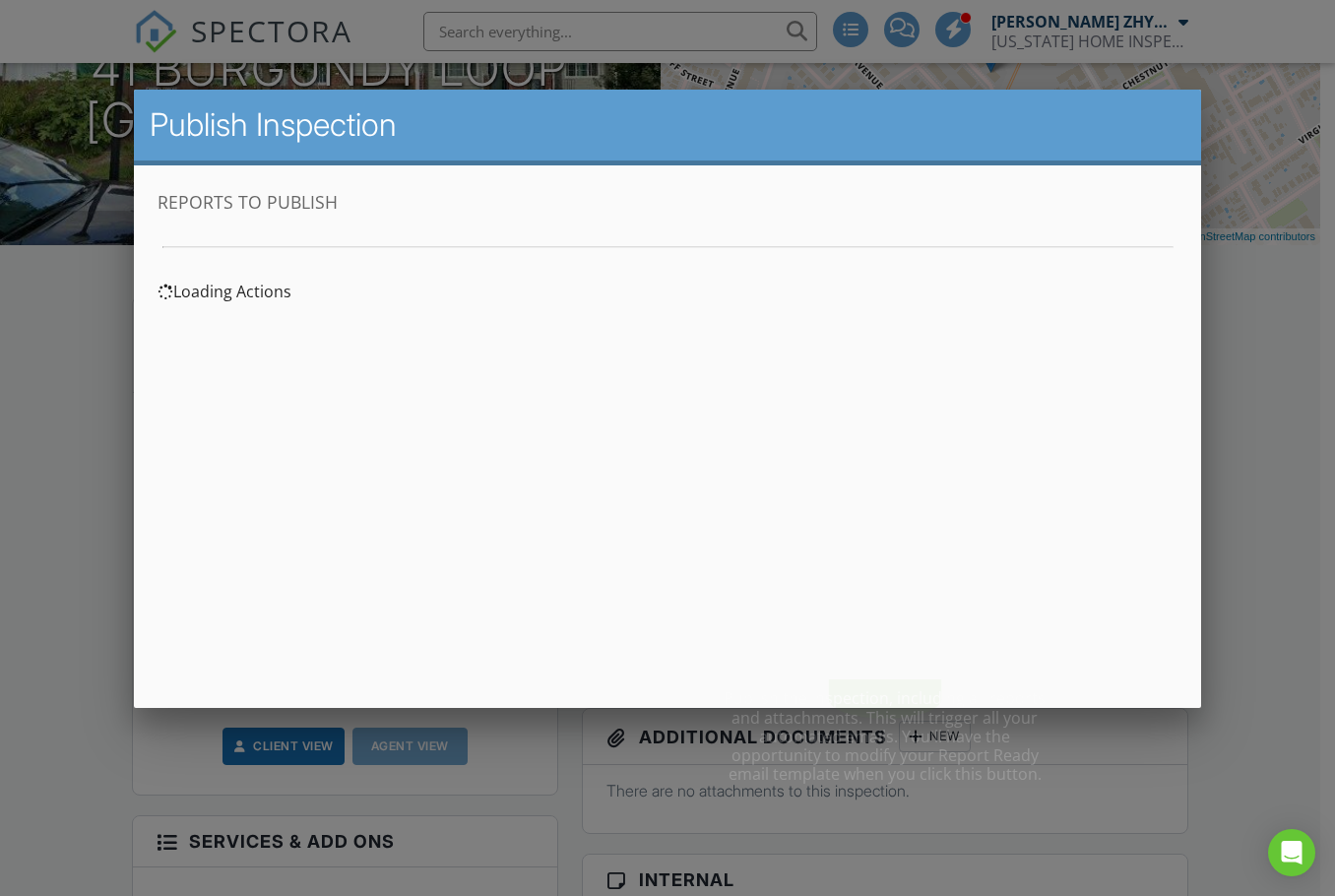 scroll, scrollTop: 0, scrollLeft: 0, axis: both 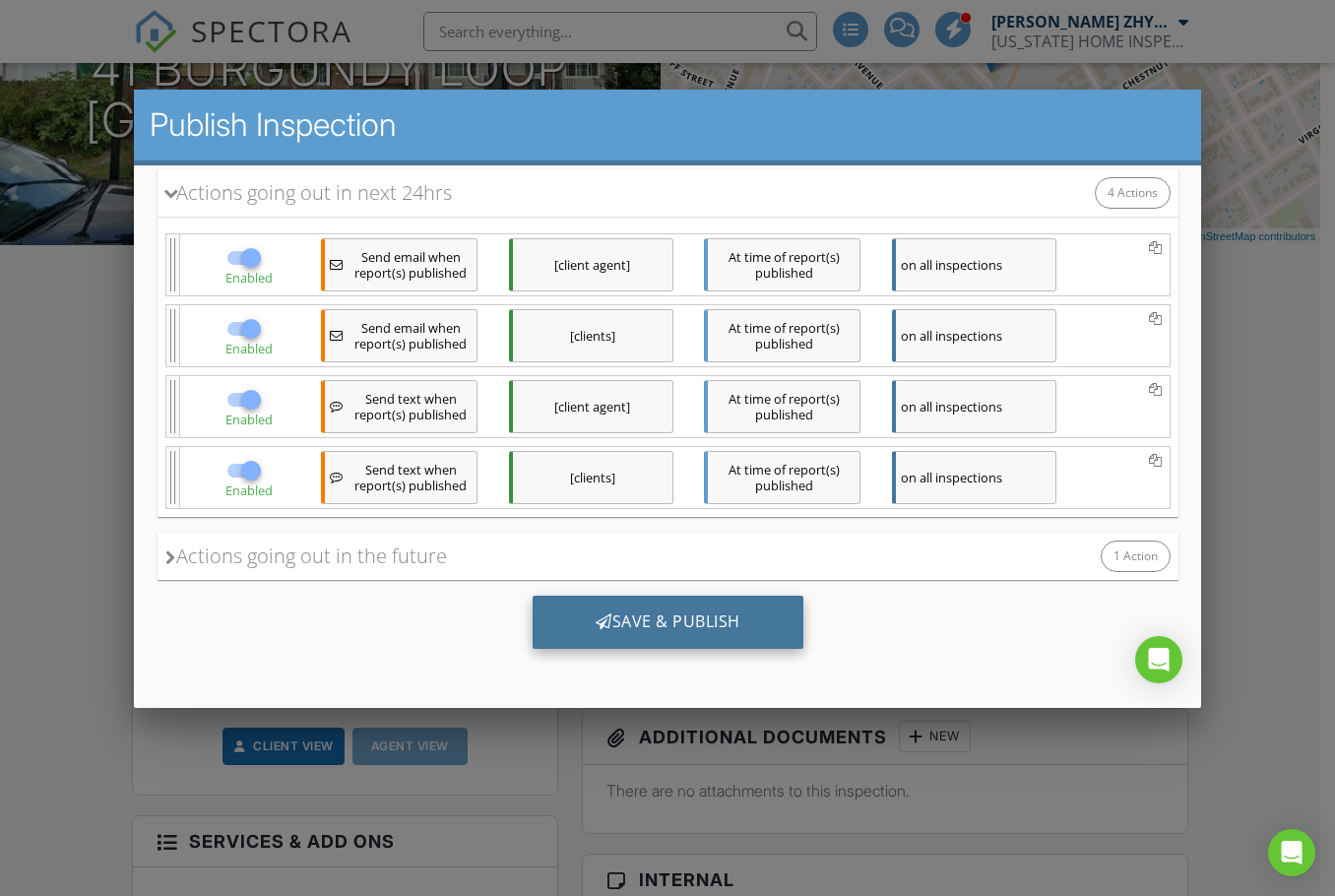 click on "Save & Publish" at bounding box center [667, 622] 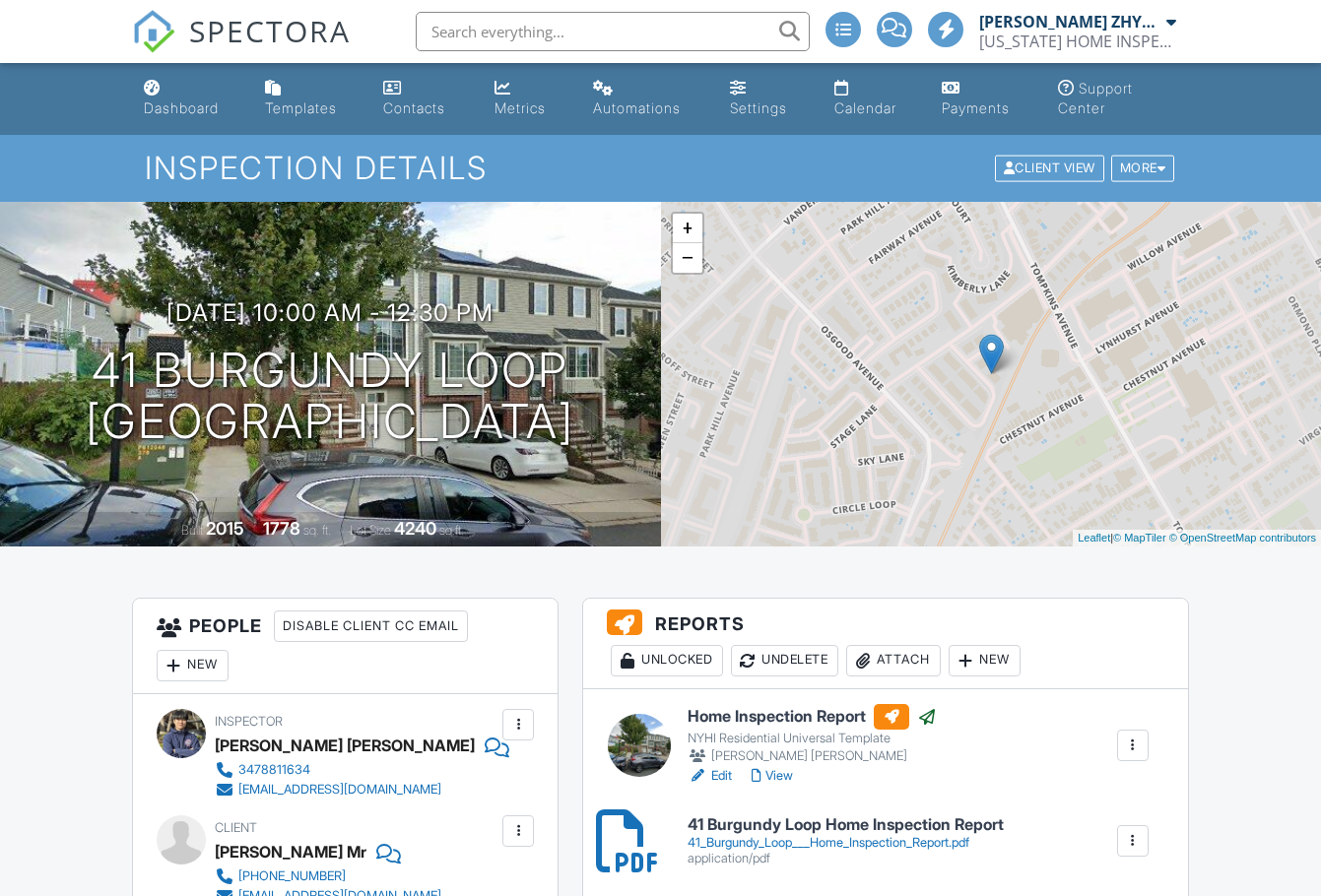 scroll, scrollTop: 0, scrollLeft: 0, axis: both 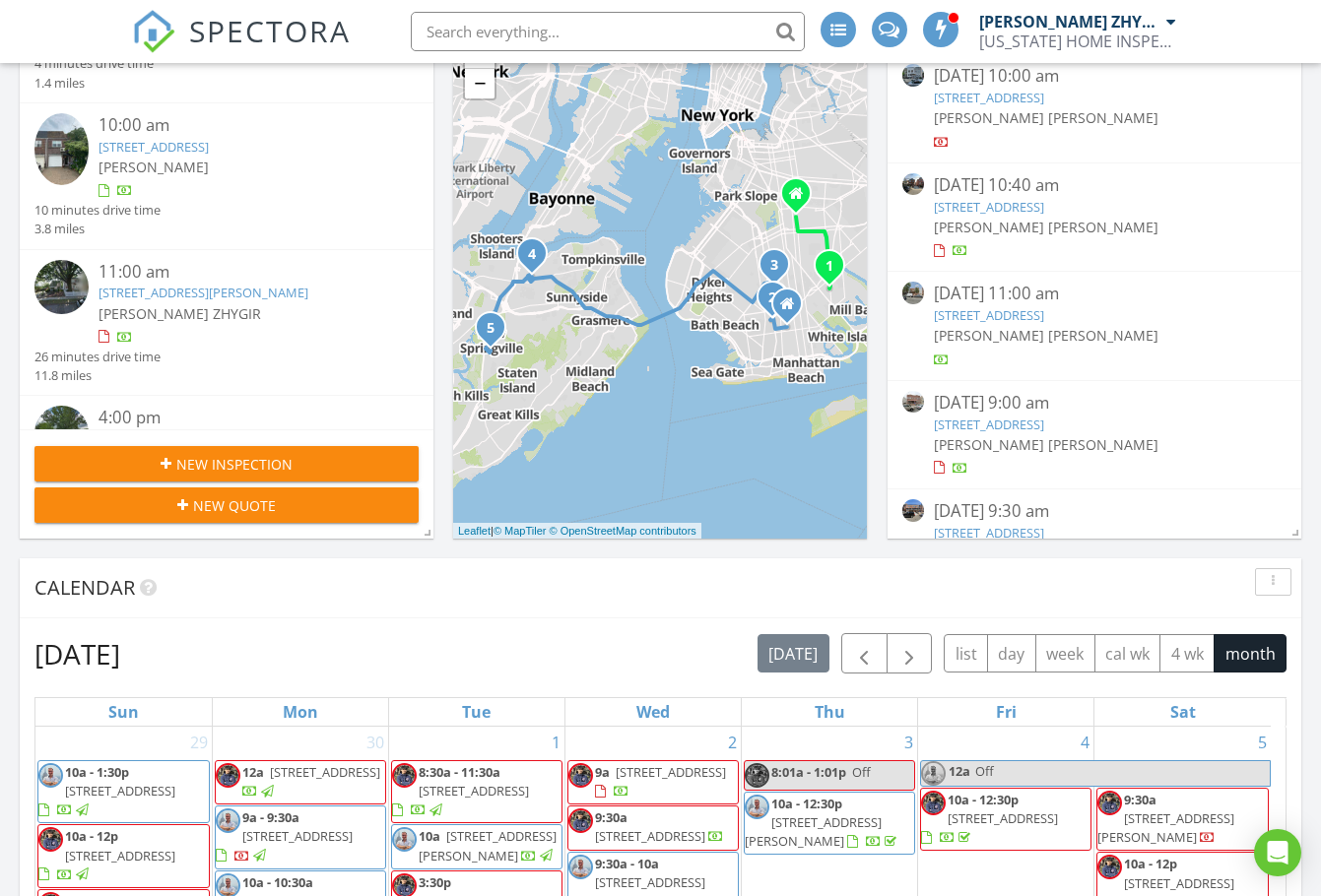 drag, startPoint x: 408, startPoint y: 291, endPoint x: 95, endPoint y: 285, distance: 313.0575 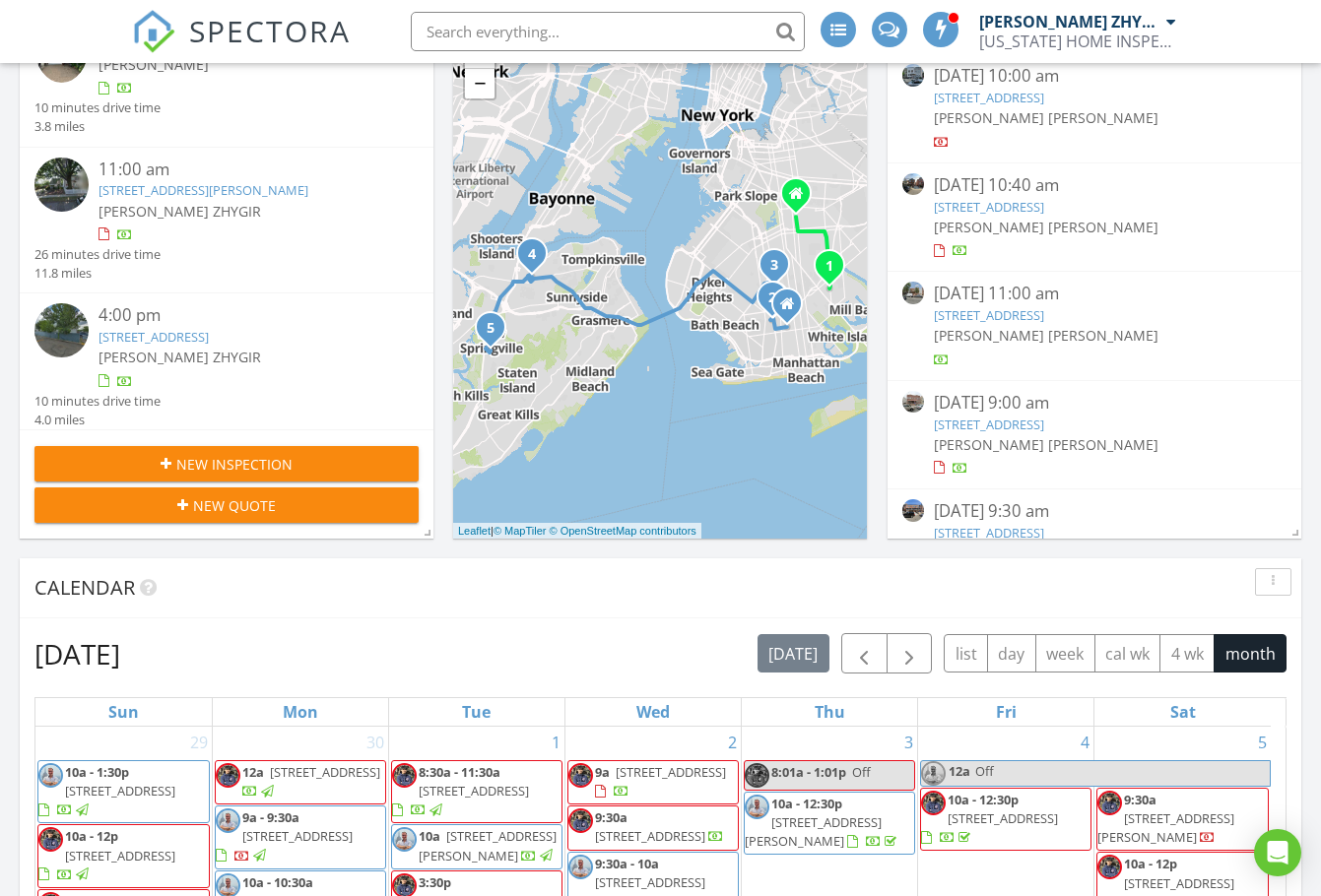 scroll, scrollTop: 503, scrollLeft: 0, axis: vertical 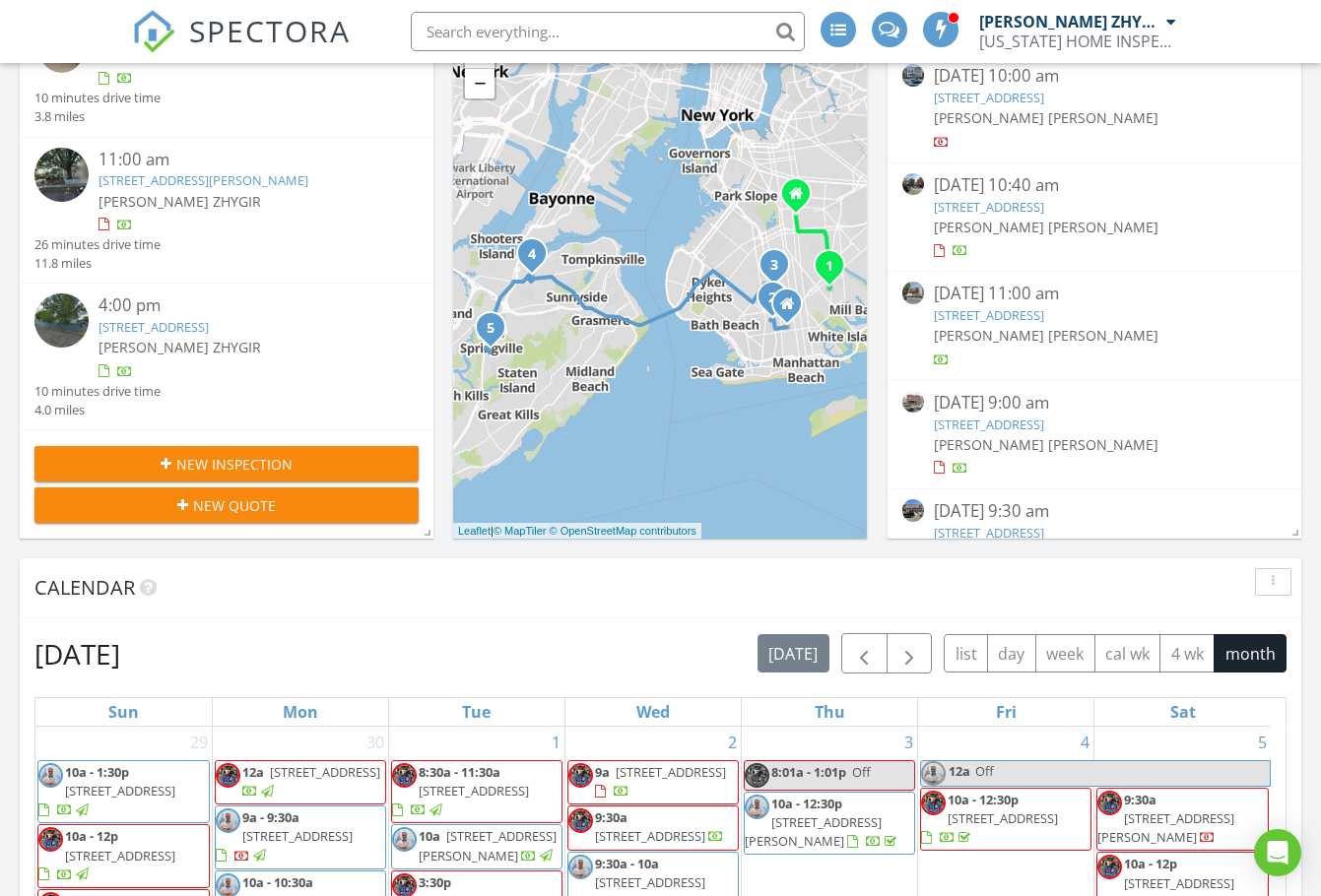 drag, startPoint x: 412, startPoint y: 327, endPoint x: 98, endPoint y: 328, distance: 314.00159 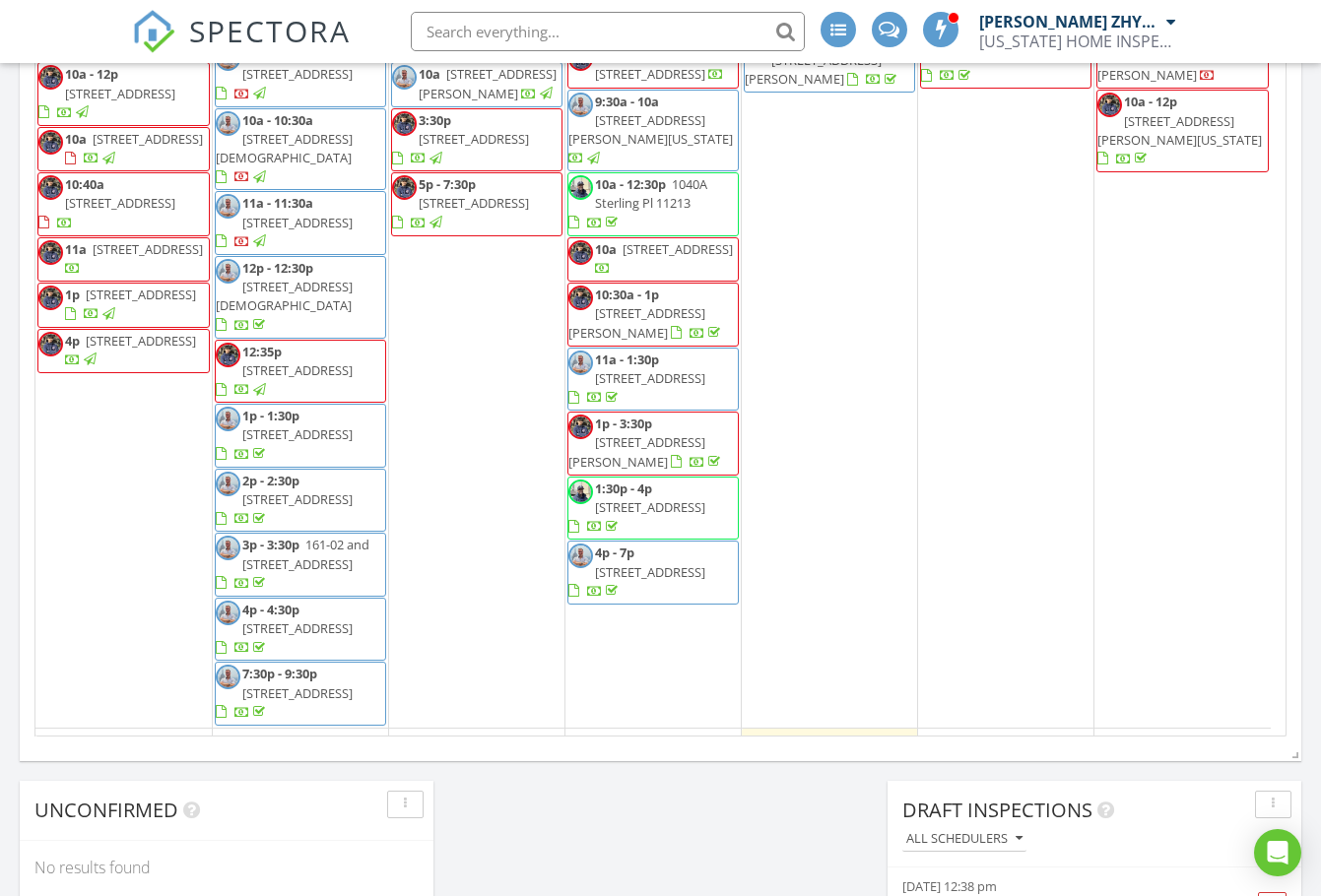 scroll, scrollTop: 985, scrollLeft: 0, axis: vertical 